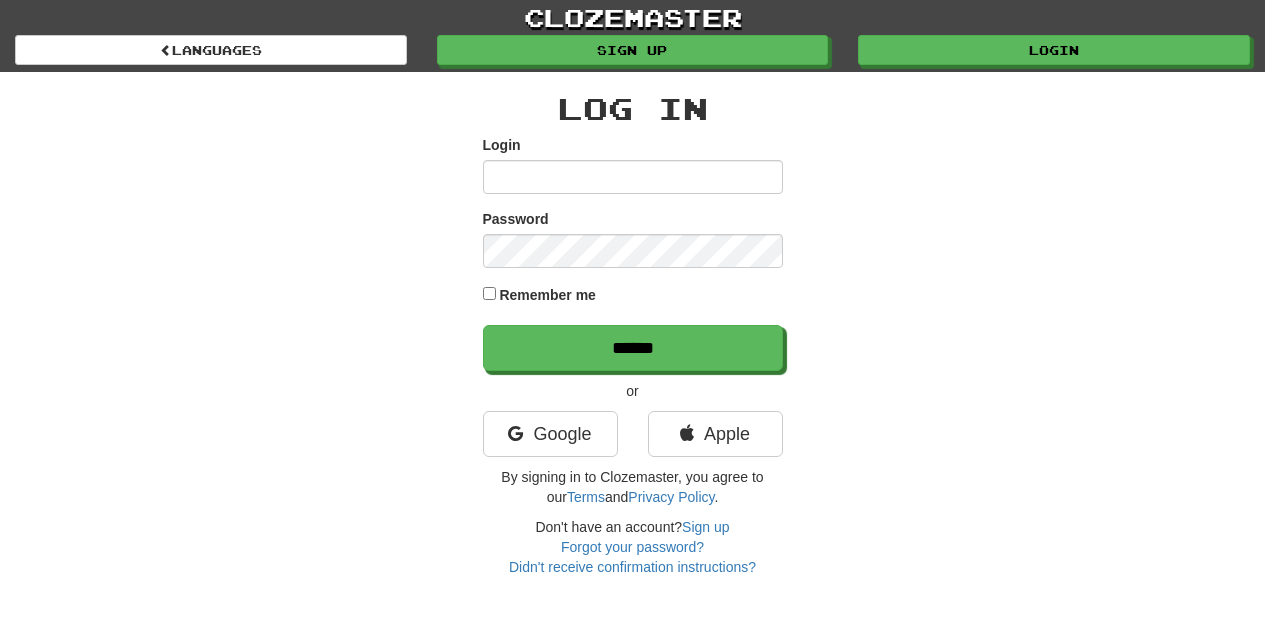 scroll, scrollTop: 0, scrollLeft: 0, axis: both 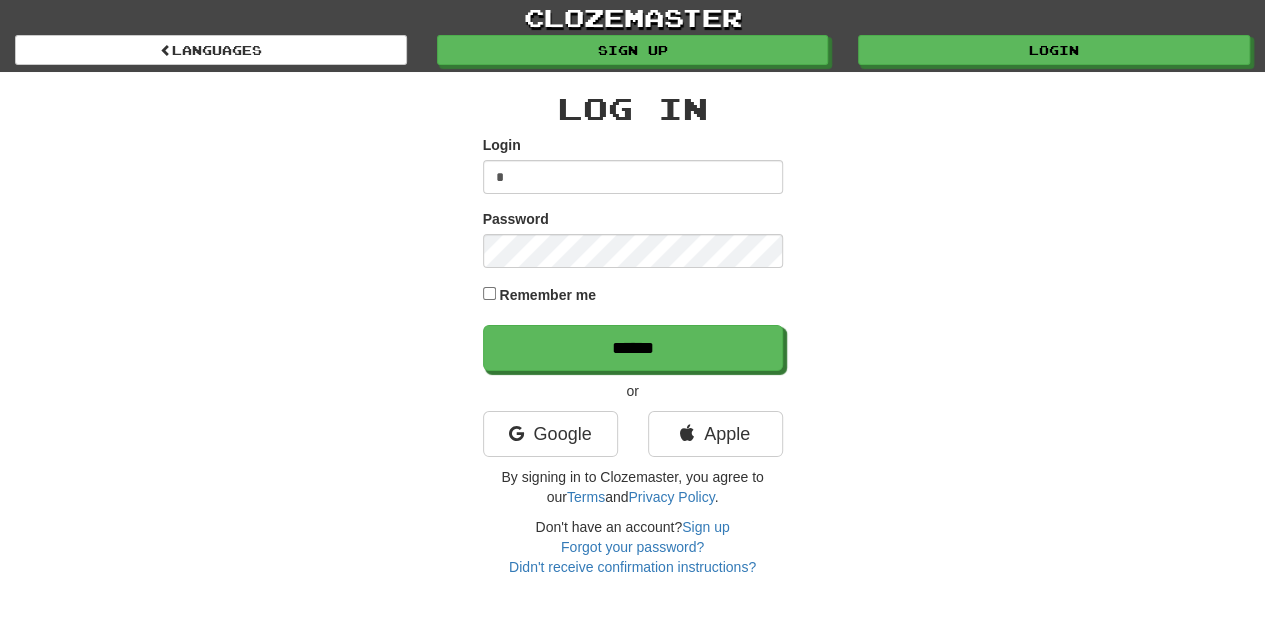 type on "**********" 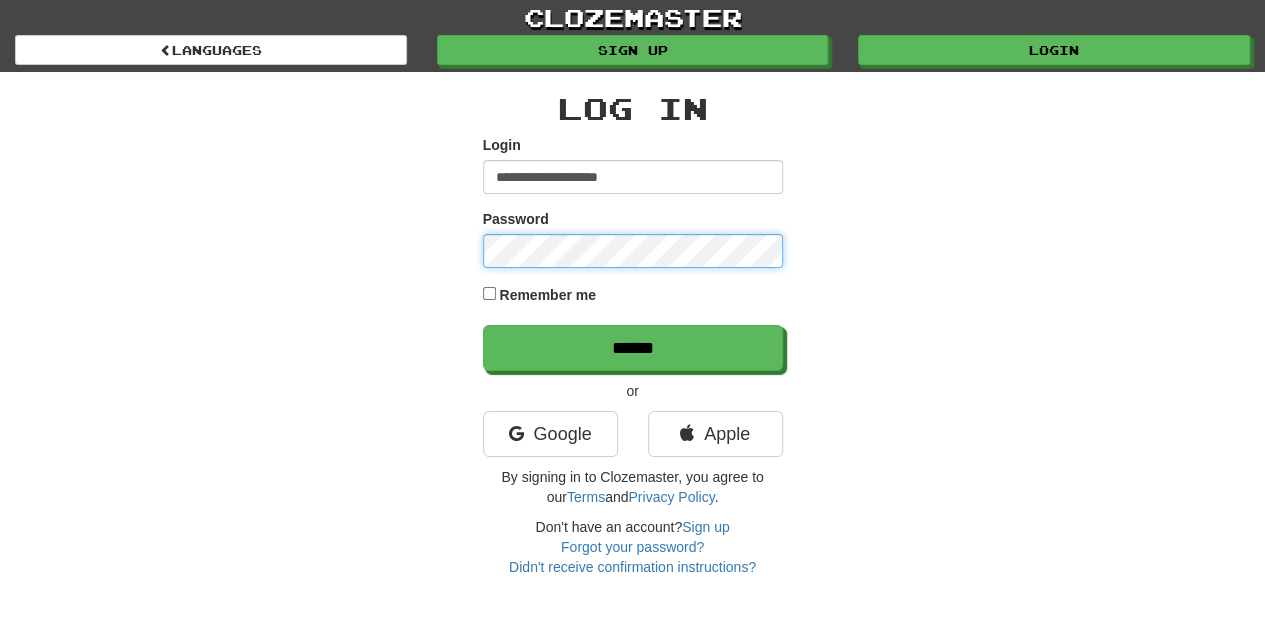 click on "******" at bounding box center [633, 348] 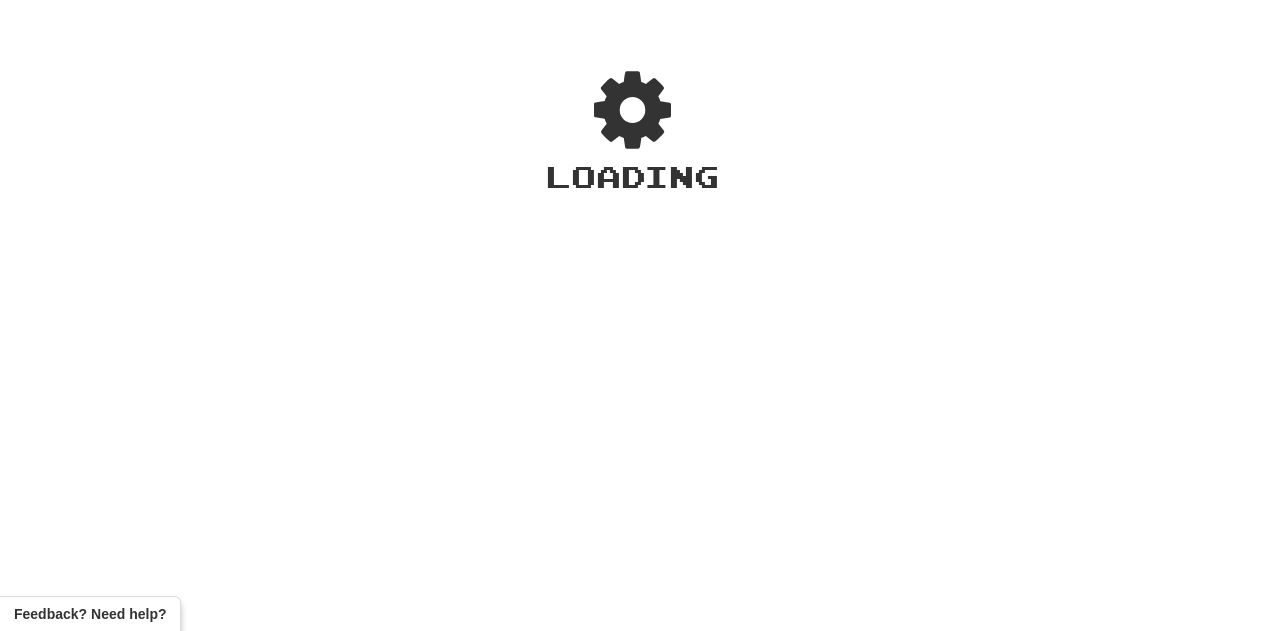 scroll, scrollTop: 0, scrollLeft: 0, axis: both 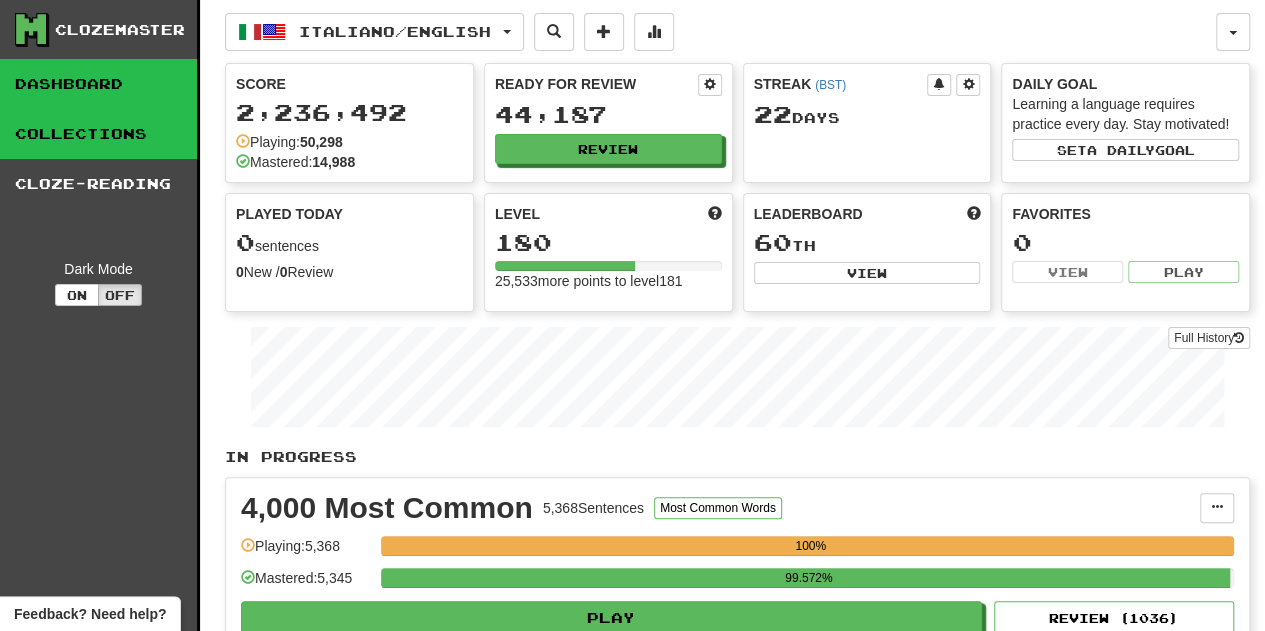click on "Collections" at bounding box center [98, 134] 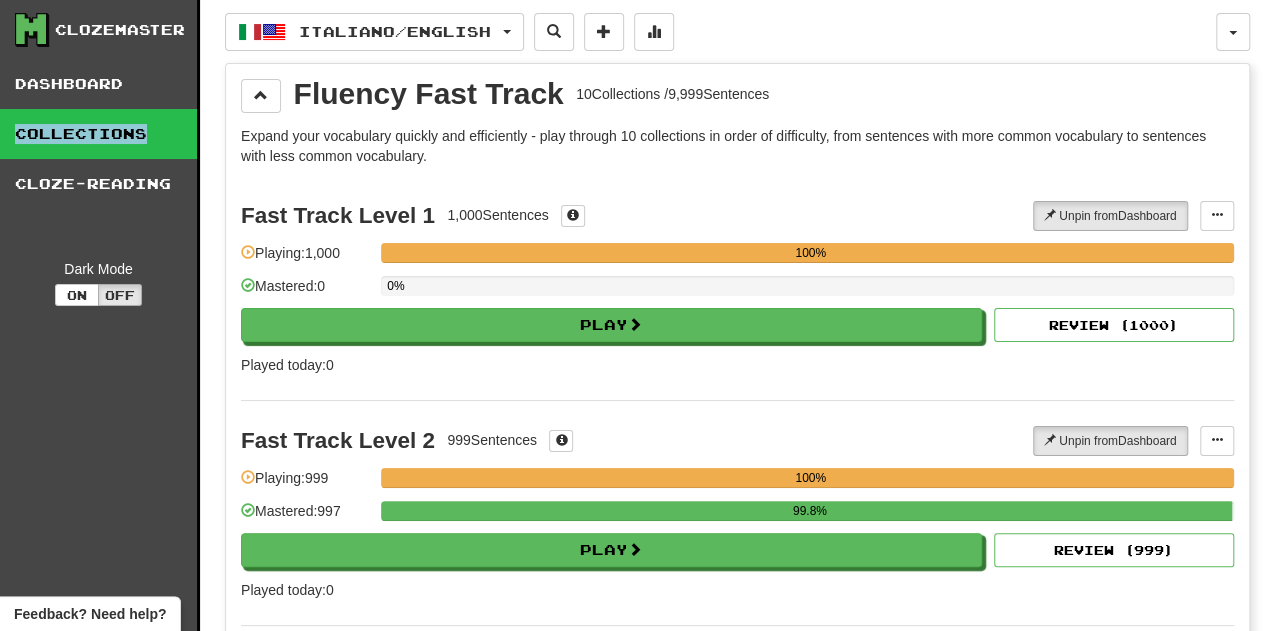 click on "Collections" at bounding box center [98, 134] 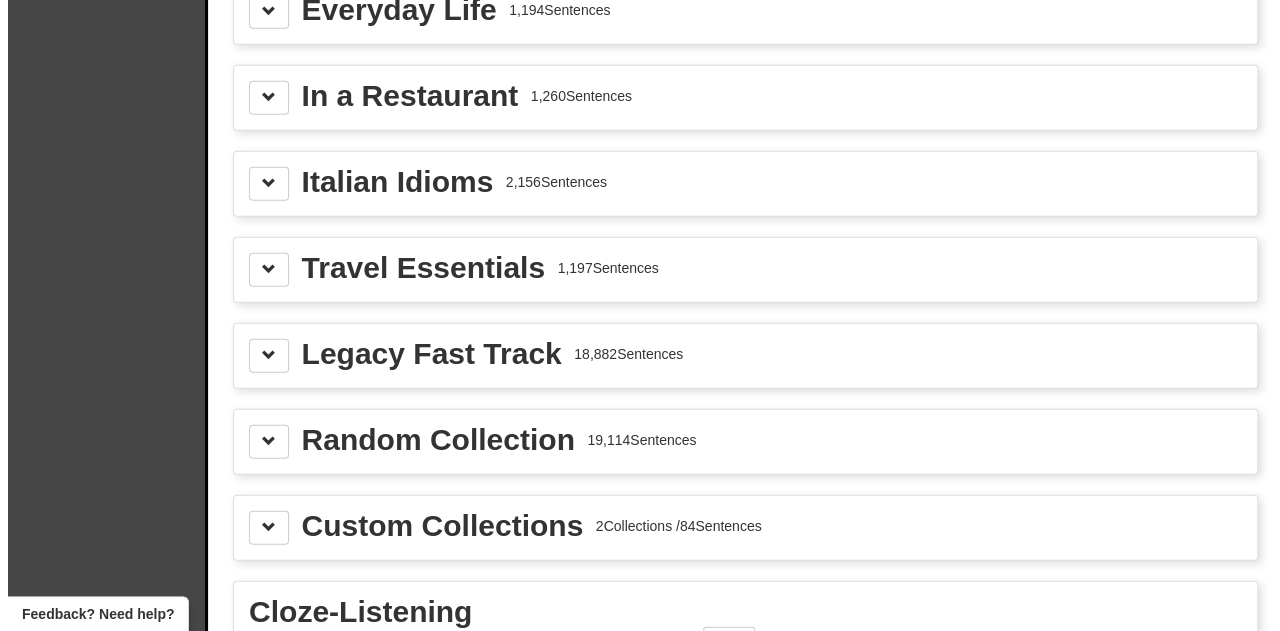scroll, scrollTop: 2659, scrollLeft: 0, axis: vertical 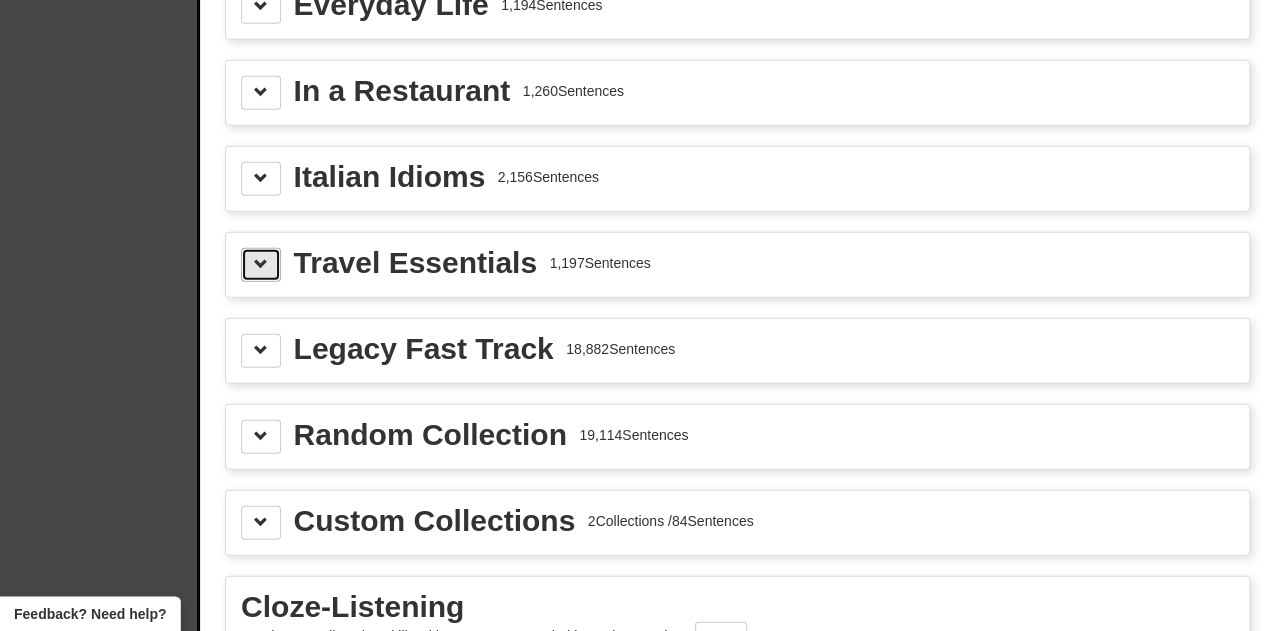 click at bounding box center [261, 265] 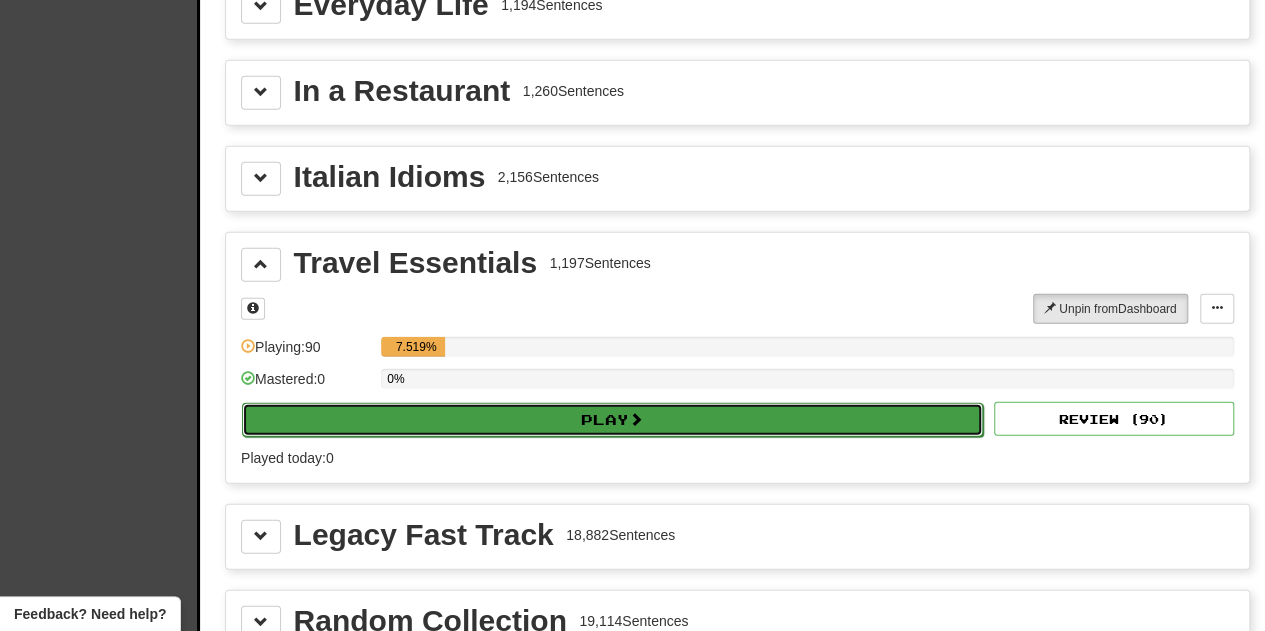 click on "Play" at bounding box center (612, 420) 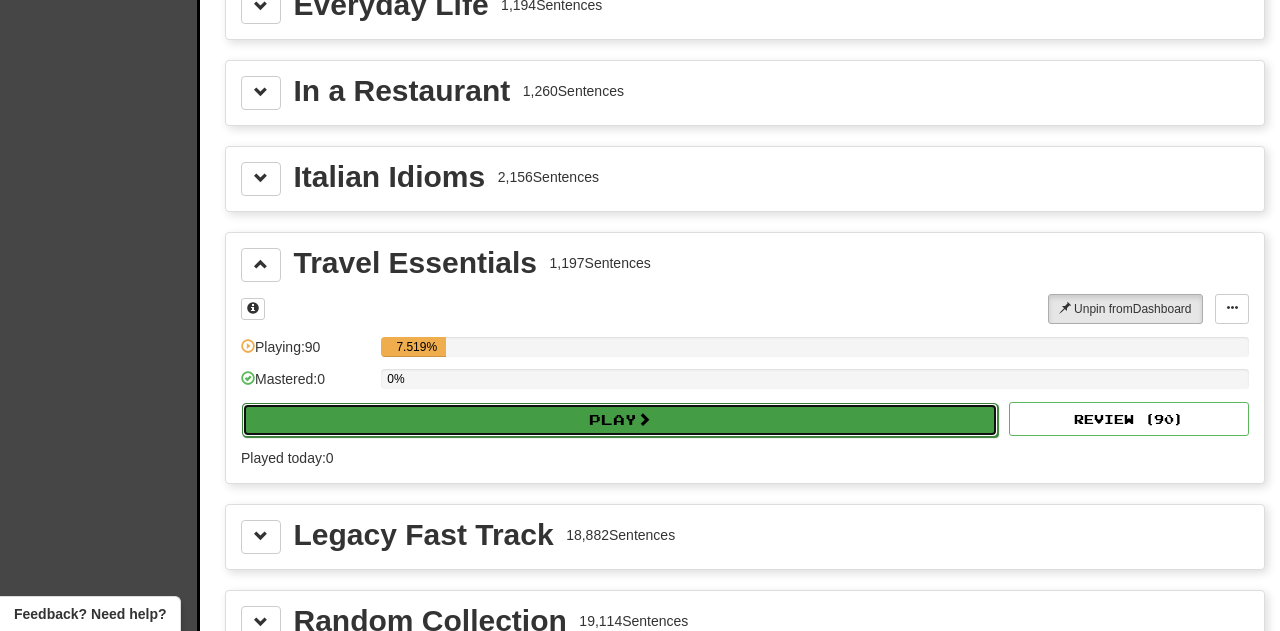 select on "**" 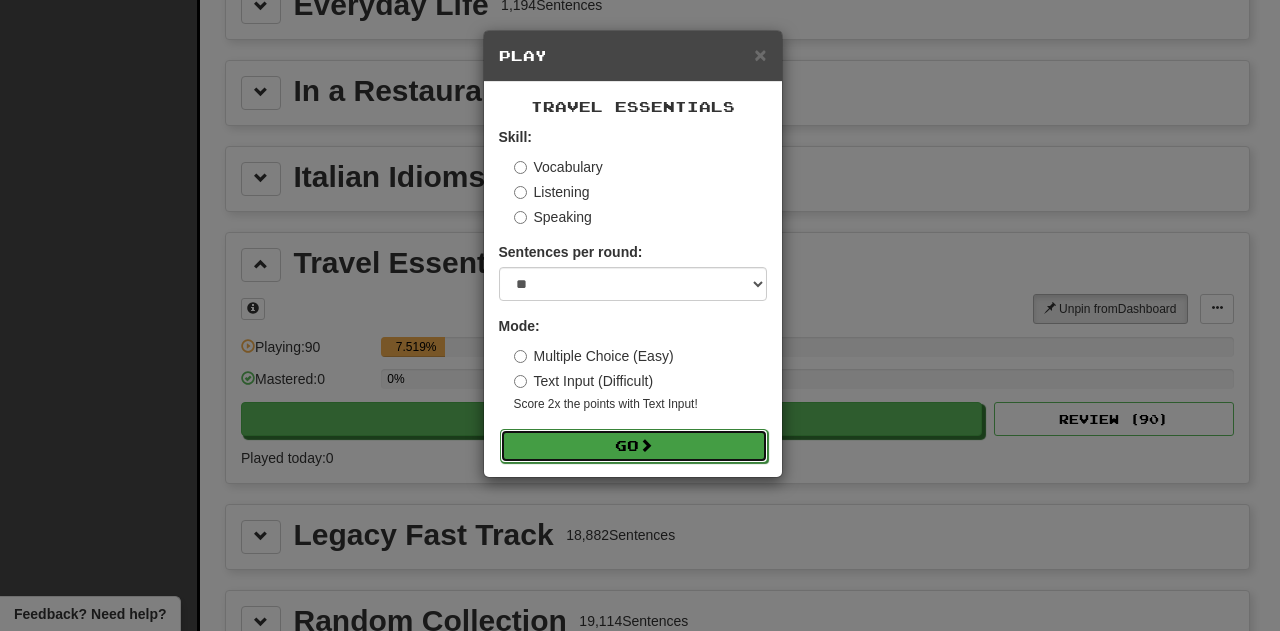 click on "Go" at bounding box center (634, 446) 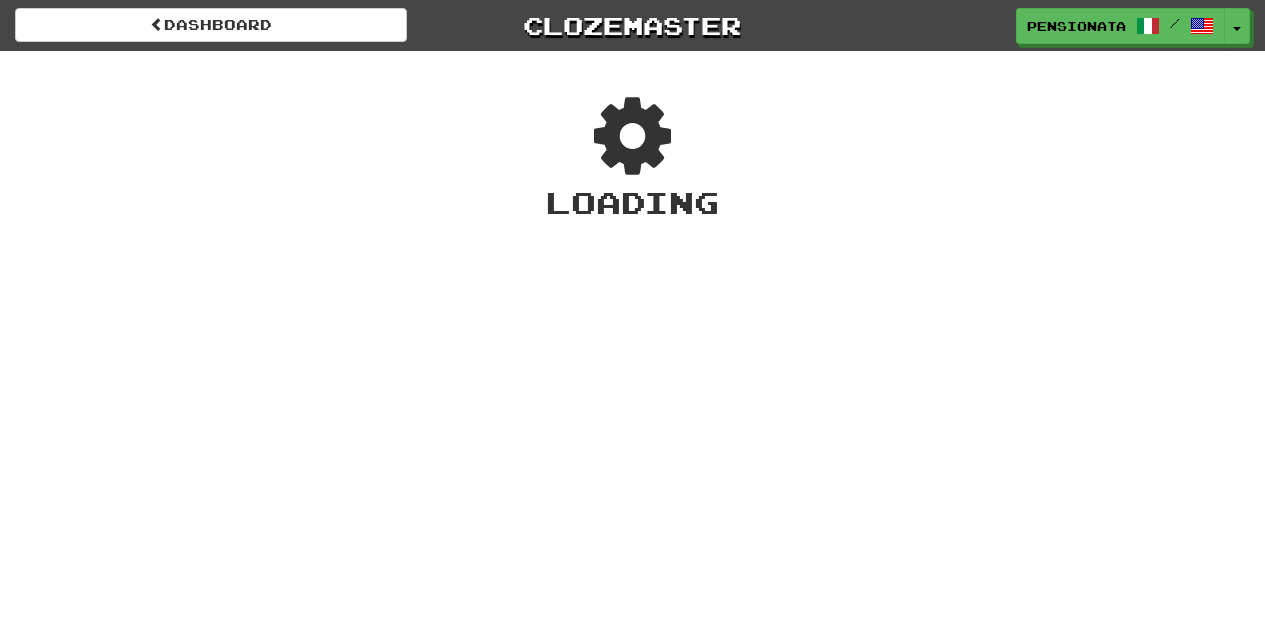 scroll, scrollTop: 0, scrollLeft: 0, axis: both 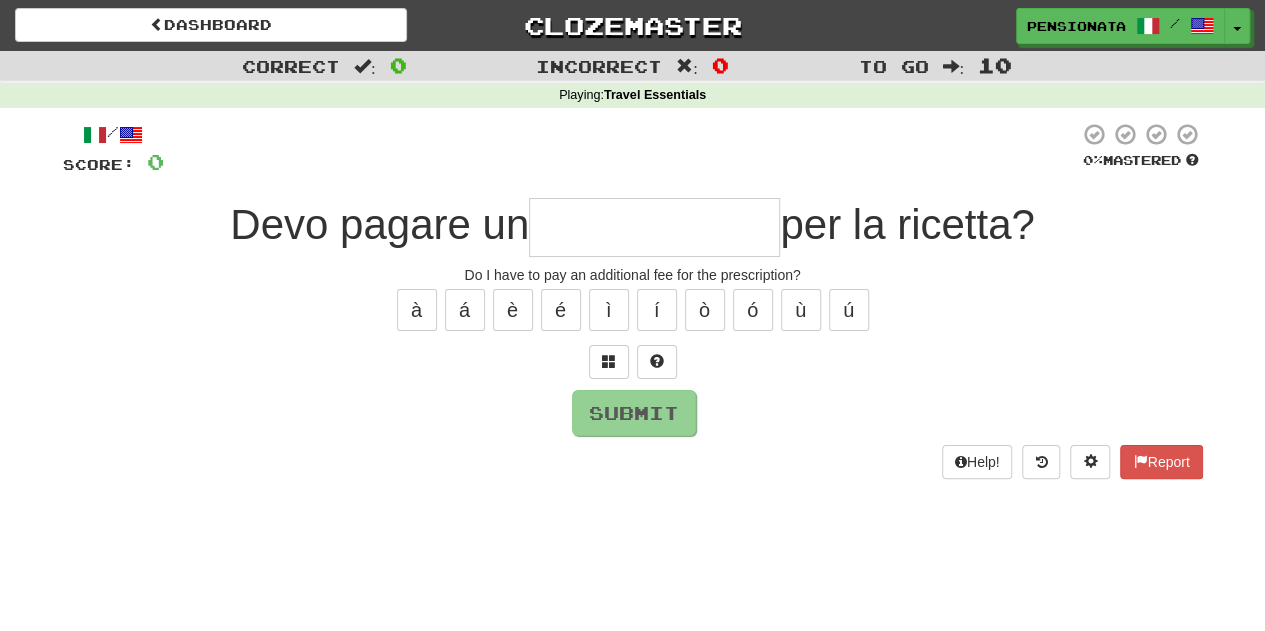 type on "*" 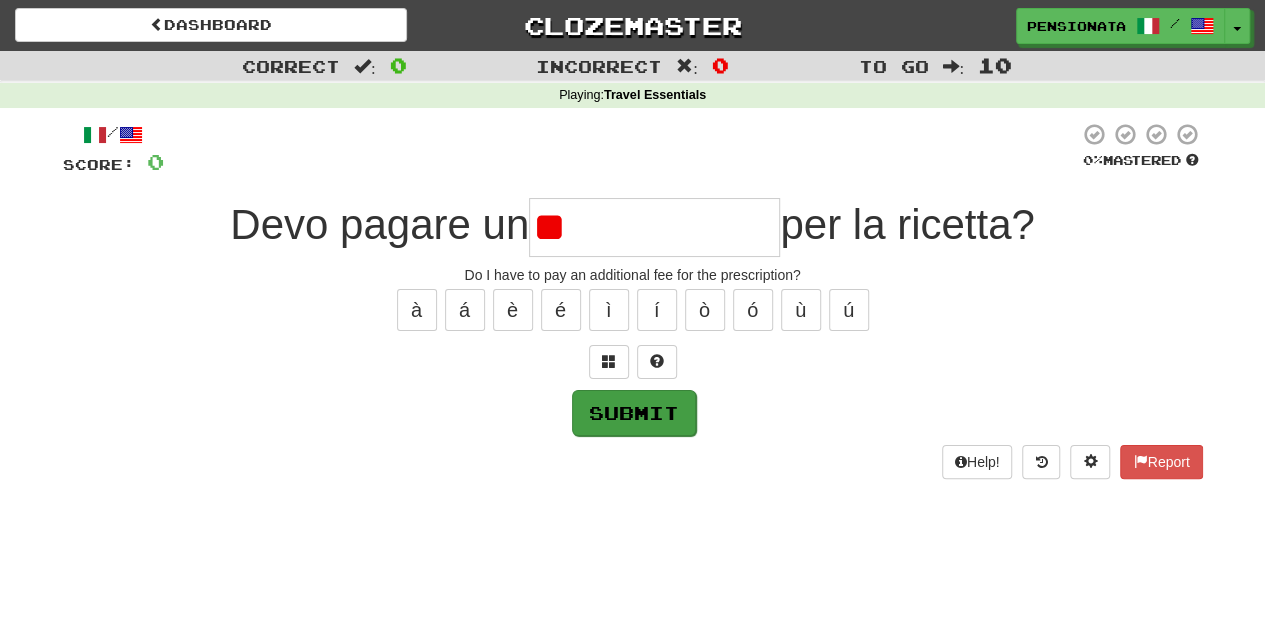 type on "*" 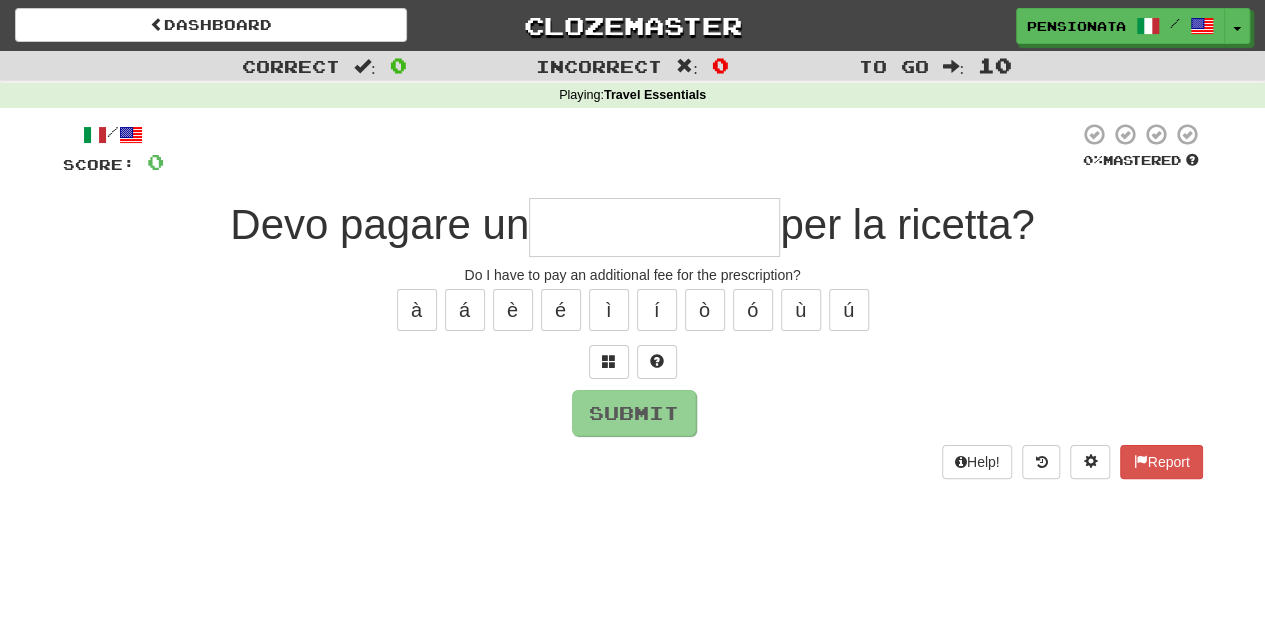 type on "**********" 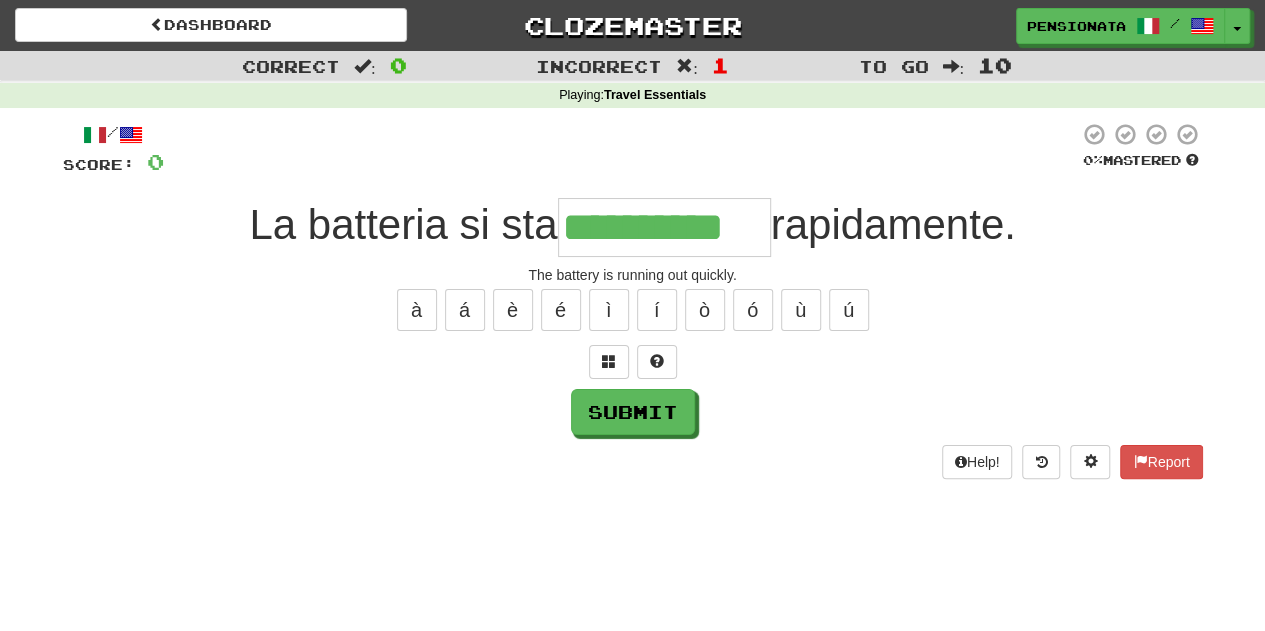 type on "**********" 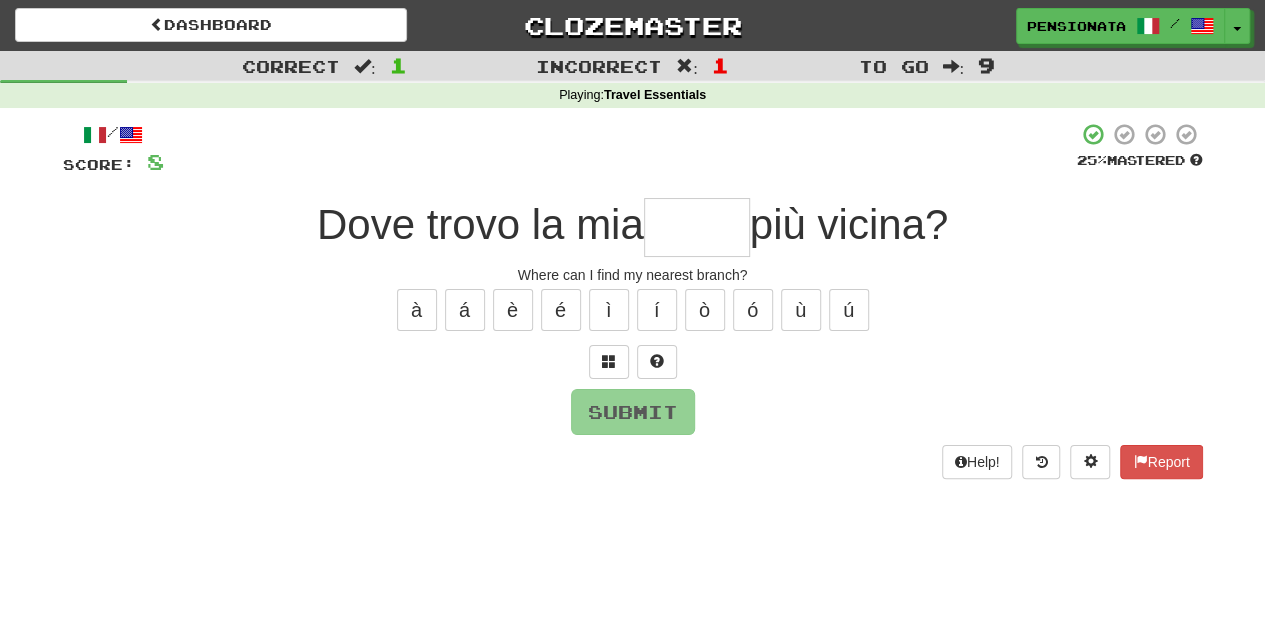 type on "*" 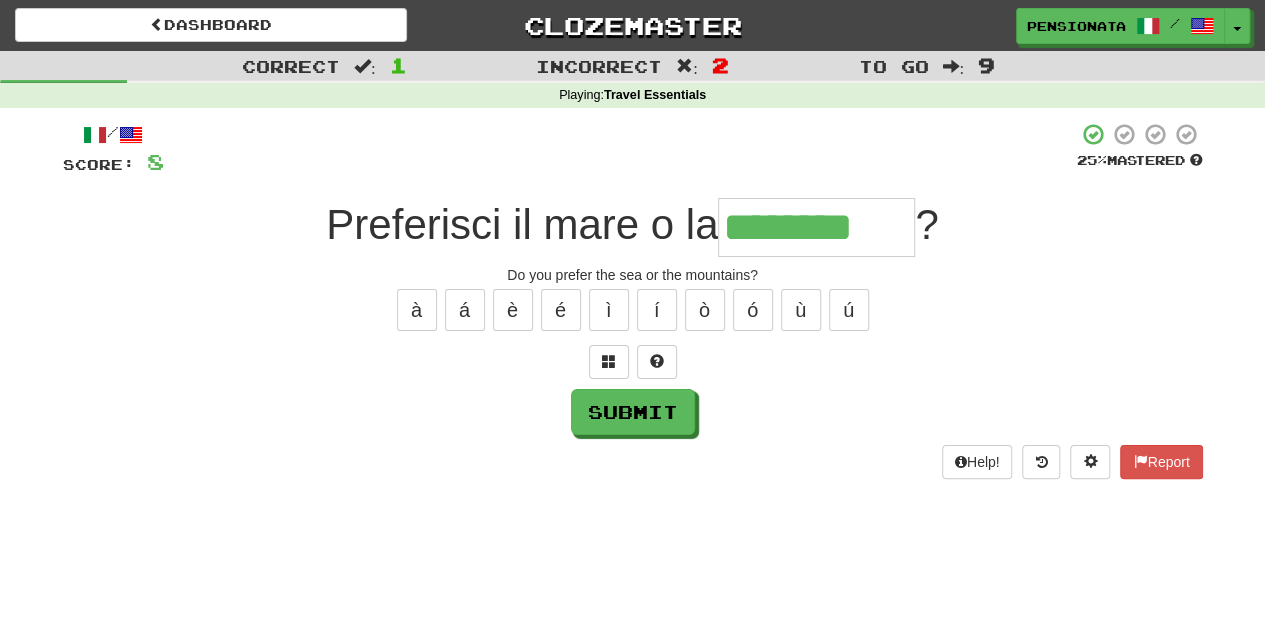 type on "********" 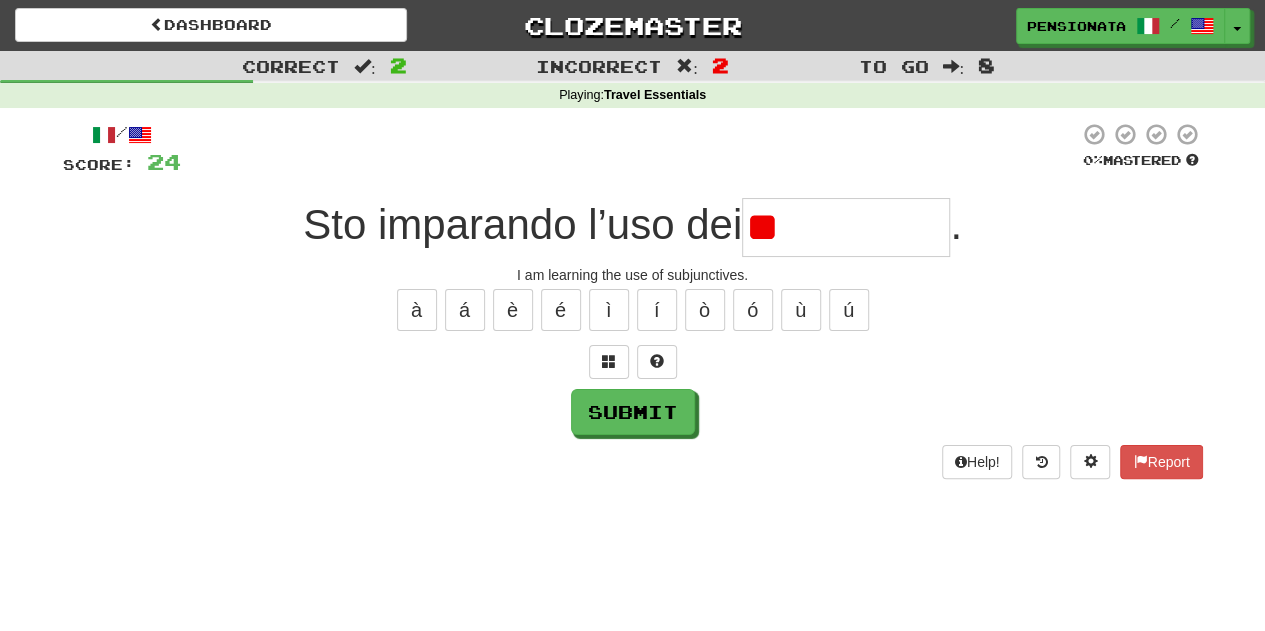 type on "*" 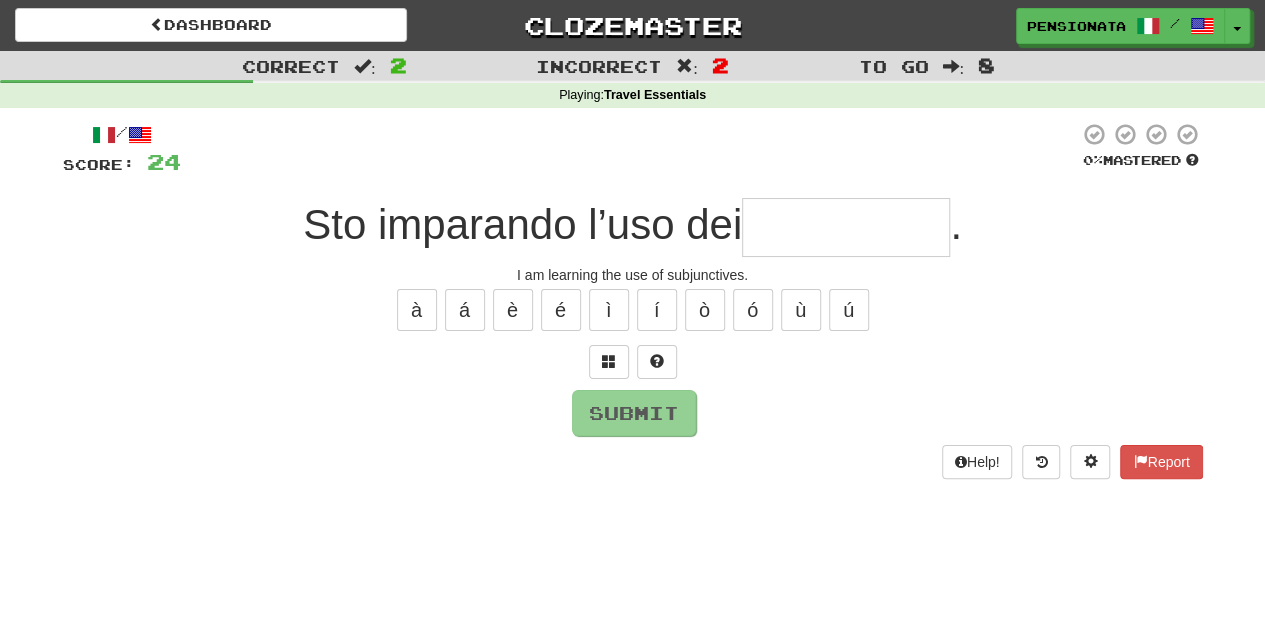 type on "**********" 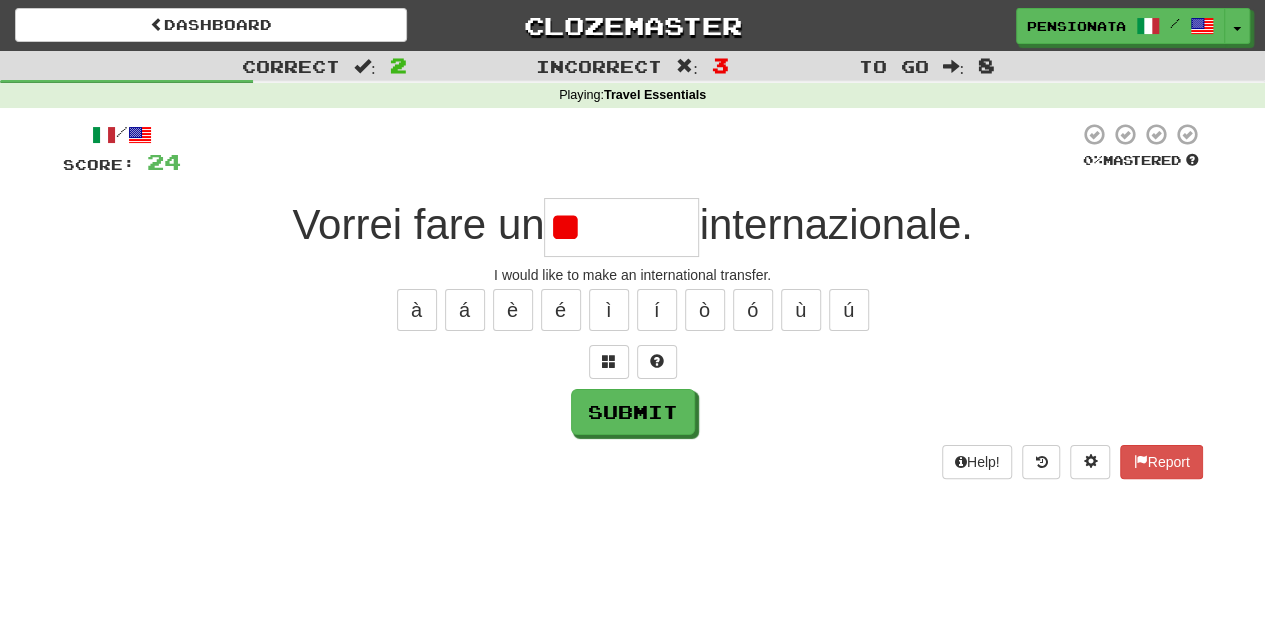 type on "*" 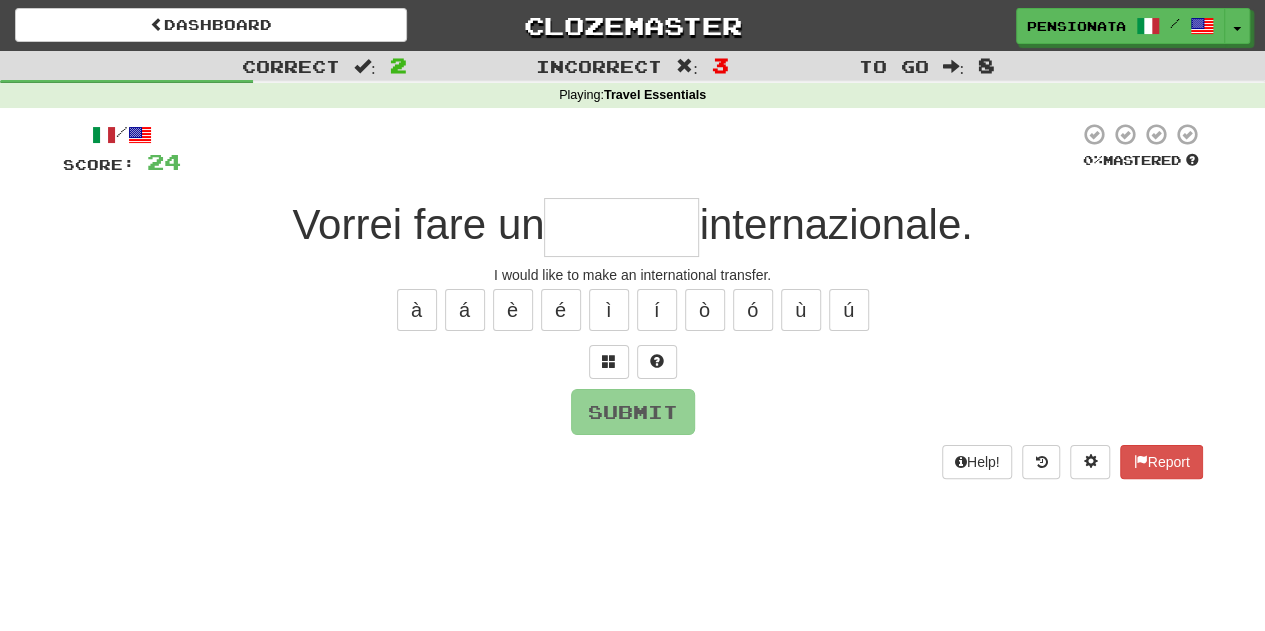type on "********" 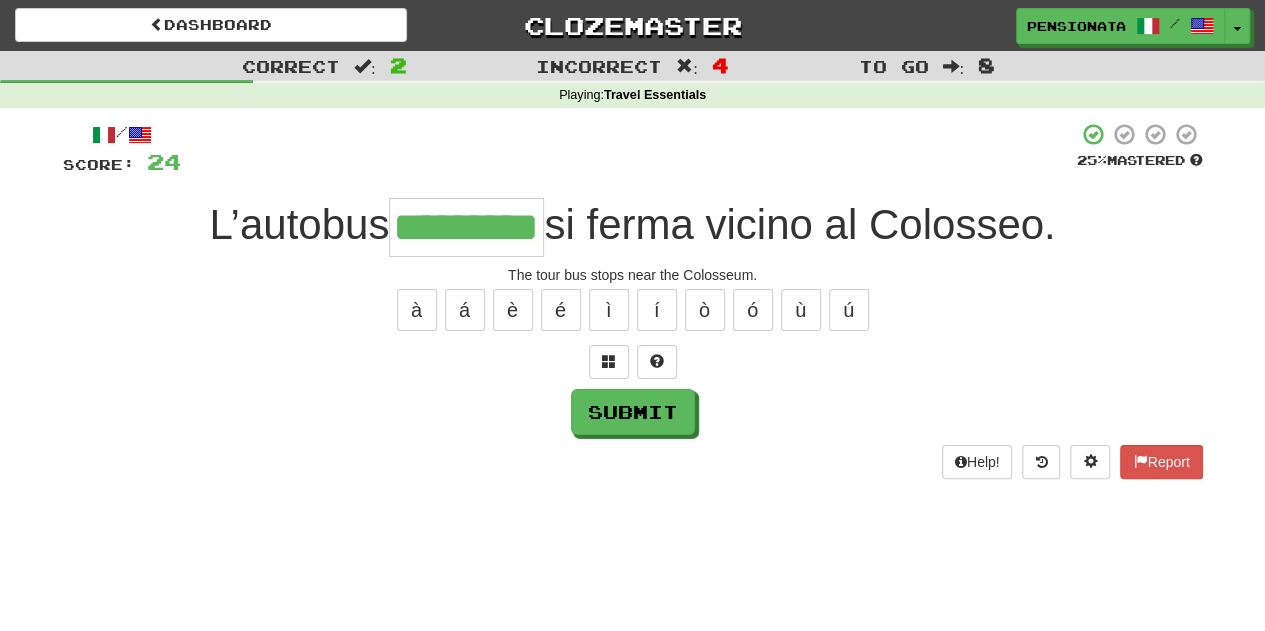 type on "*********" 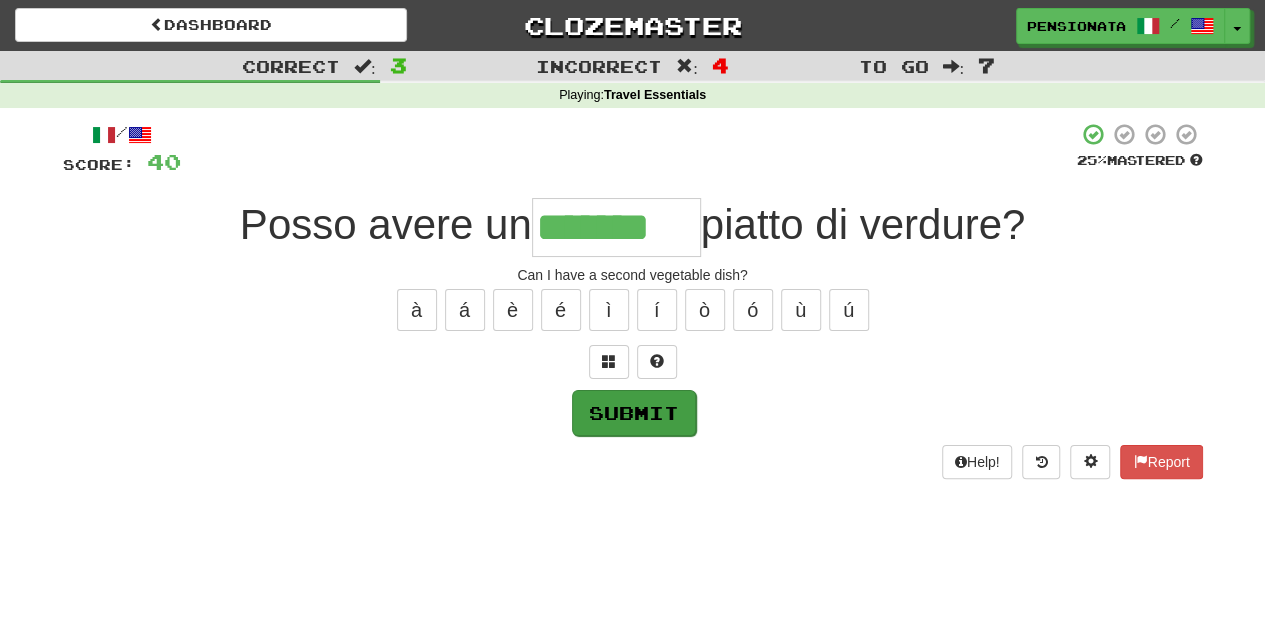 type on "*******" 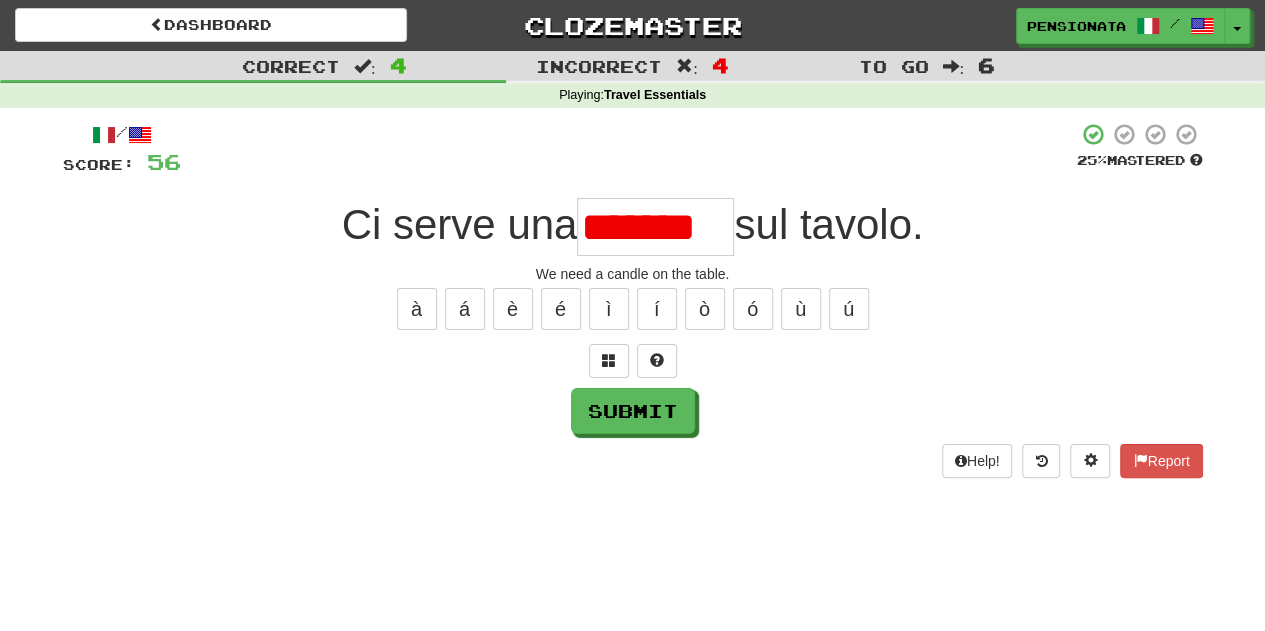 scroll, scrollTop: 0, scrollLeft: 0, axis: both 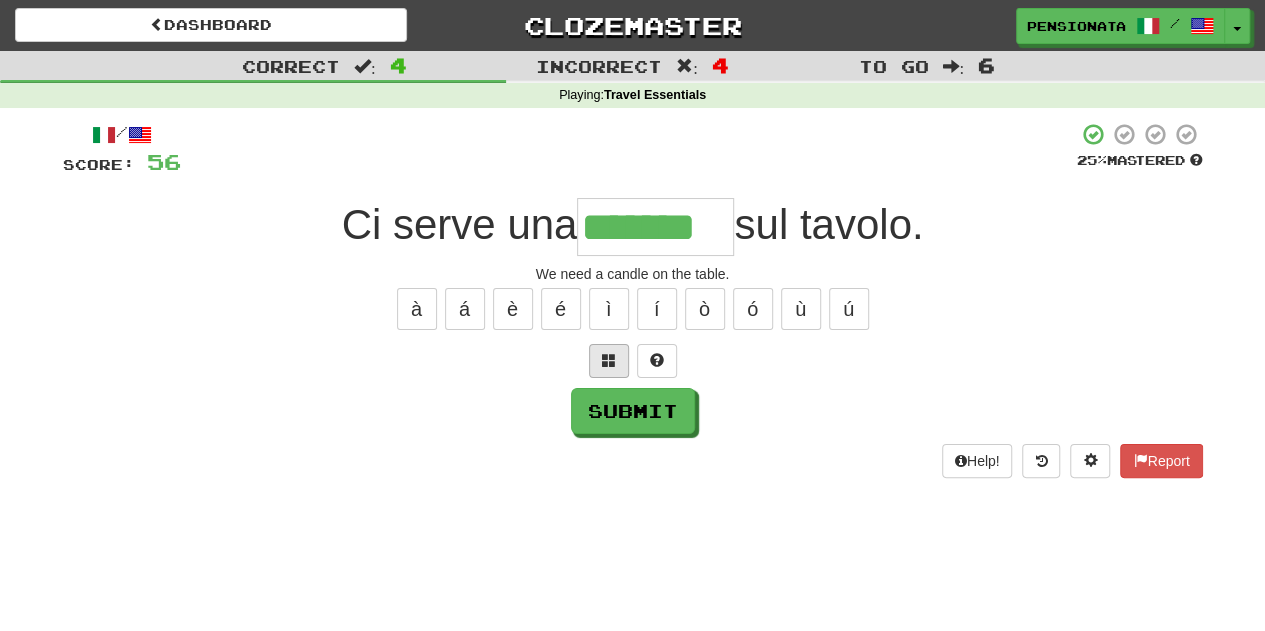 type on "*******" 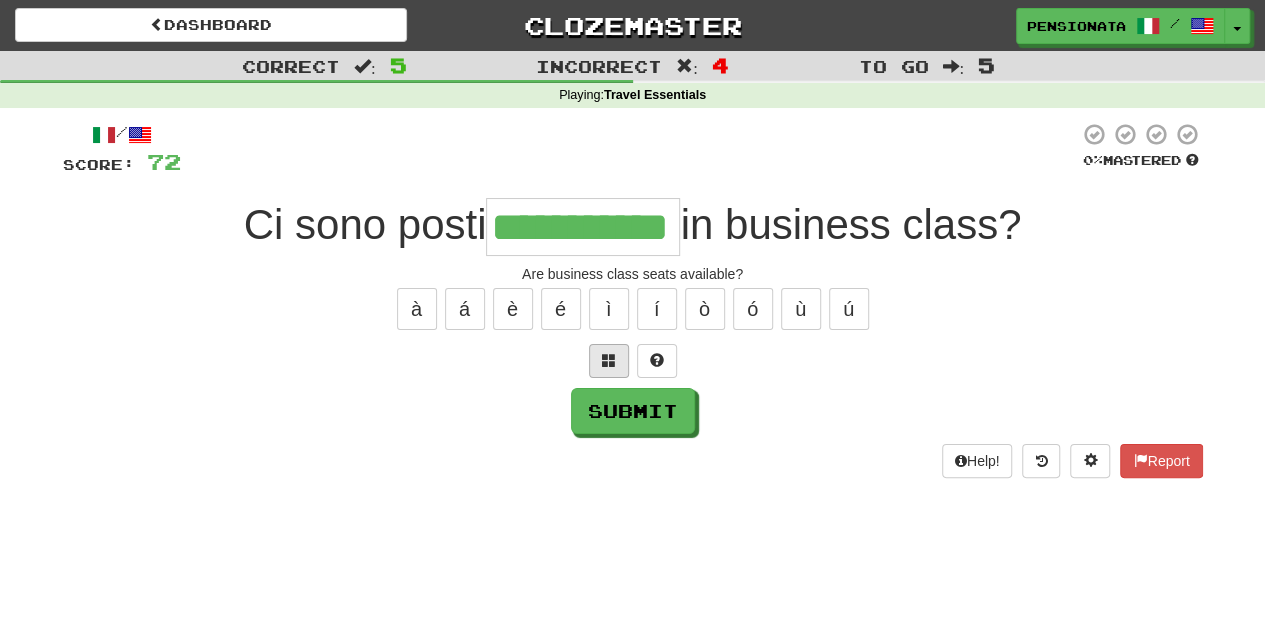 type on "**********" 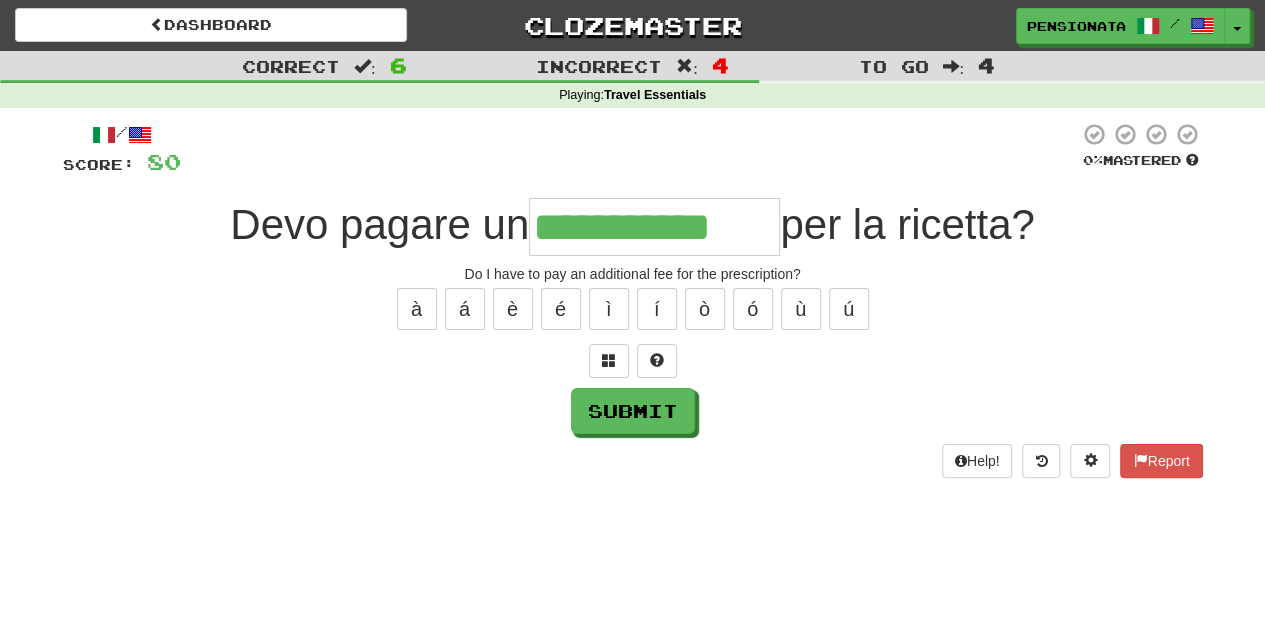 type on "**********" 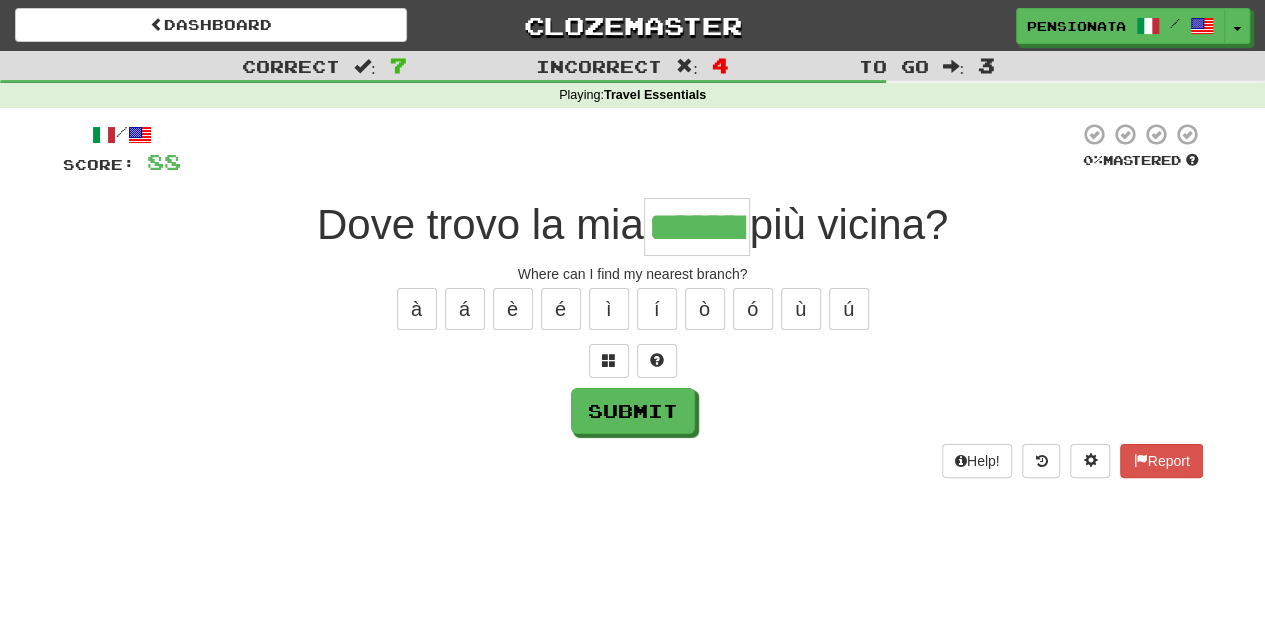 type on "*******" 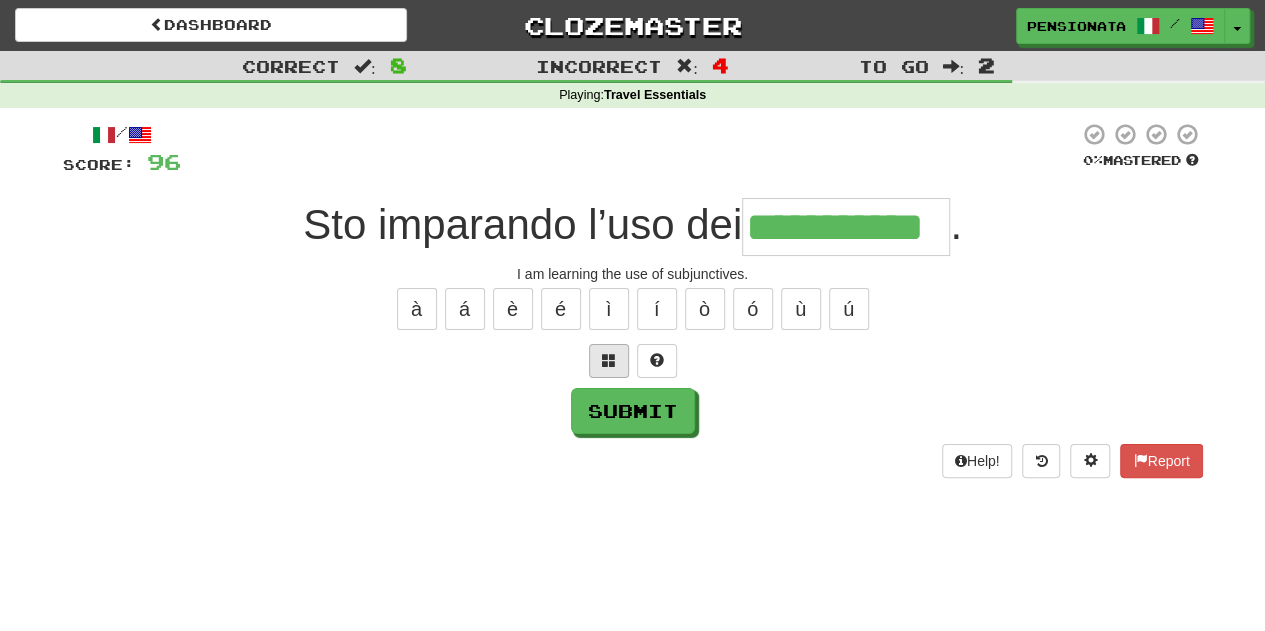 type on "**********" 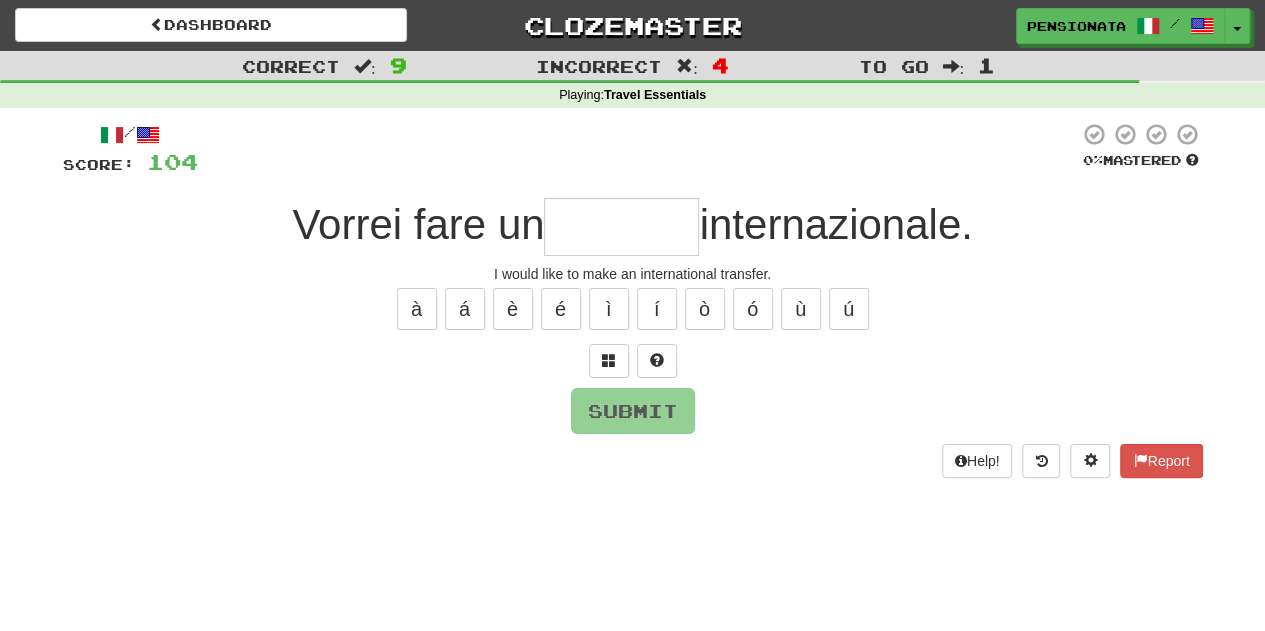 type on "********" 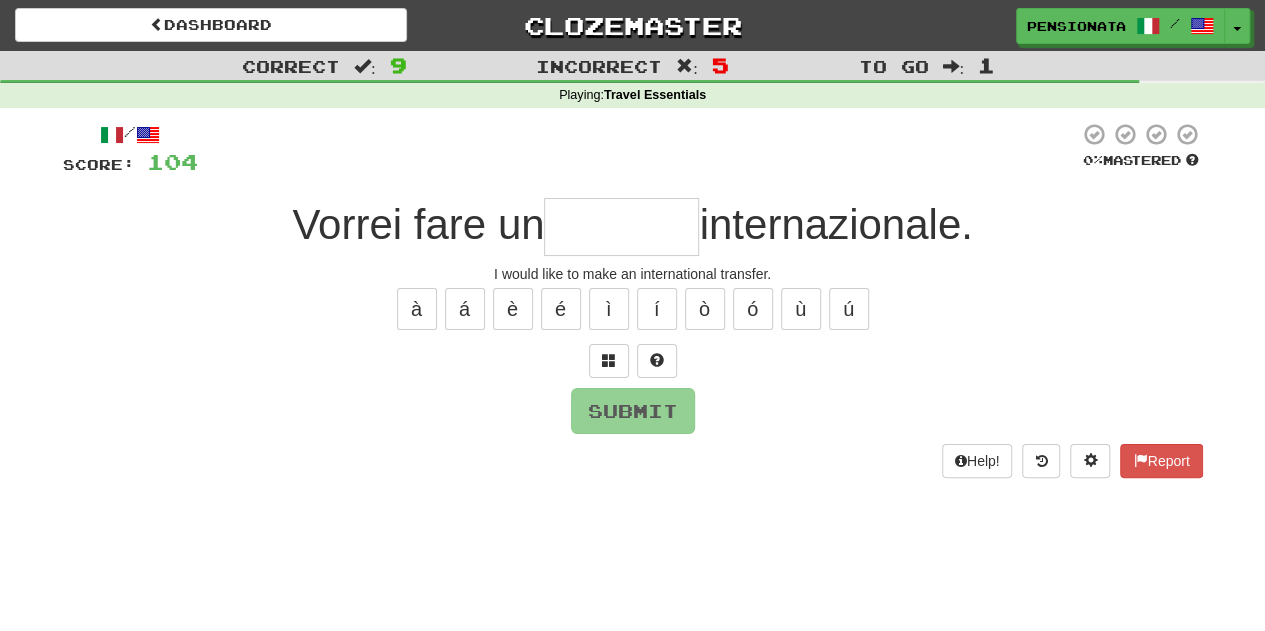 type on "*" 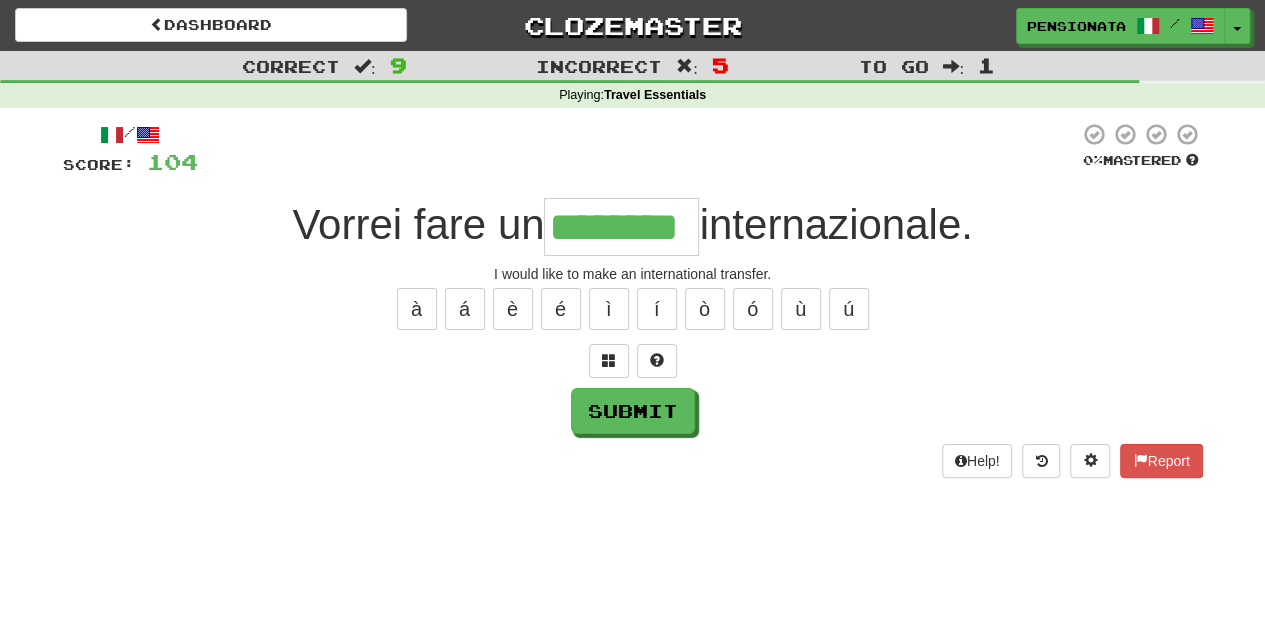 type on "********" 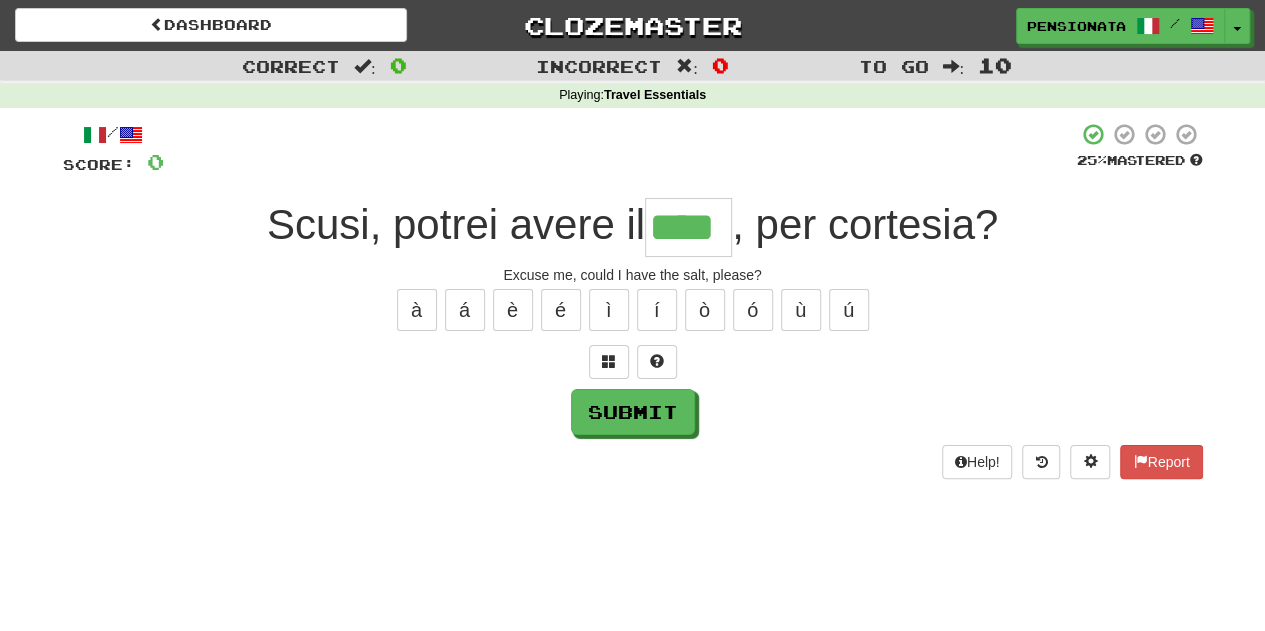 type on "****" 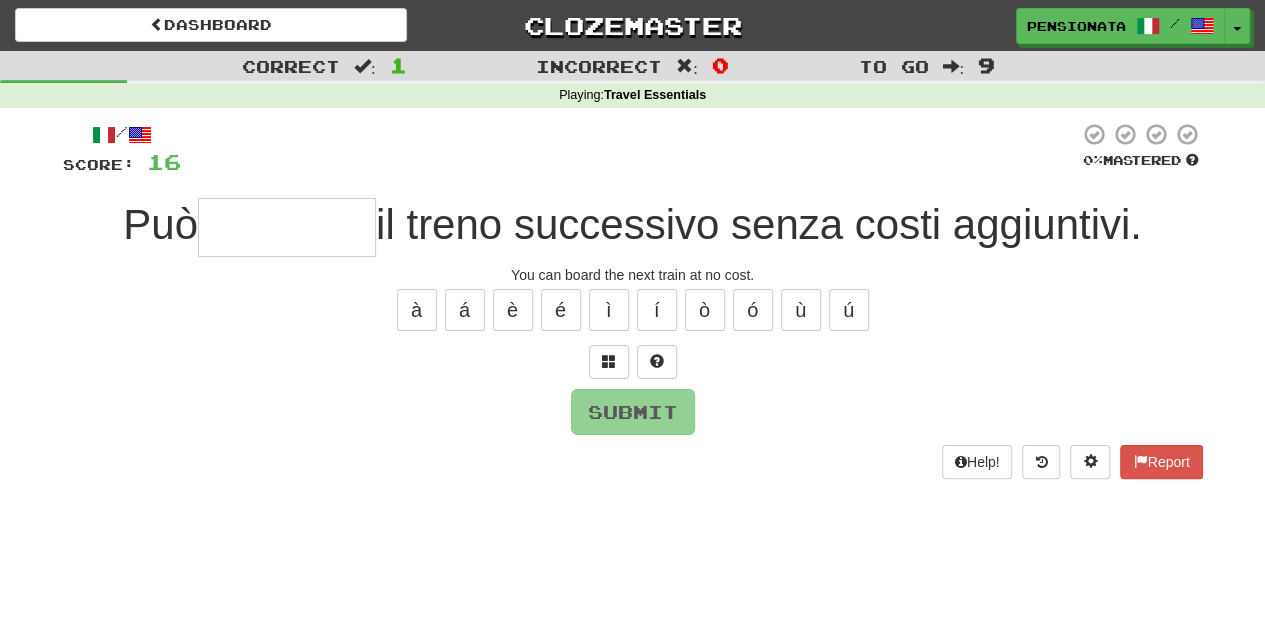 type on "*" 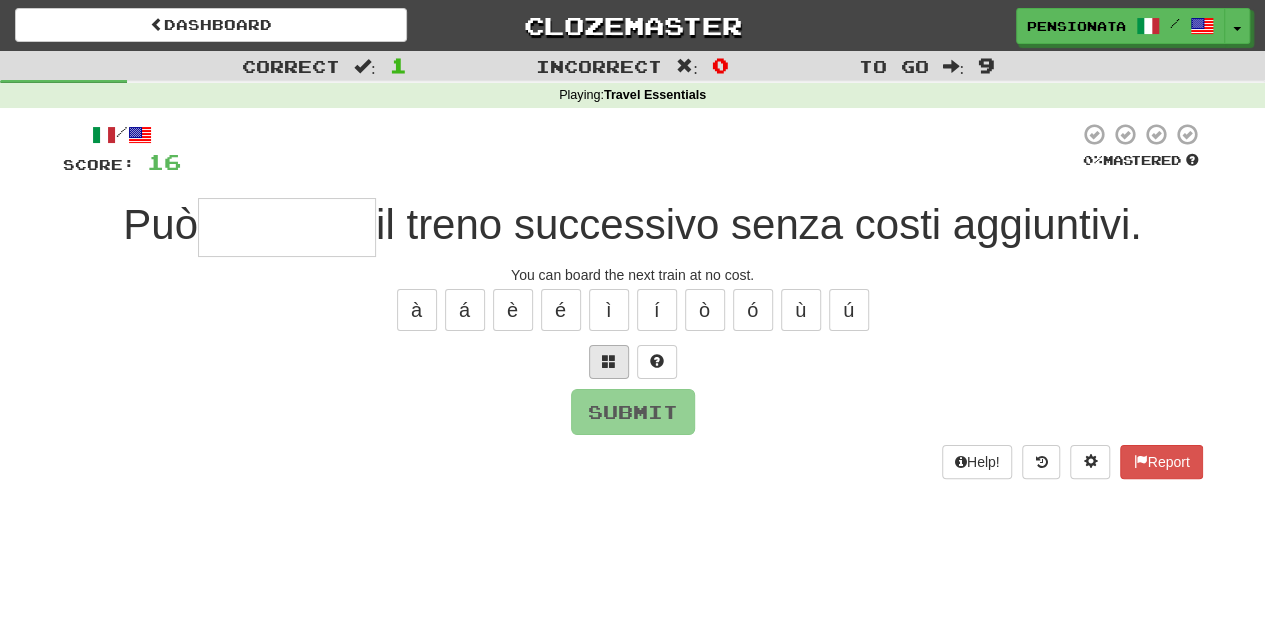 type on "********" 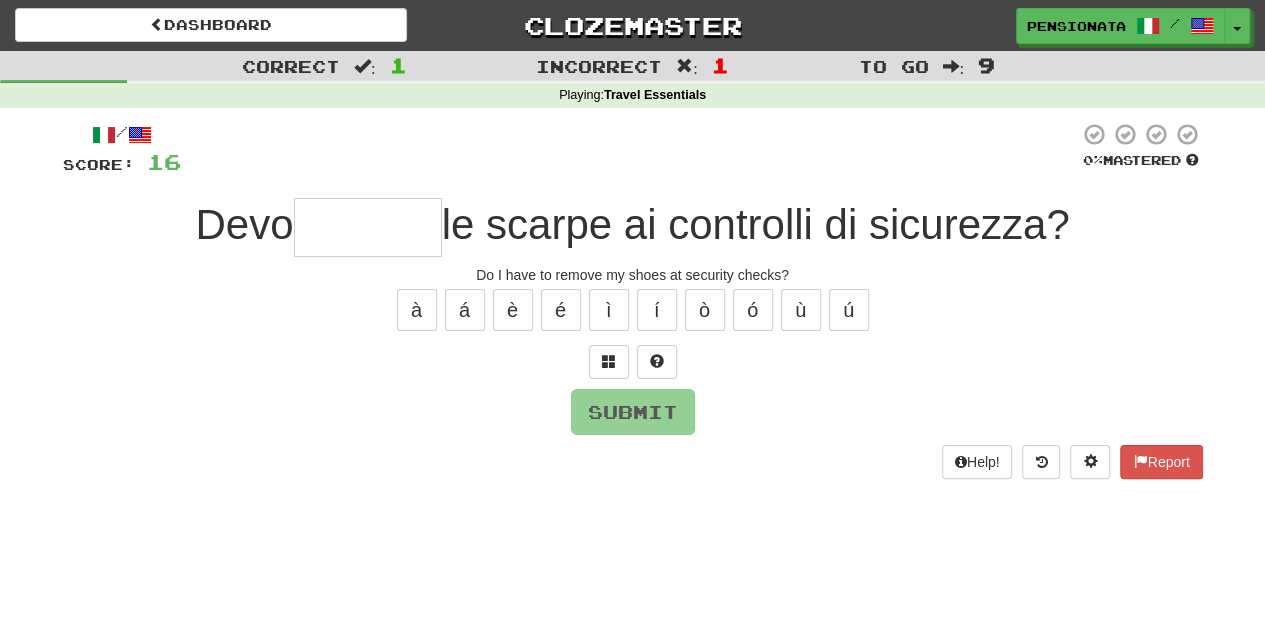 type on "*" 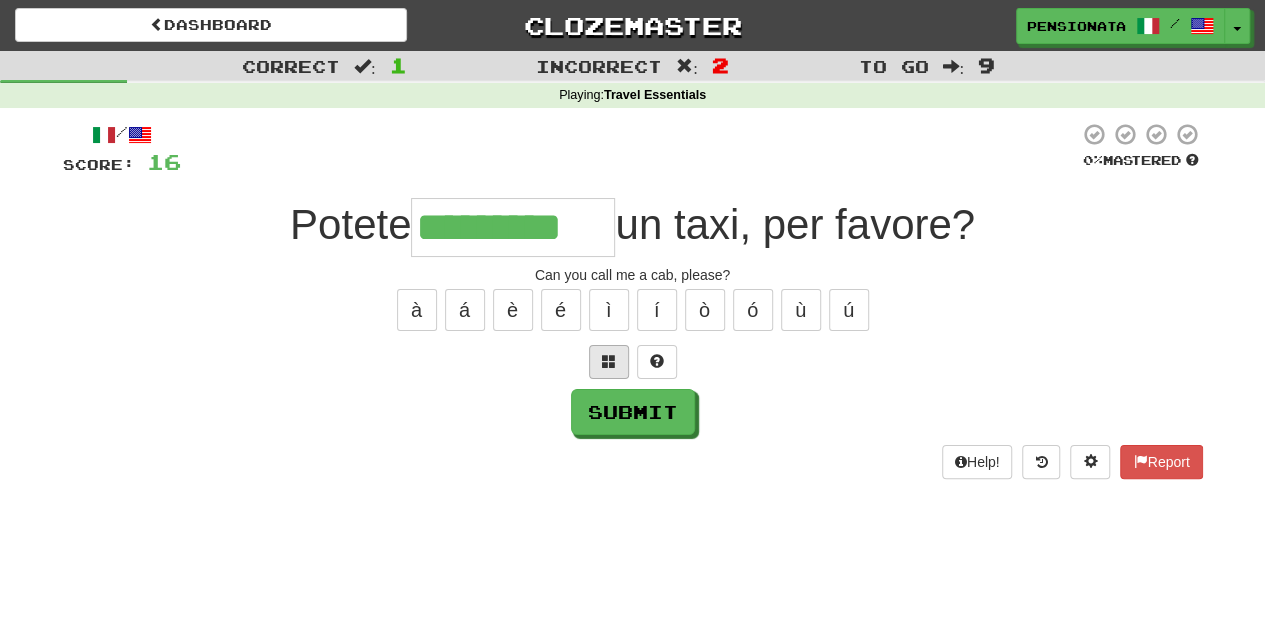 type on "*********" 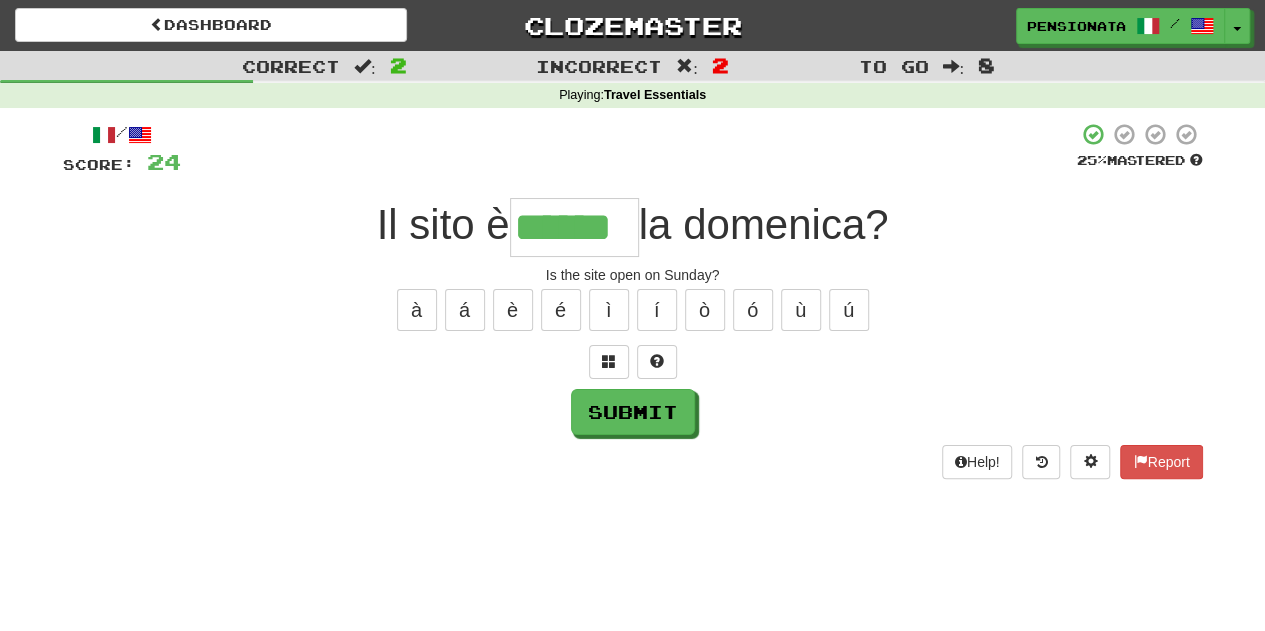 type on "******" 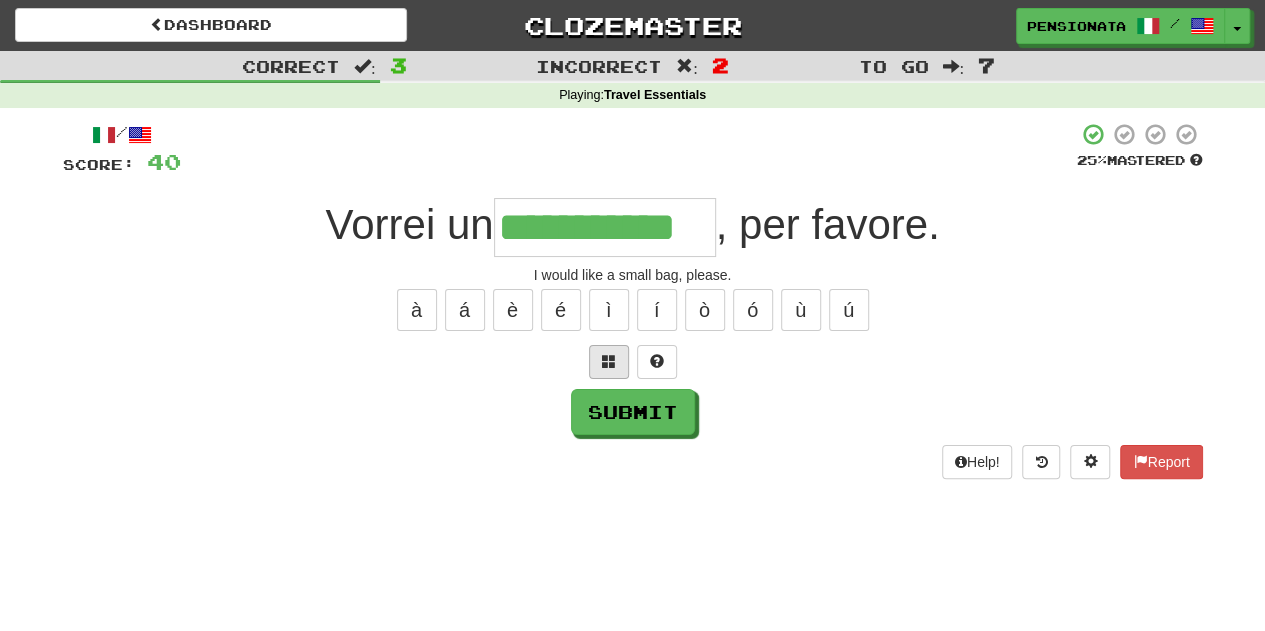 type on "**********" 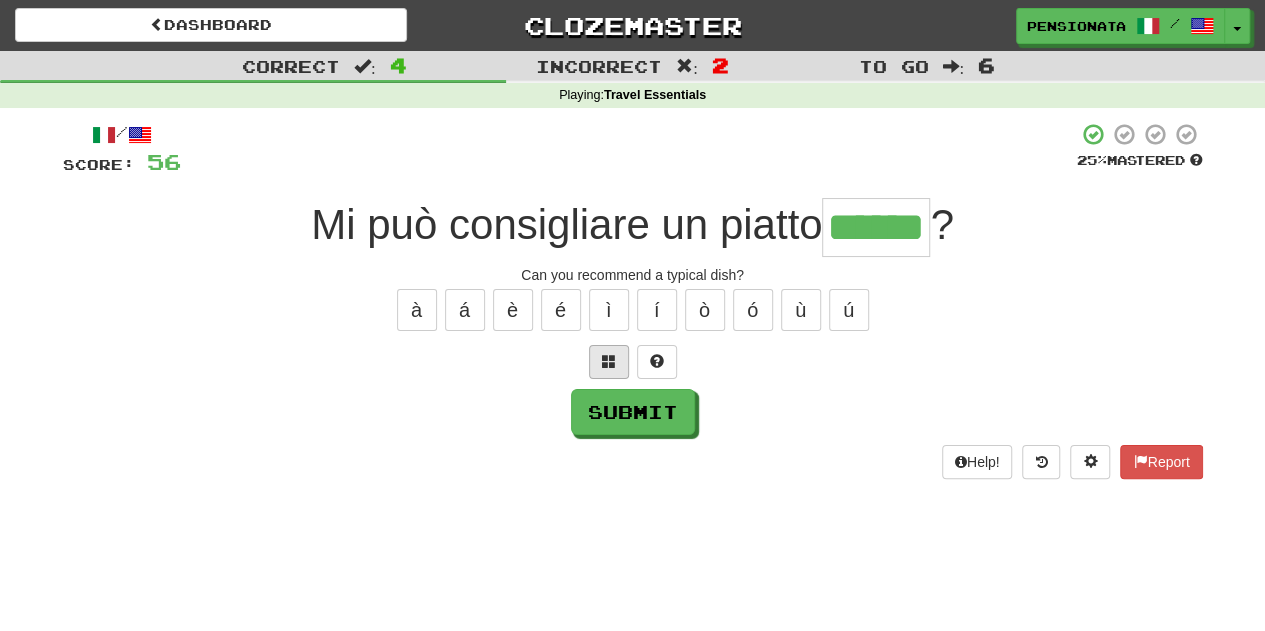 type on "******" 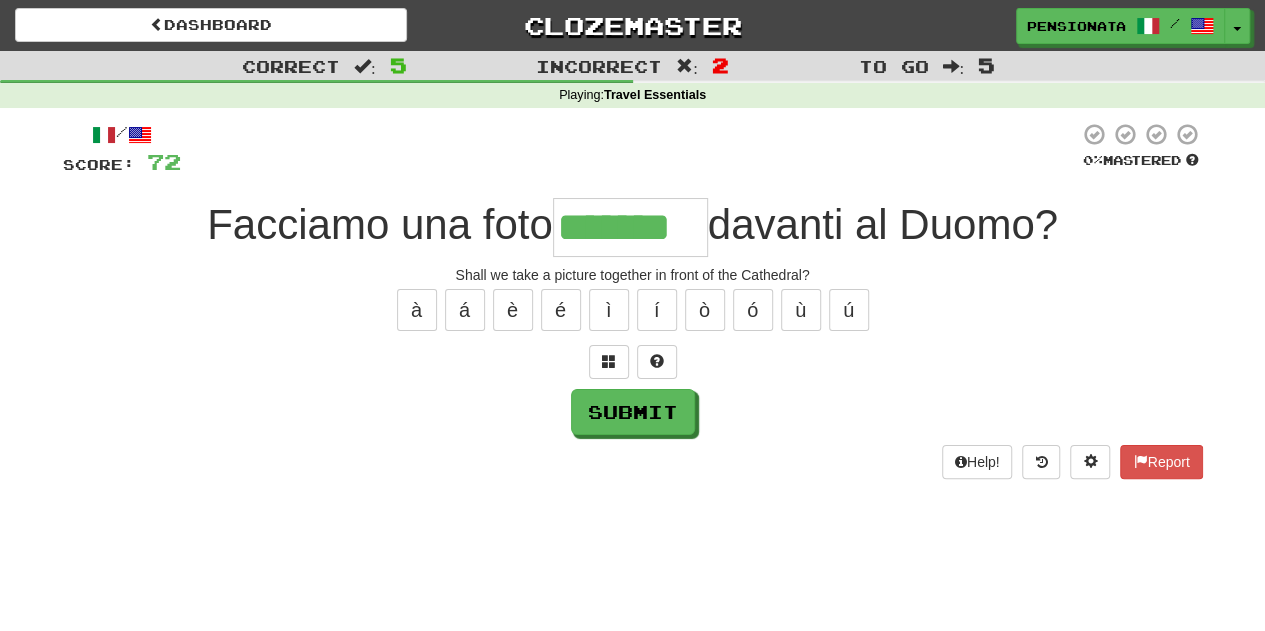type on "*******" 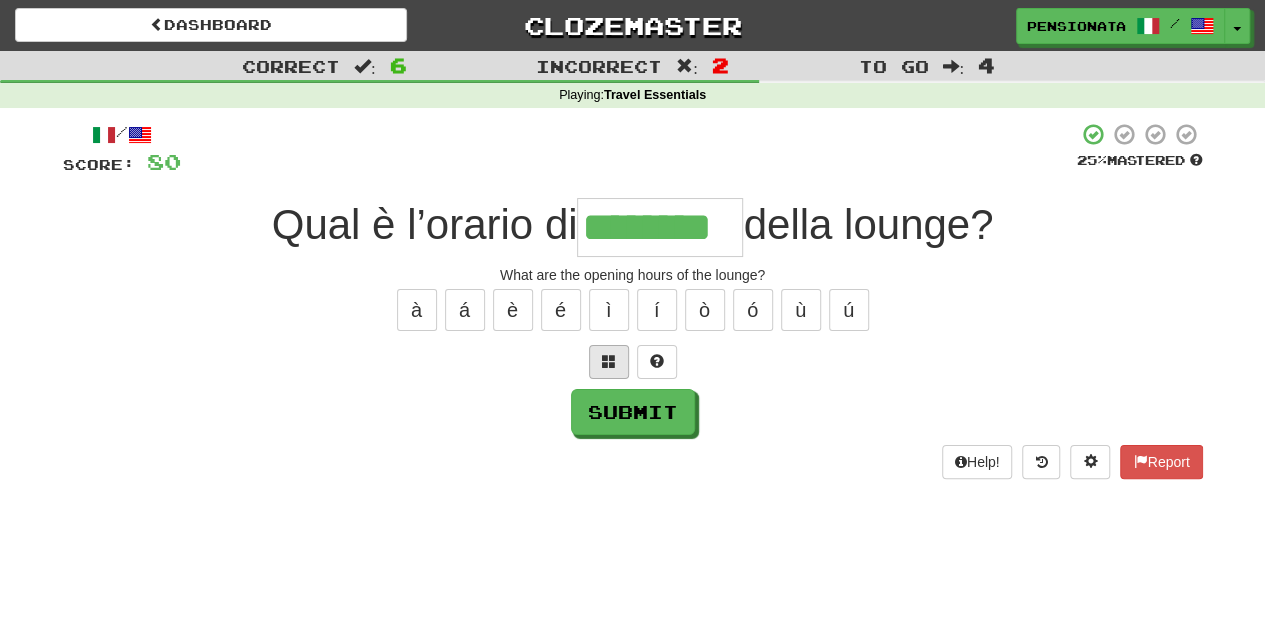 type on "********" 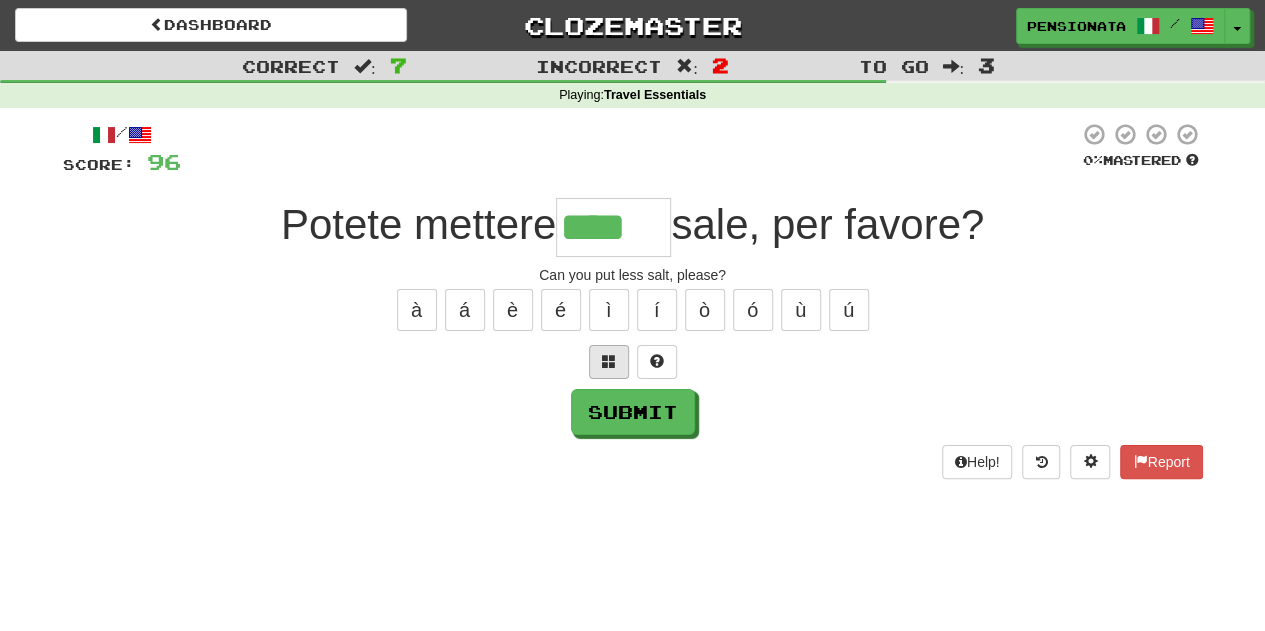 type on "****" 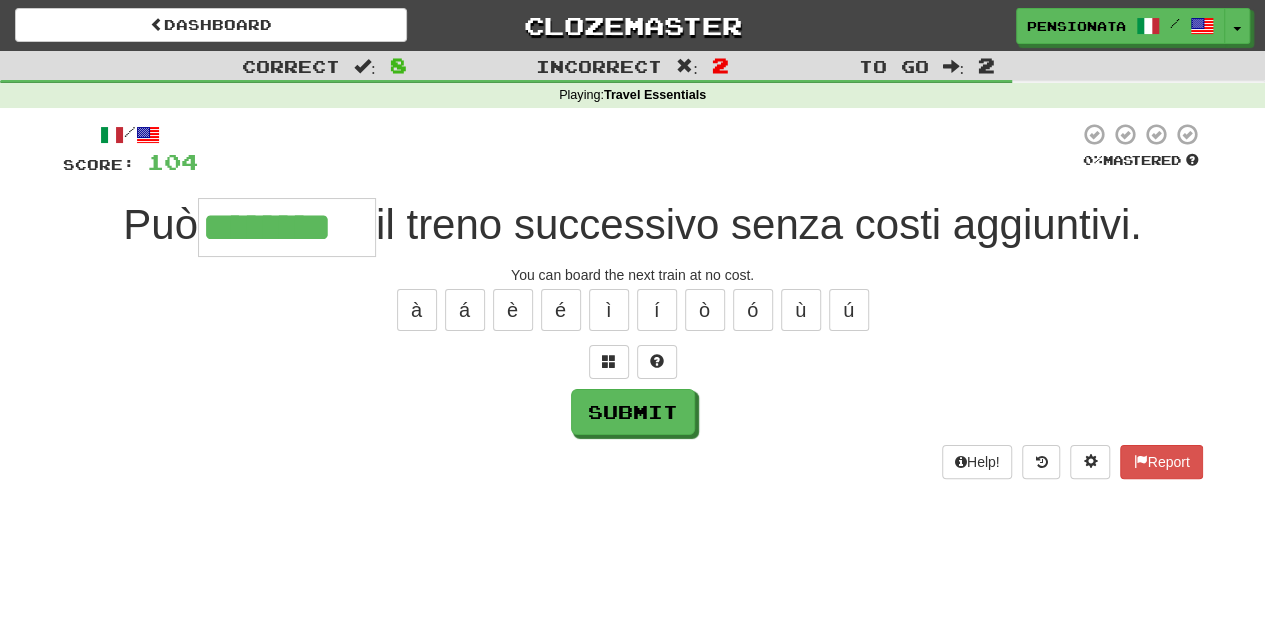 type on "********" 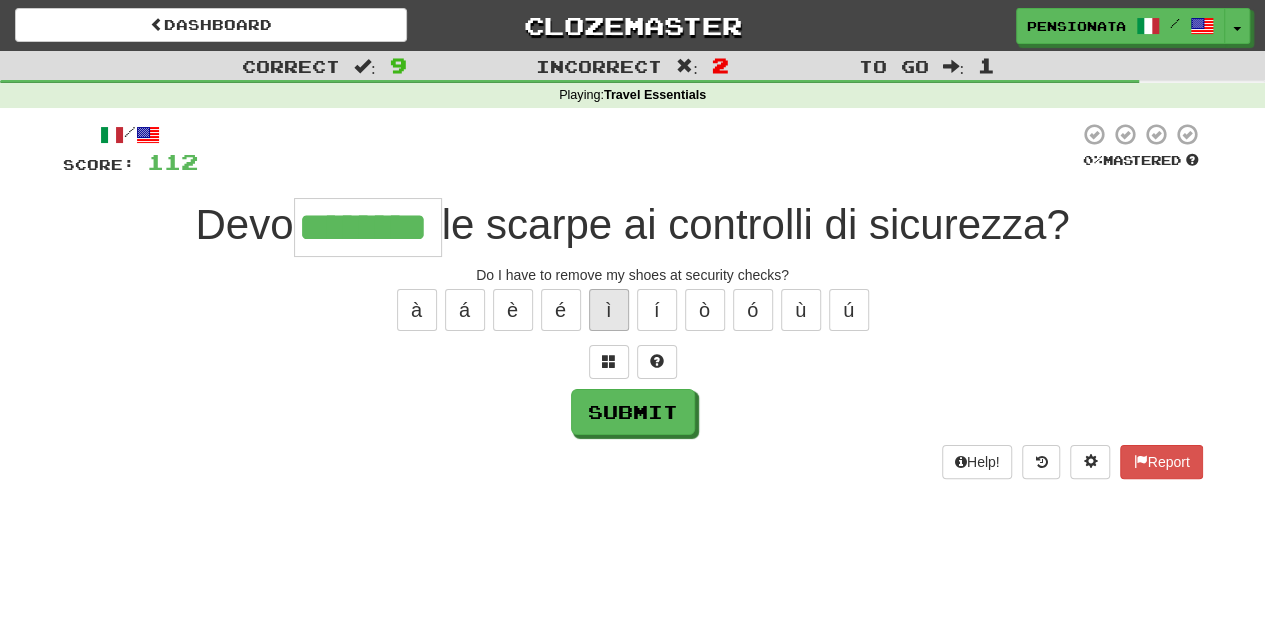 type on "********" 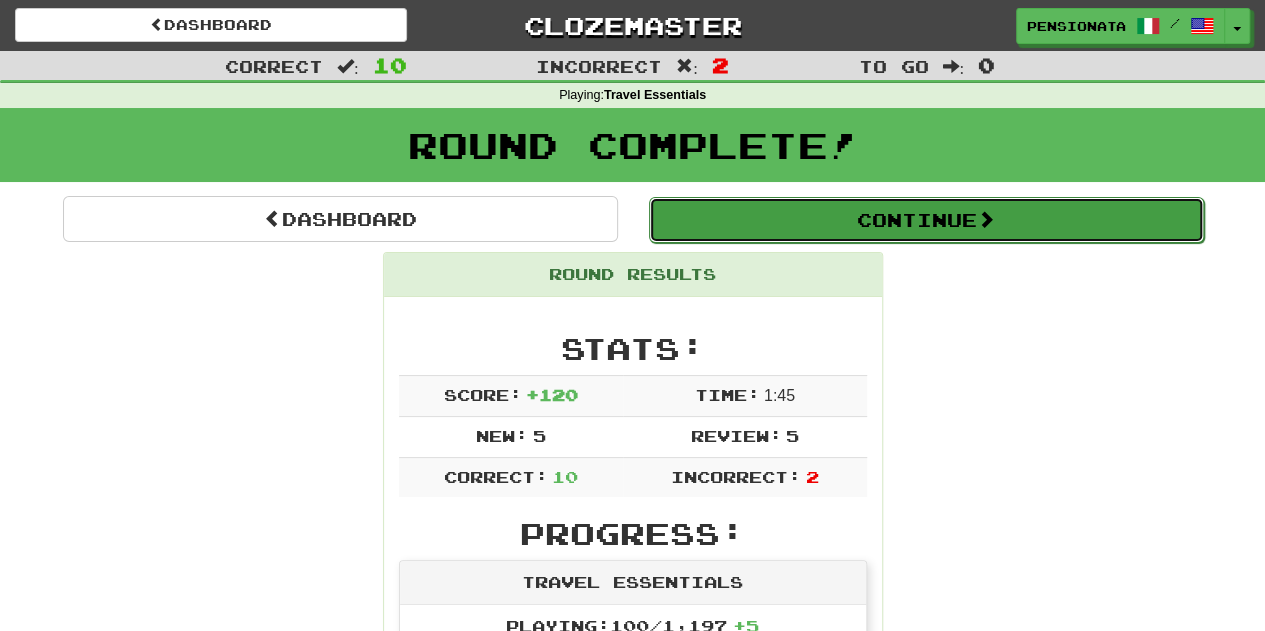 click on "Continue" at bounding box center [926, 220] 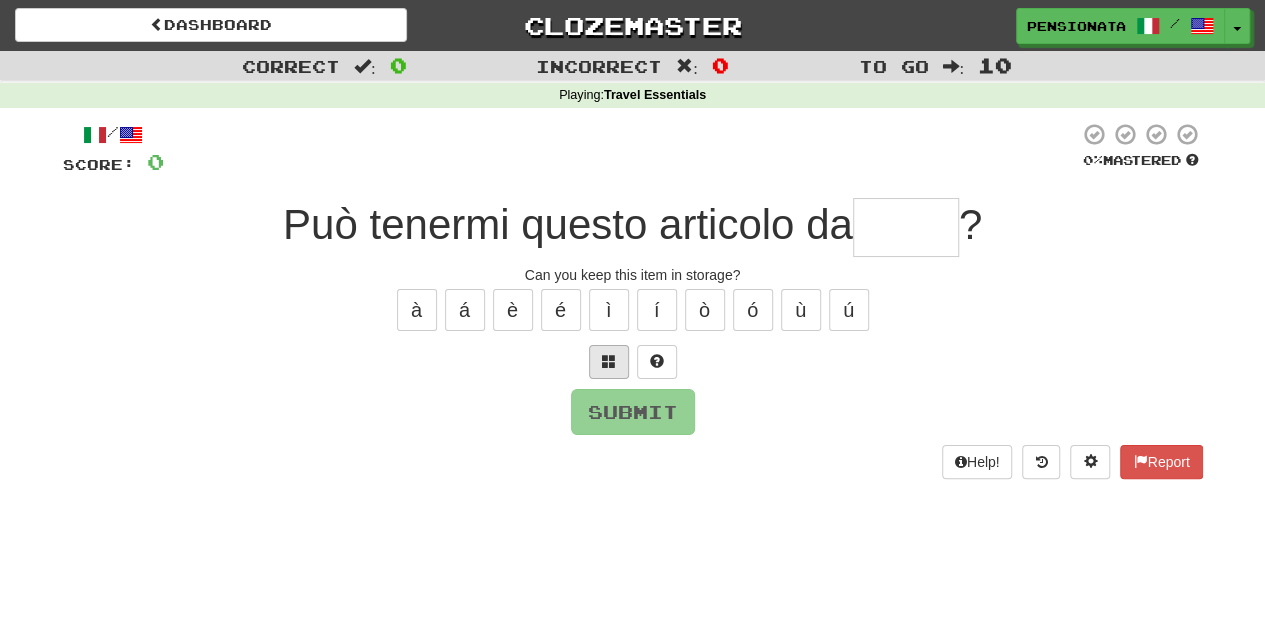 type on "*" 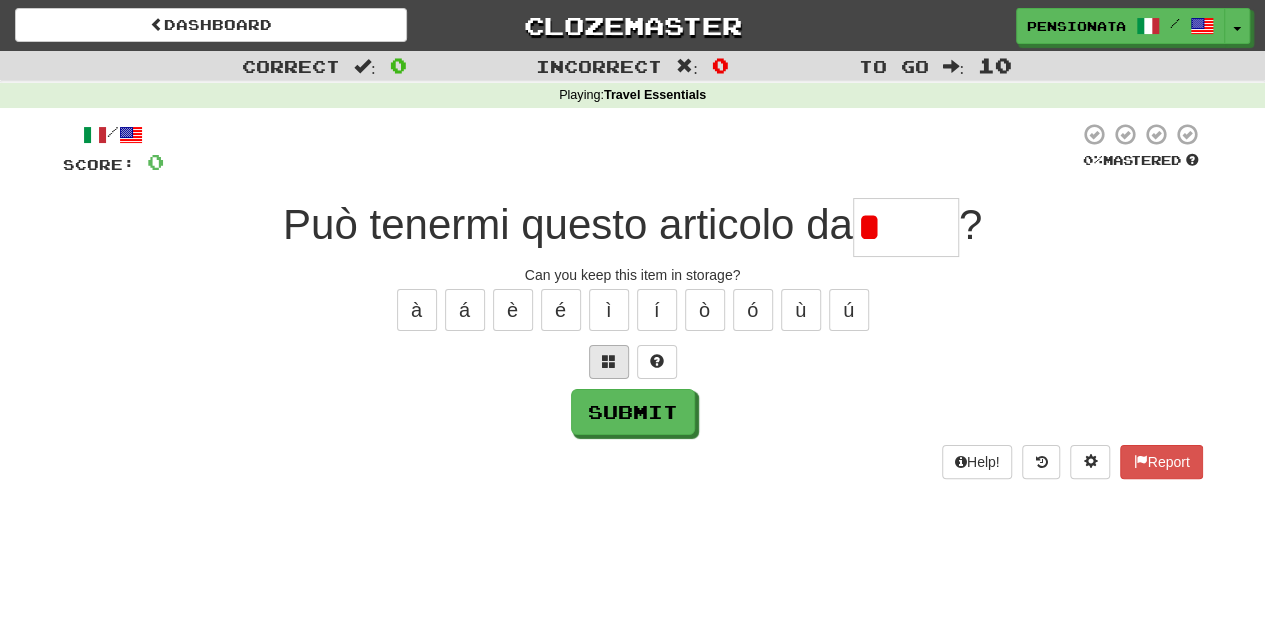 type on "*****" 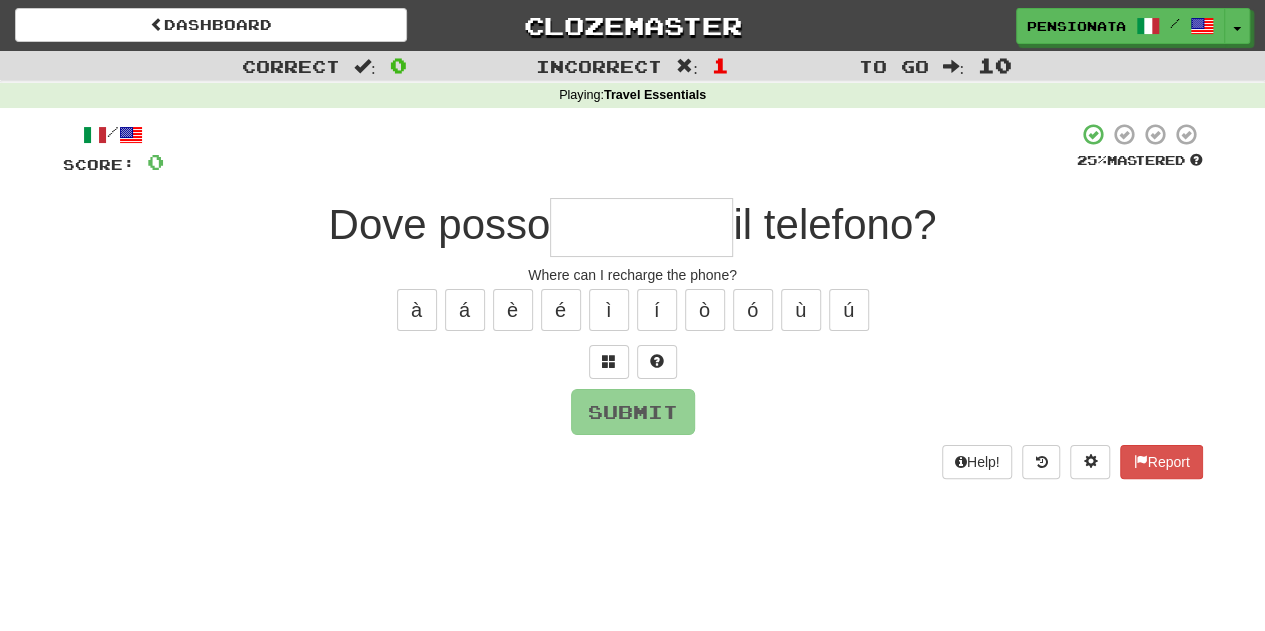 type on "*" 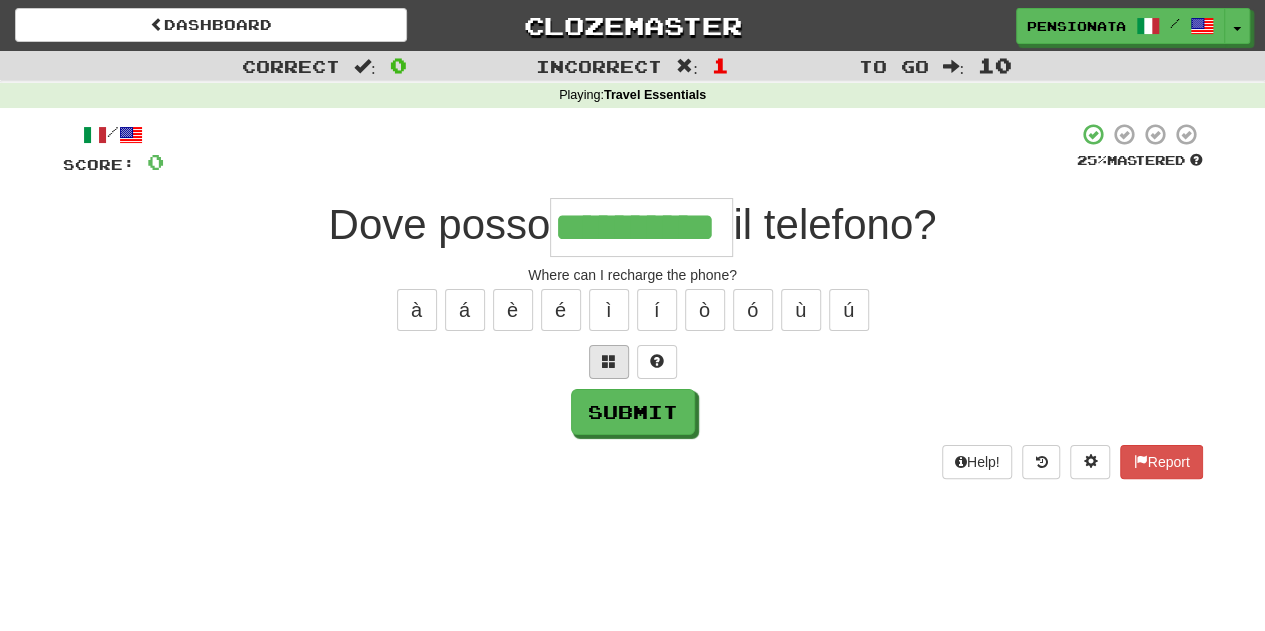 type on "**********" 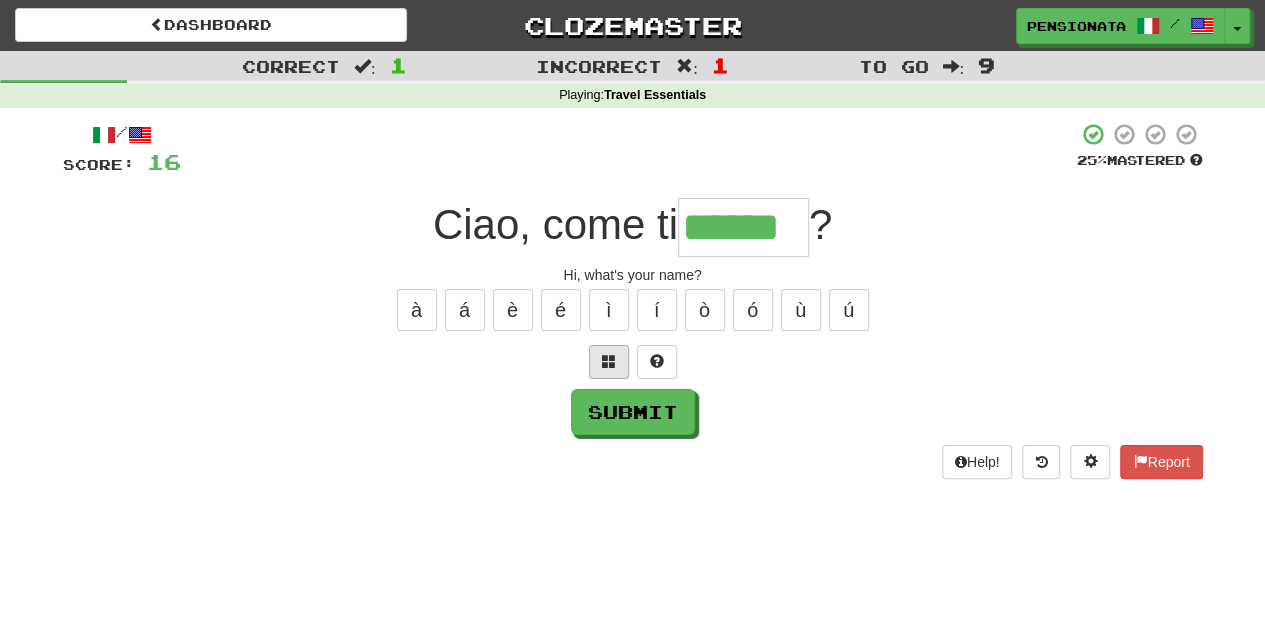 type on "******" 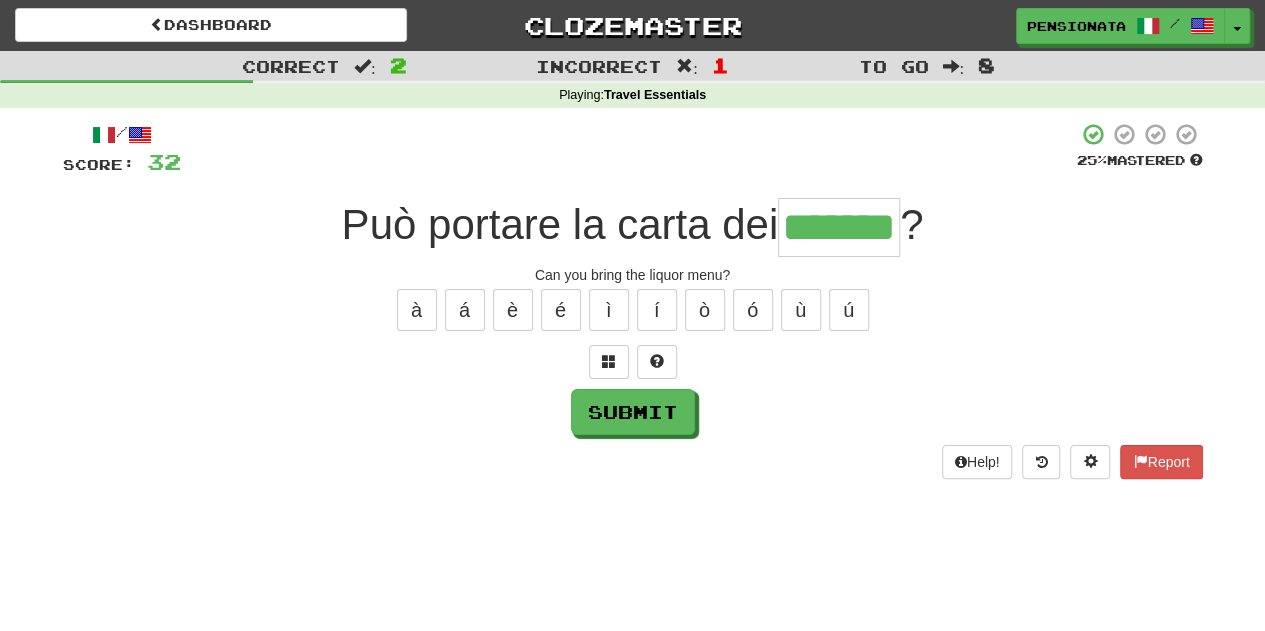 type on "*******" 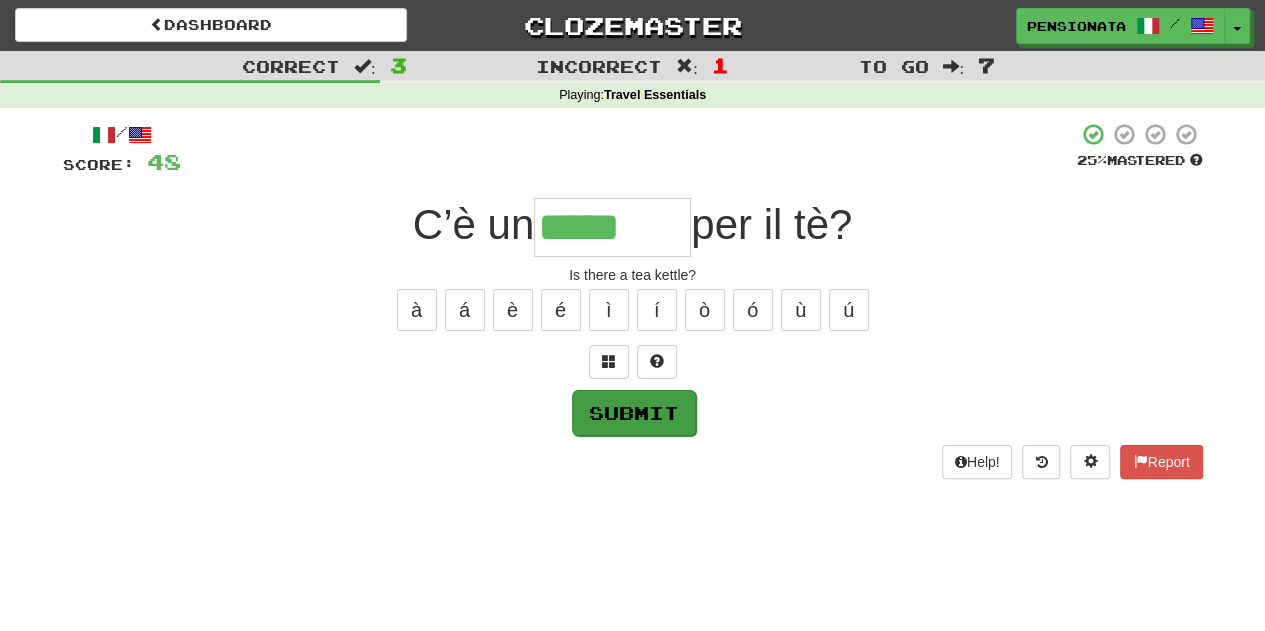 type on "*********" 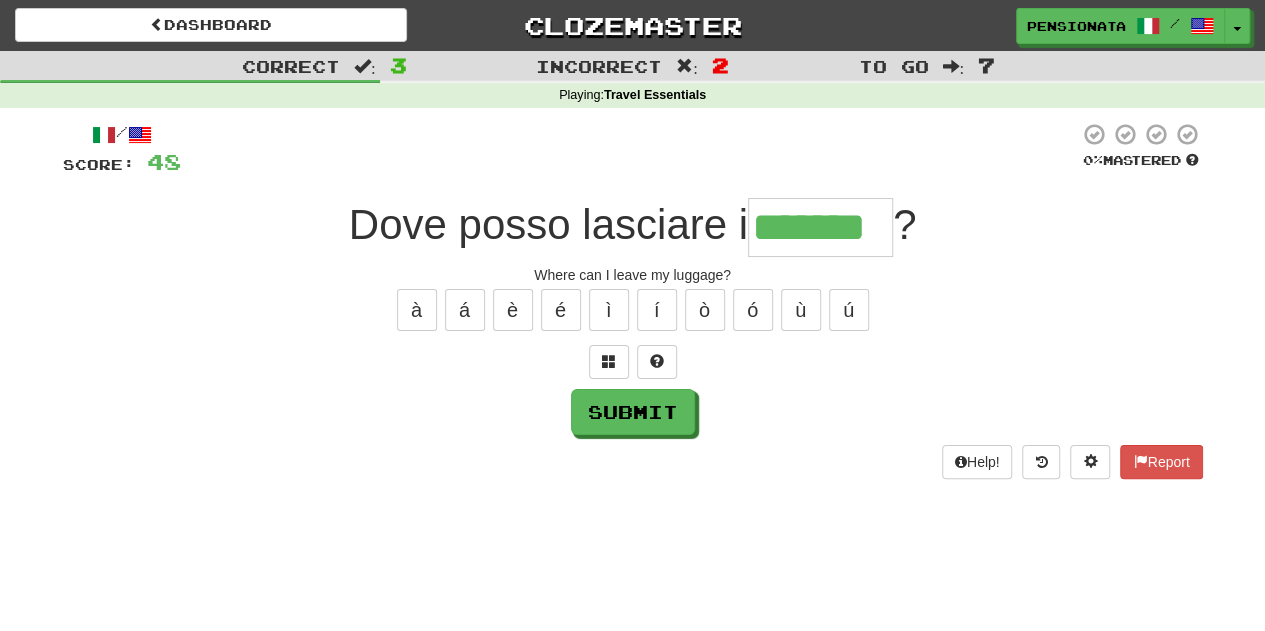 type on "*******" 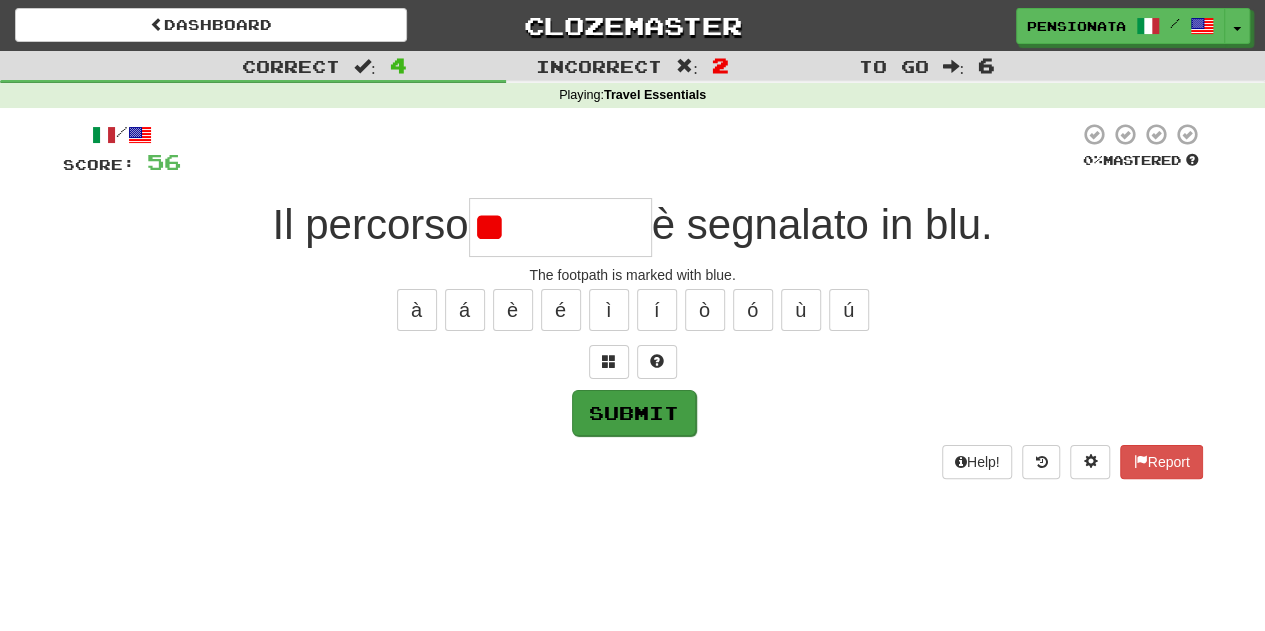 type on "*" 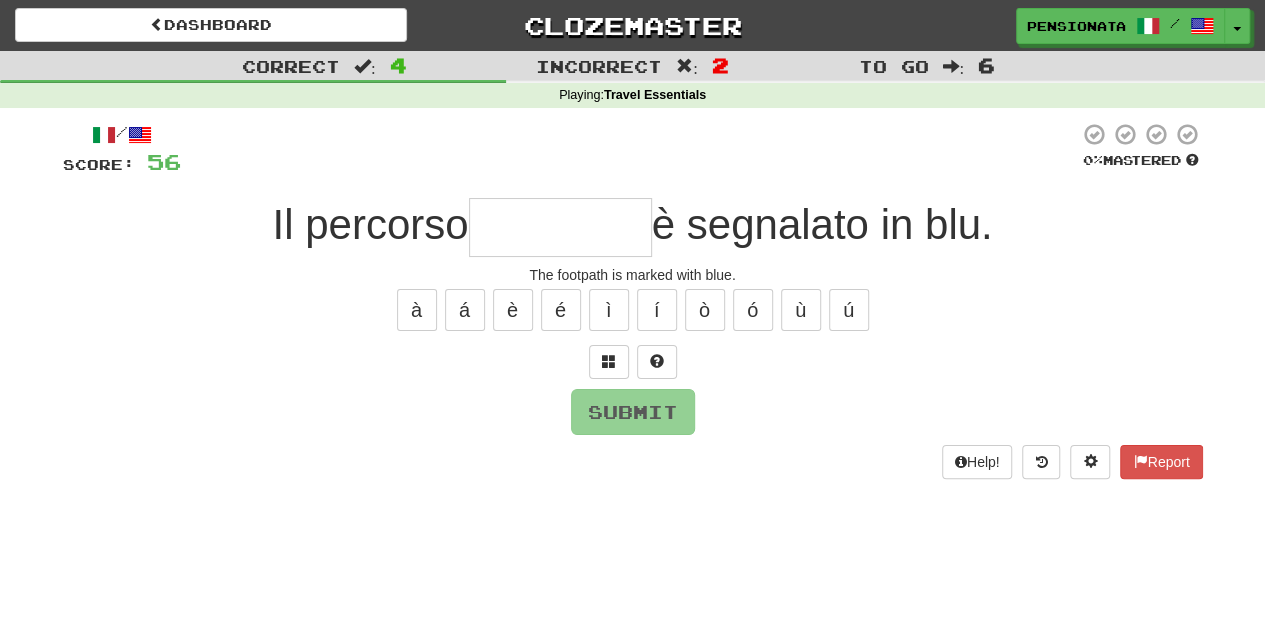 type on "*" 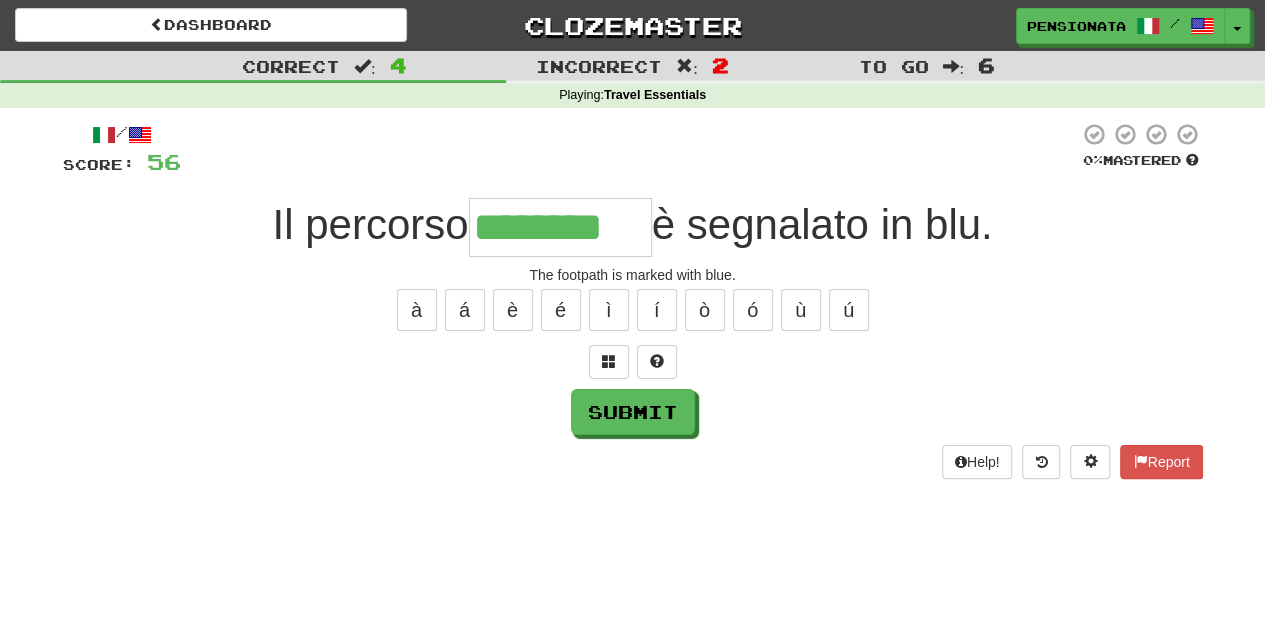 type on "********" 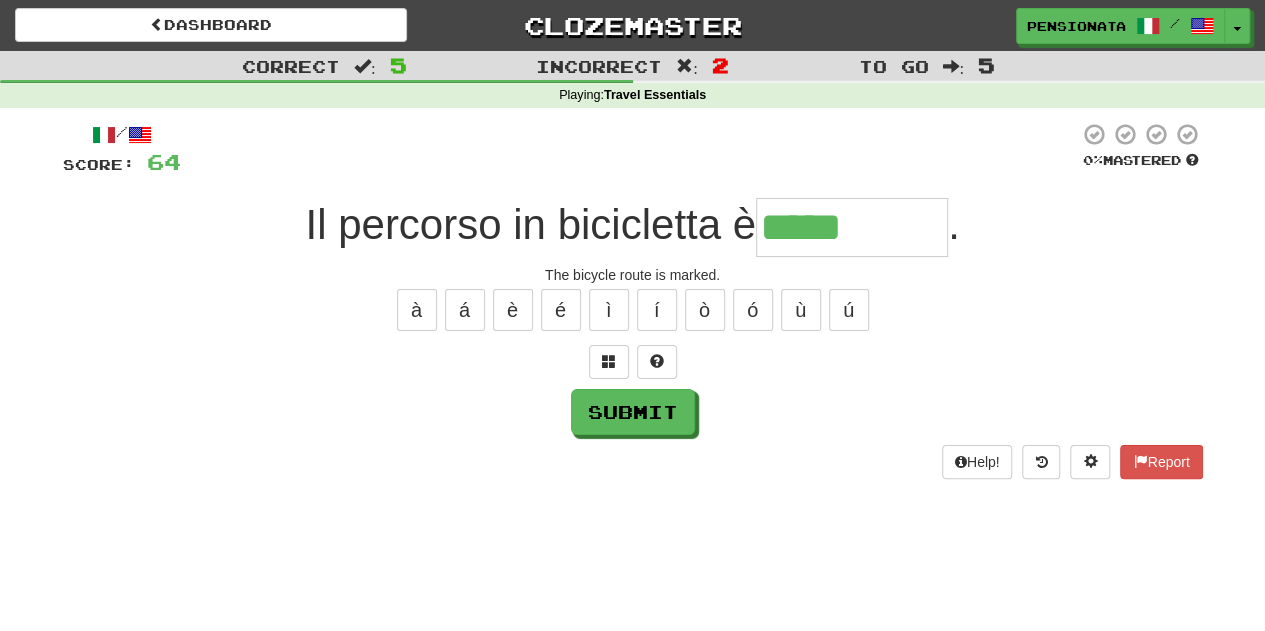 type on "*********" 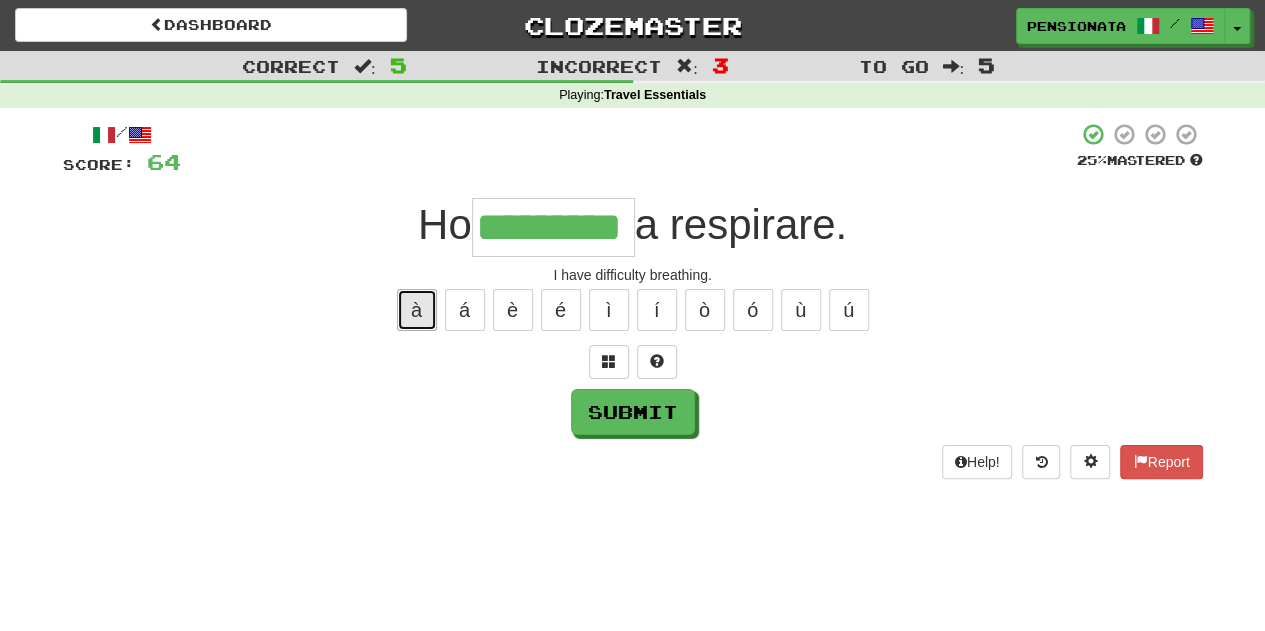 click on "à" at bounding box center (417, 310) 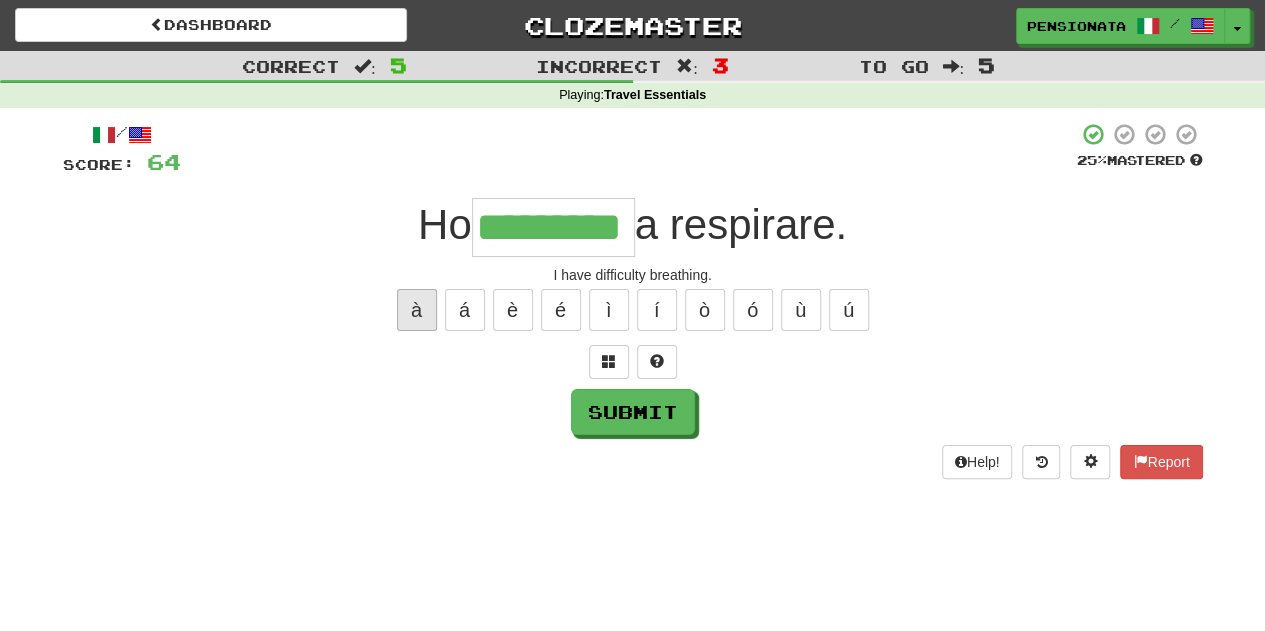 type on "**********" 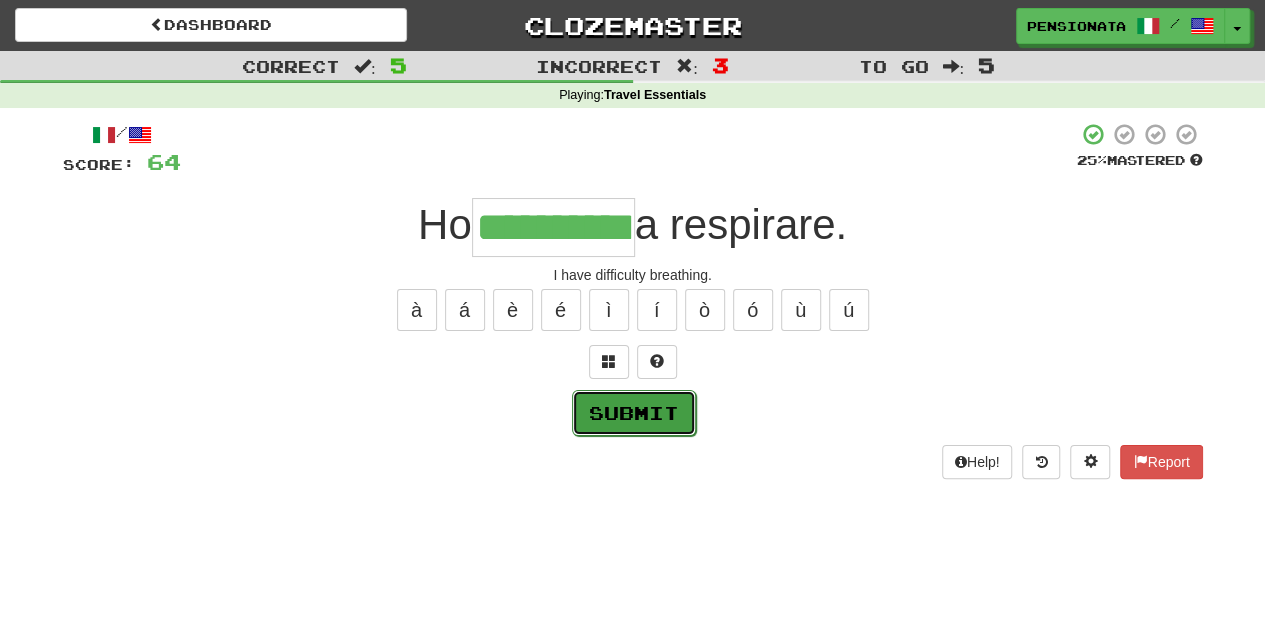 click on "Submit" at bounding box center [634, 413] 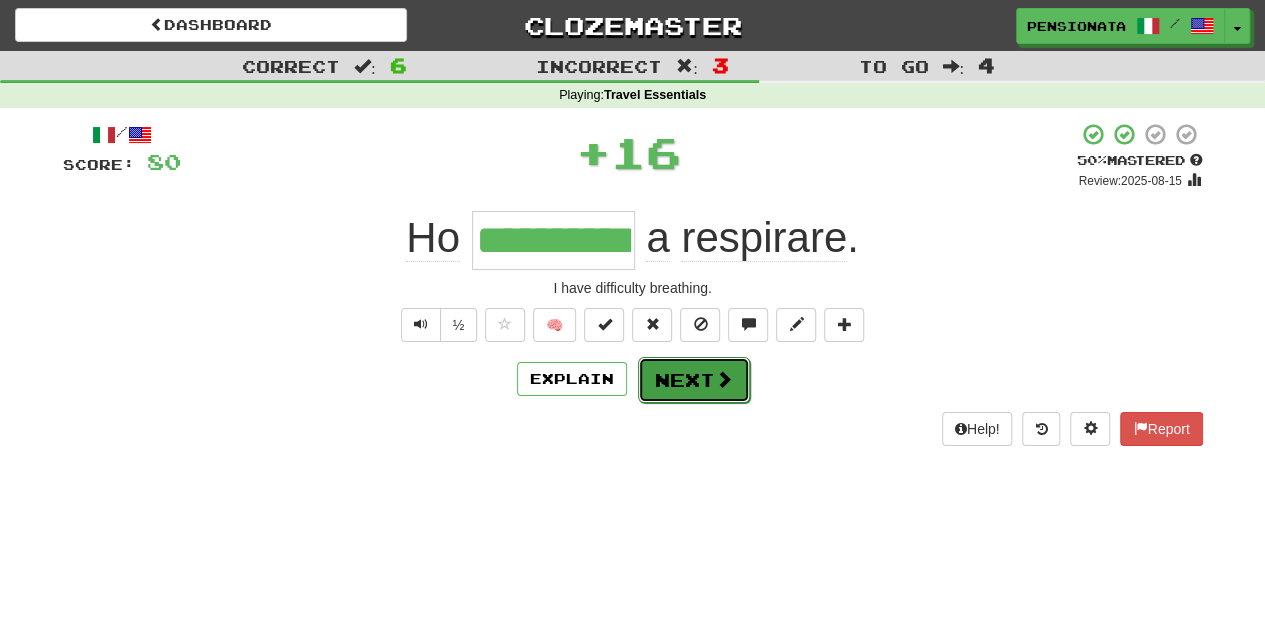 click on "Next" at bounding box center (694, 380) 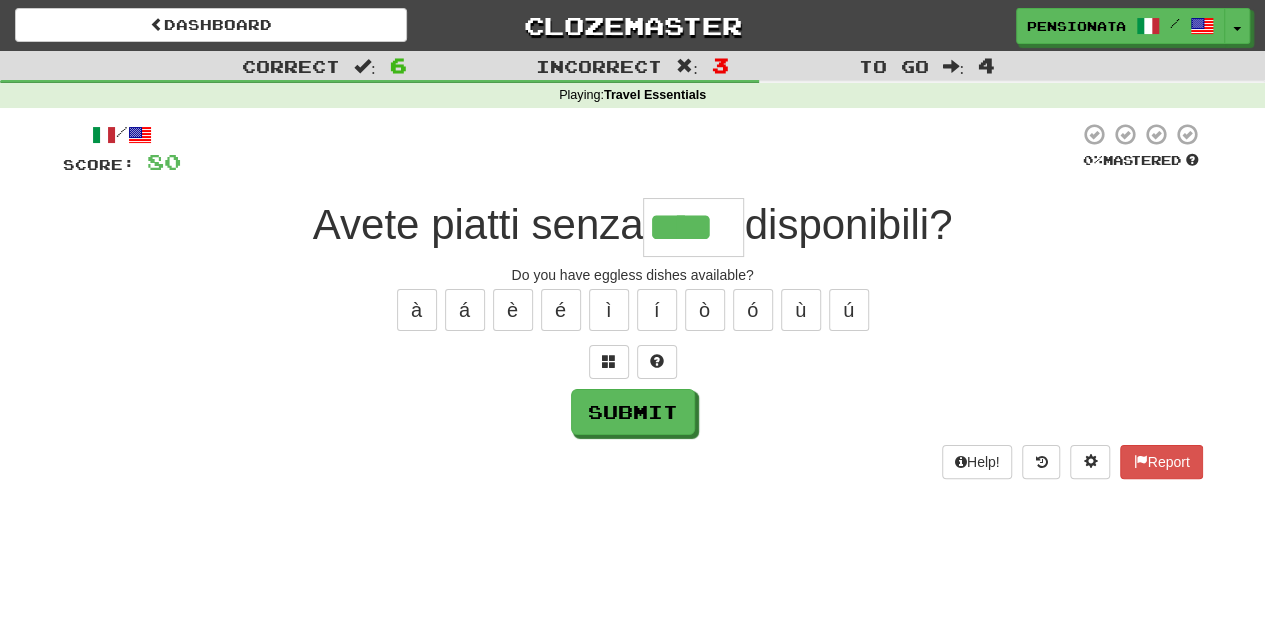 type on "****" 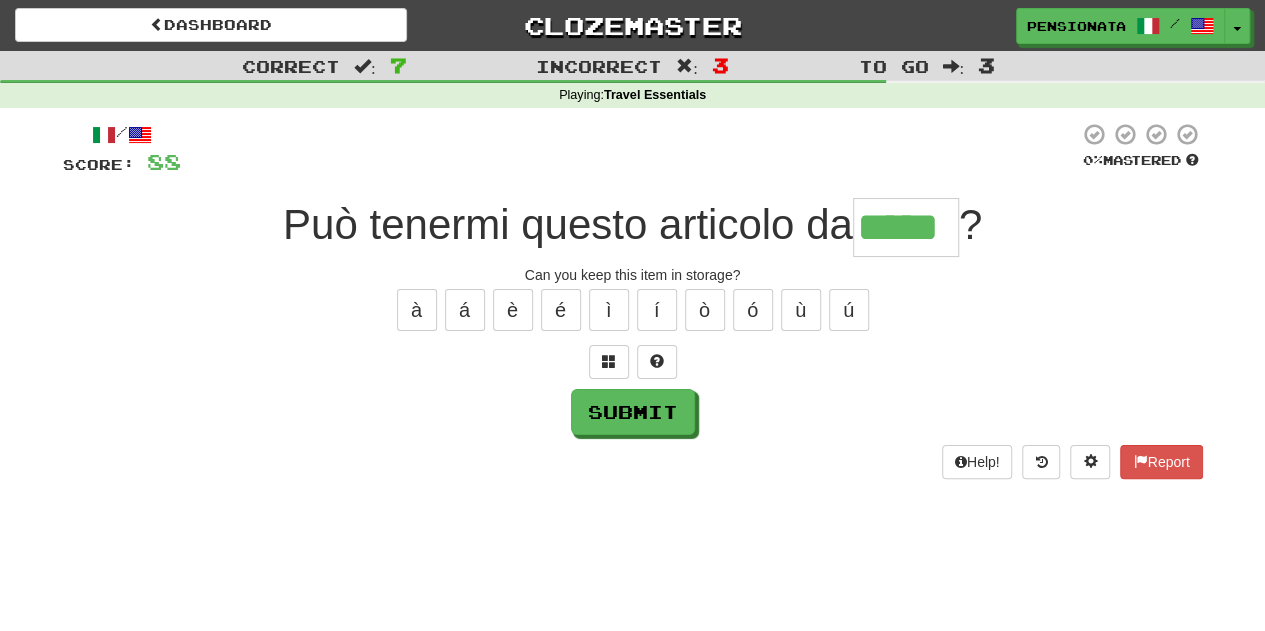 type on "*****" 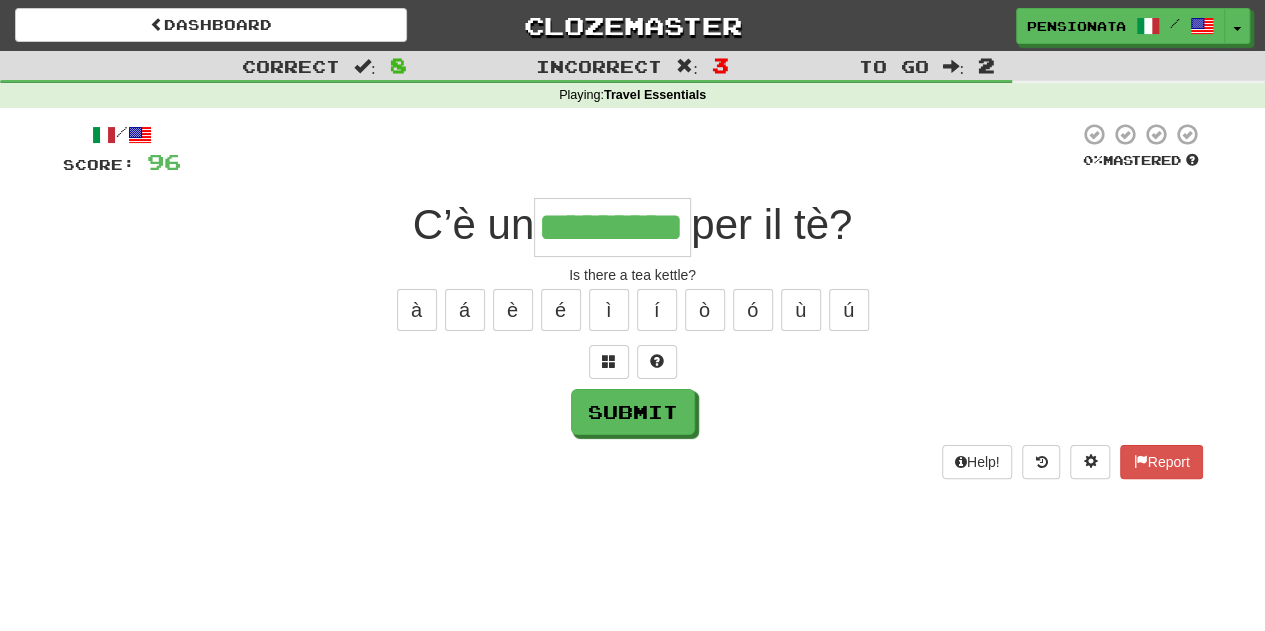 type on "*********" 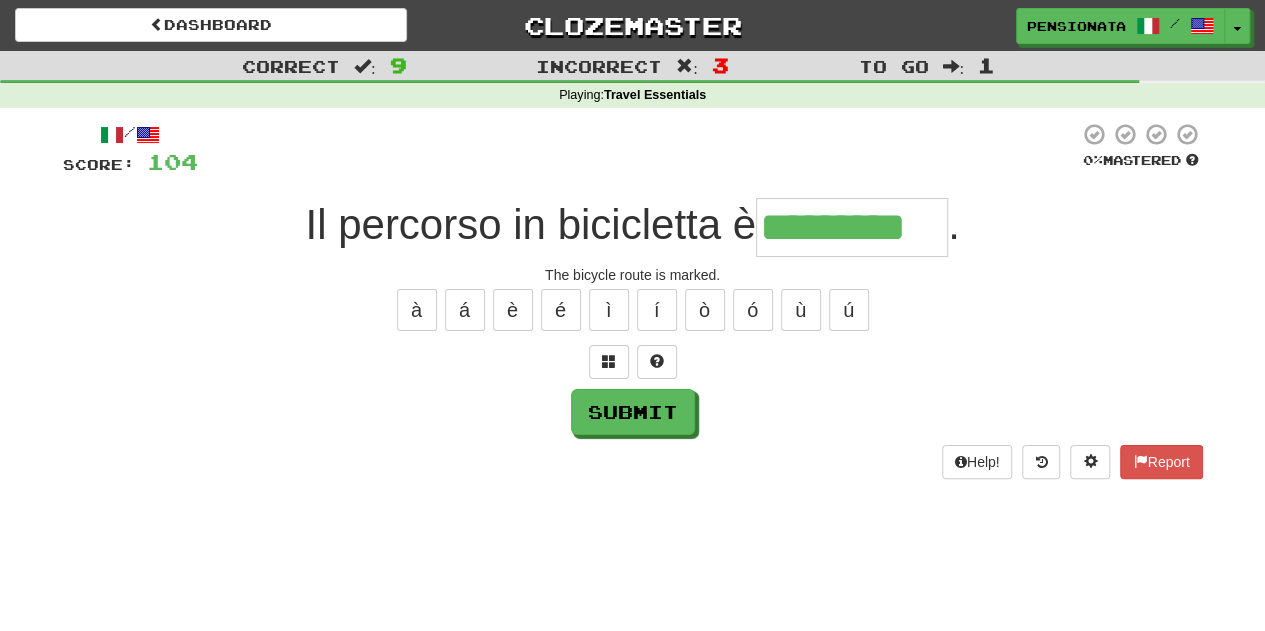 type on "*********" 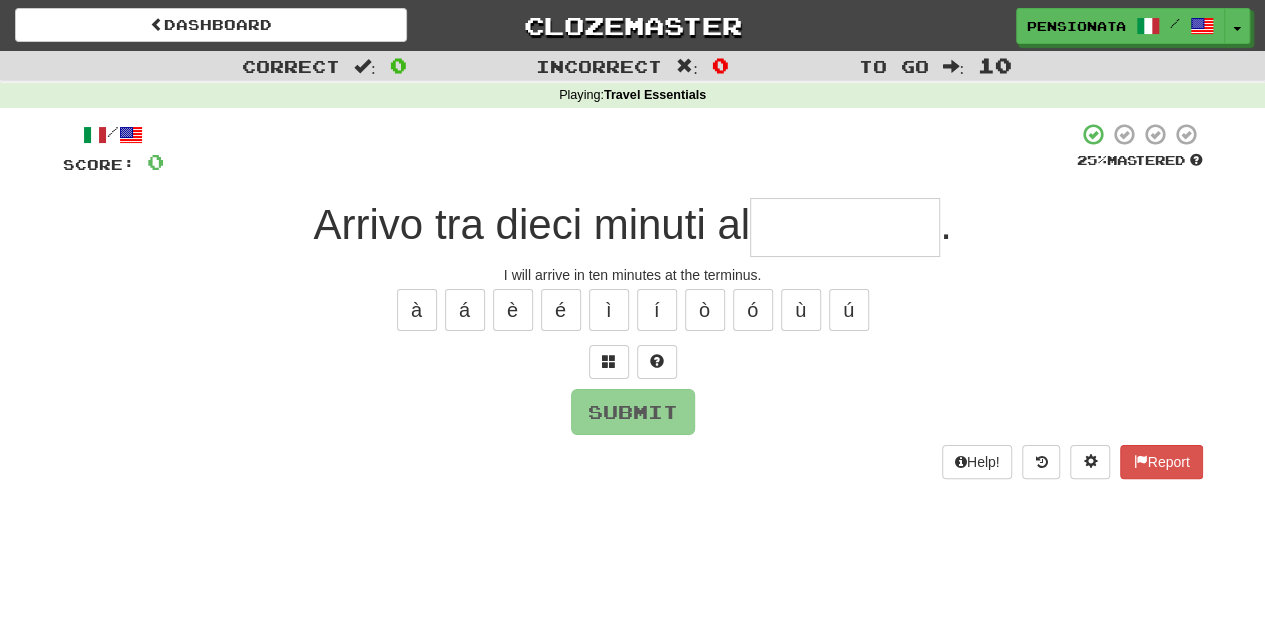 type on "*" 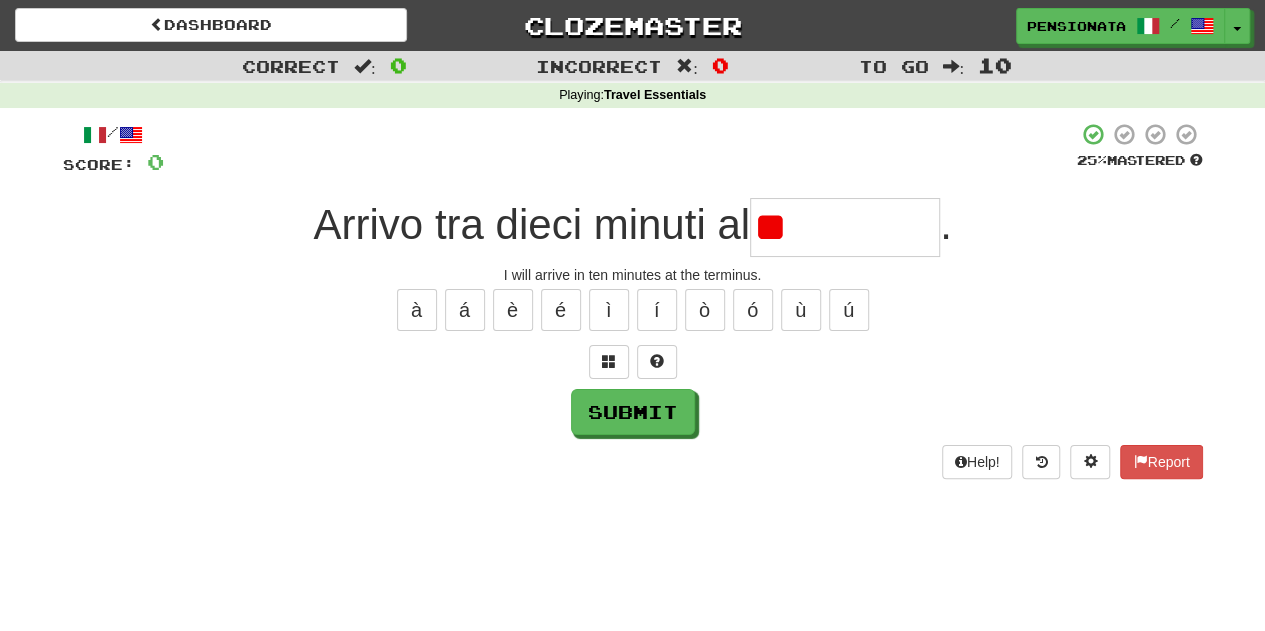 type on "*" 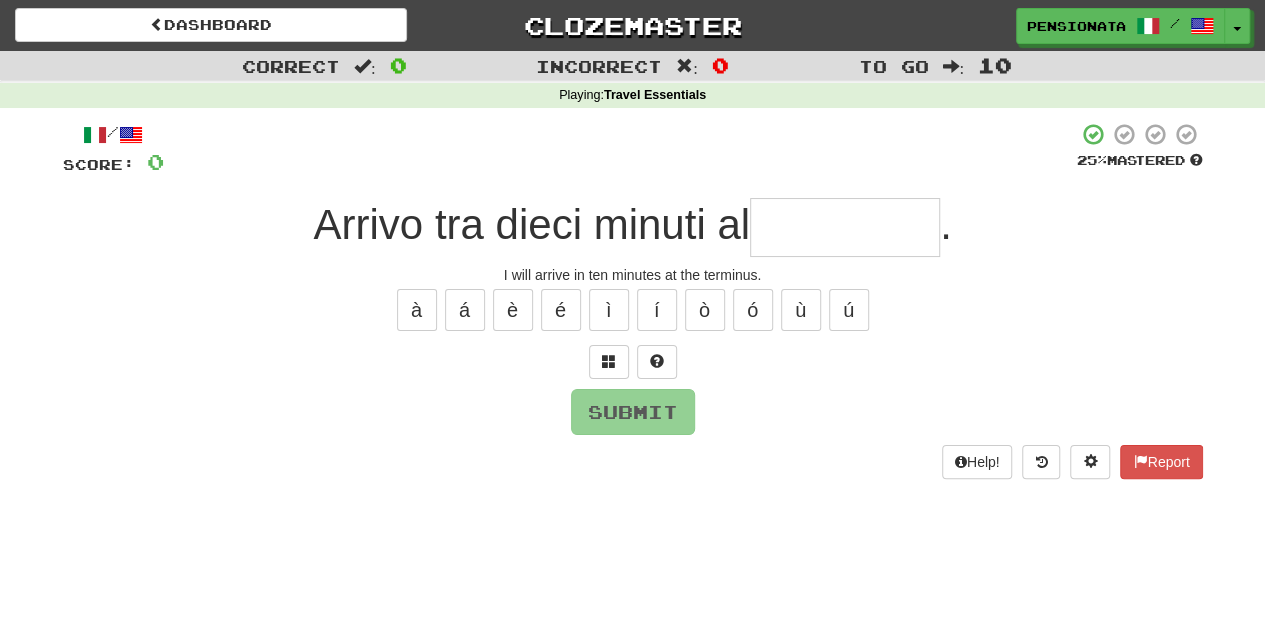 type on "*********" 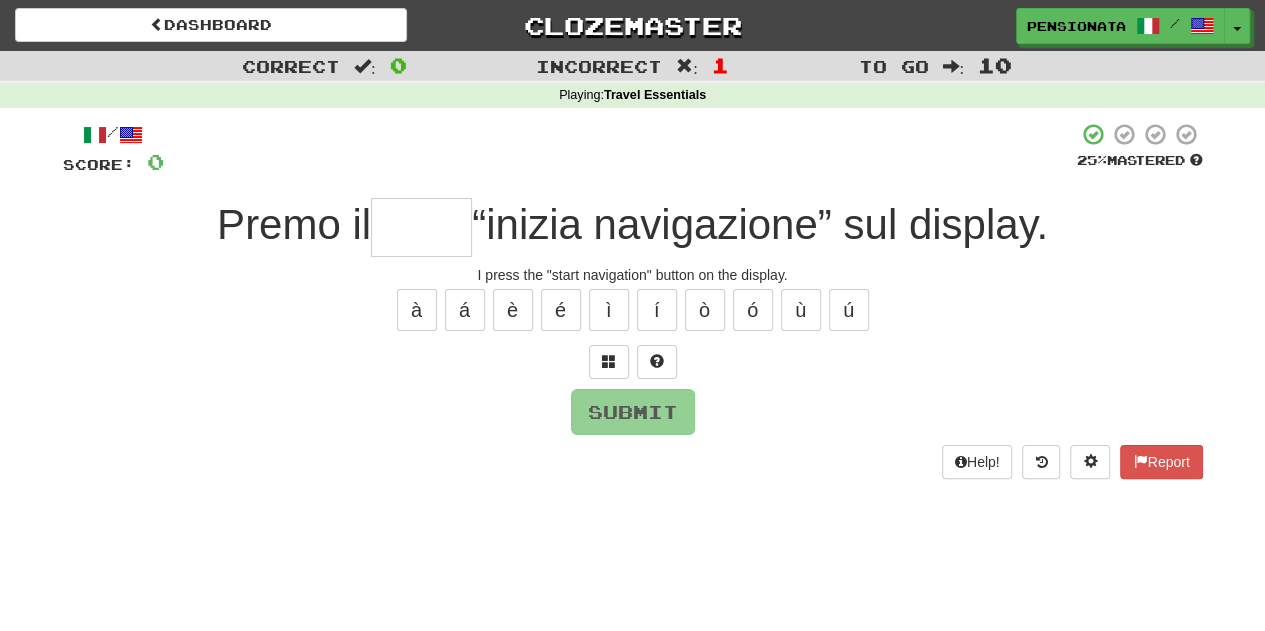 type on "*" 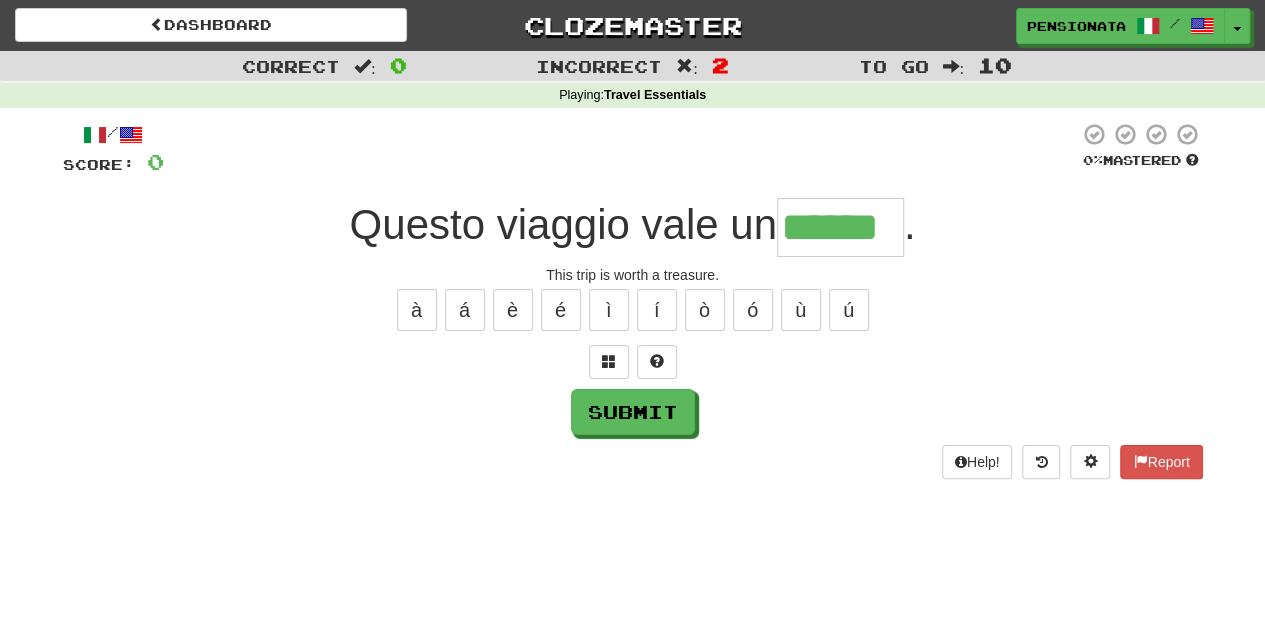 type on "******" 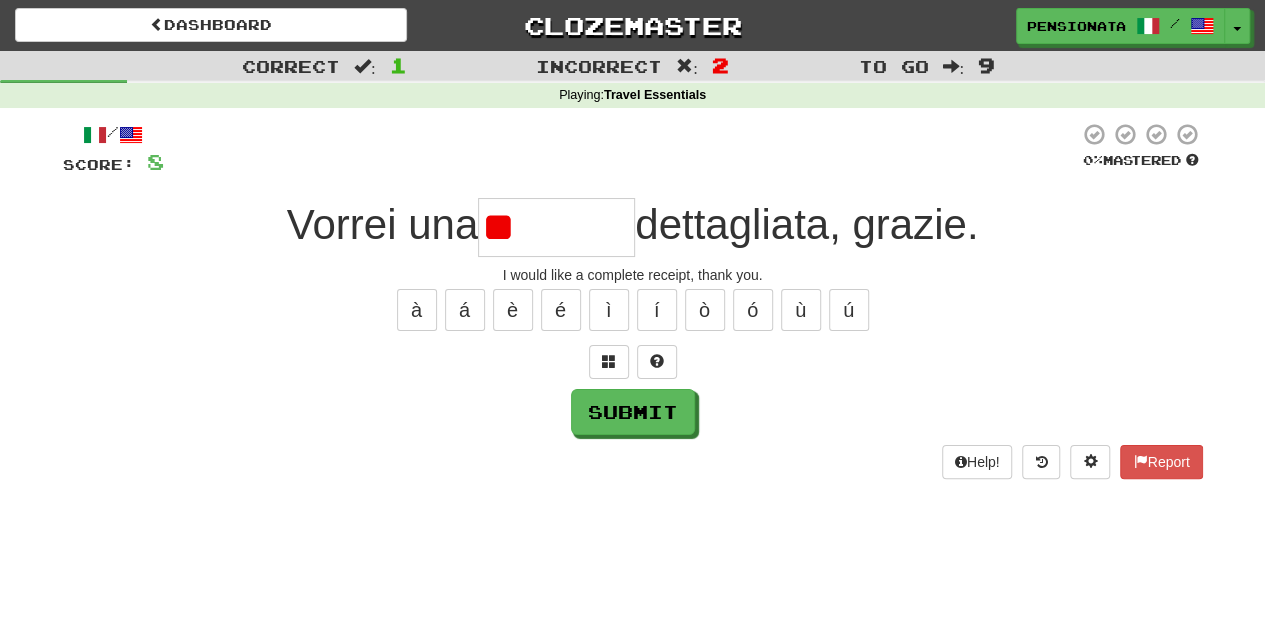 type on "*" 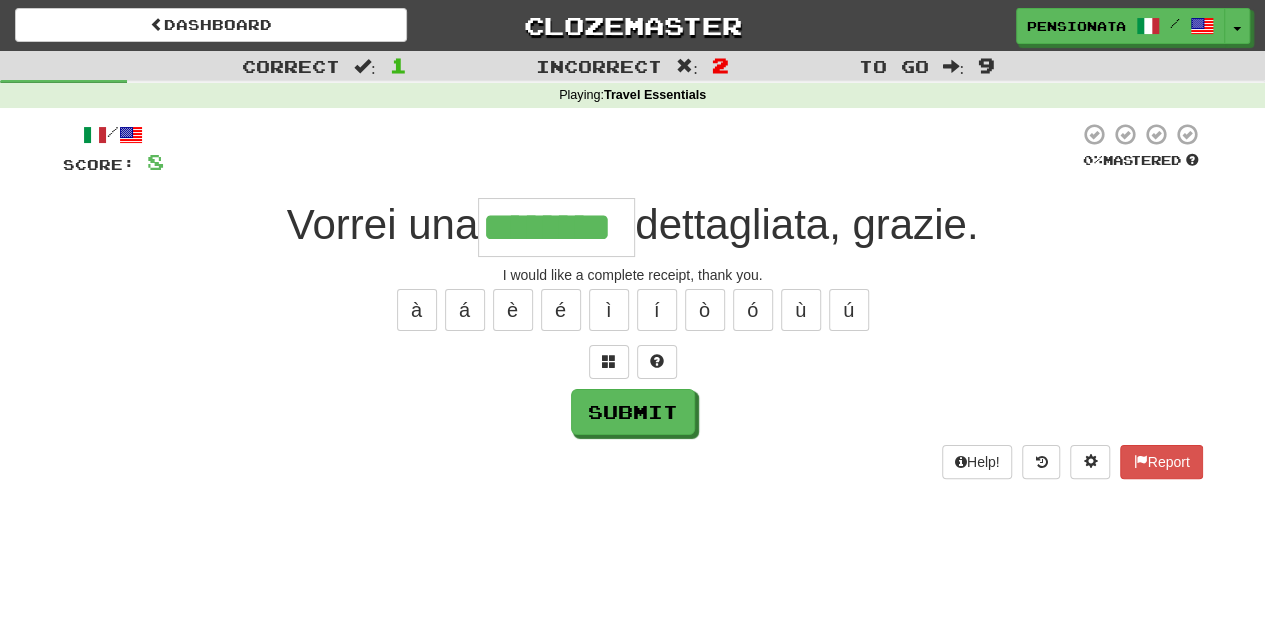 type on "********" 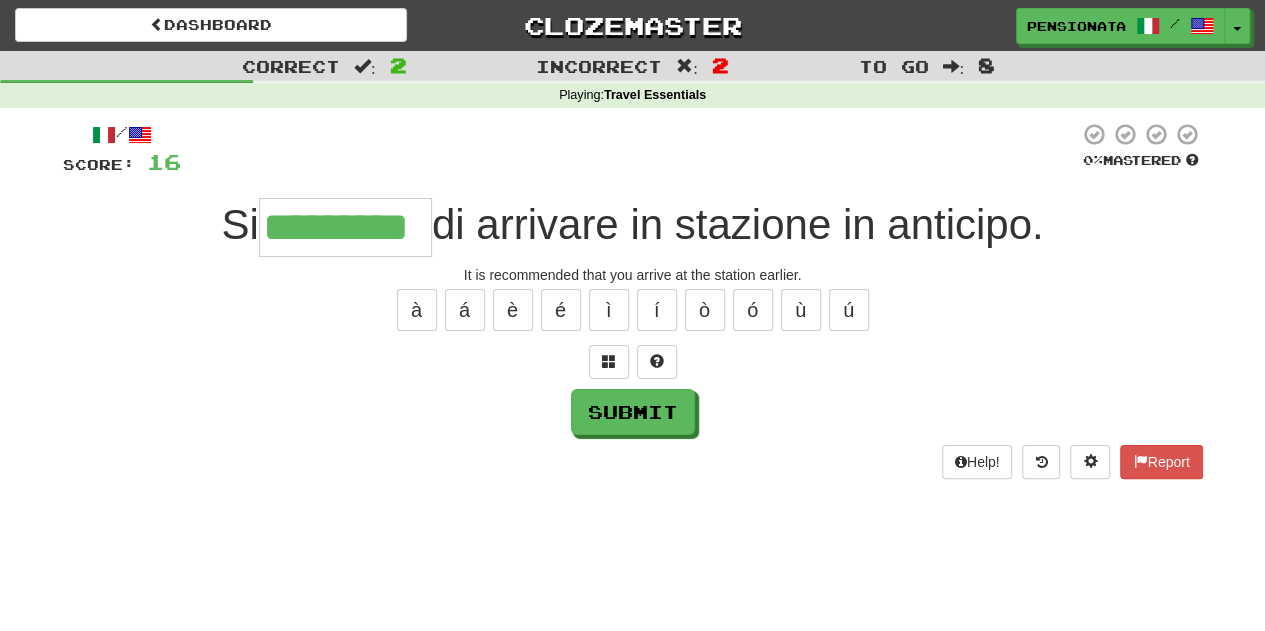 type on "*********" 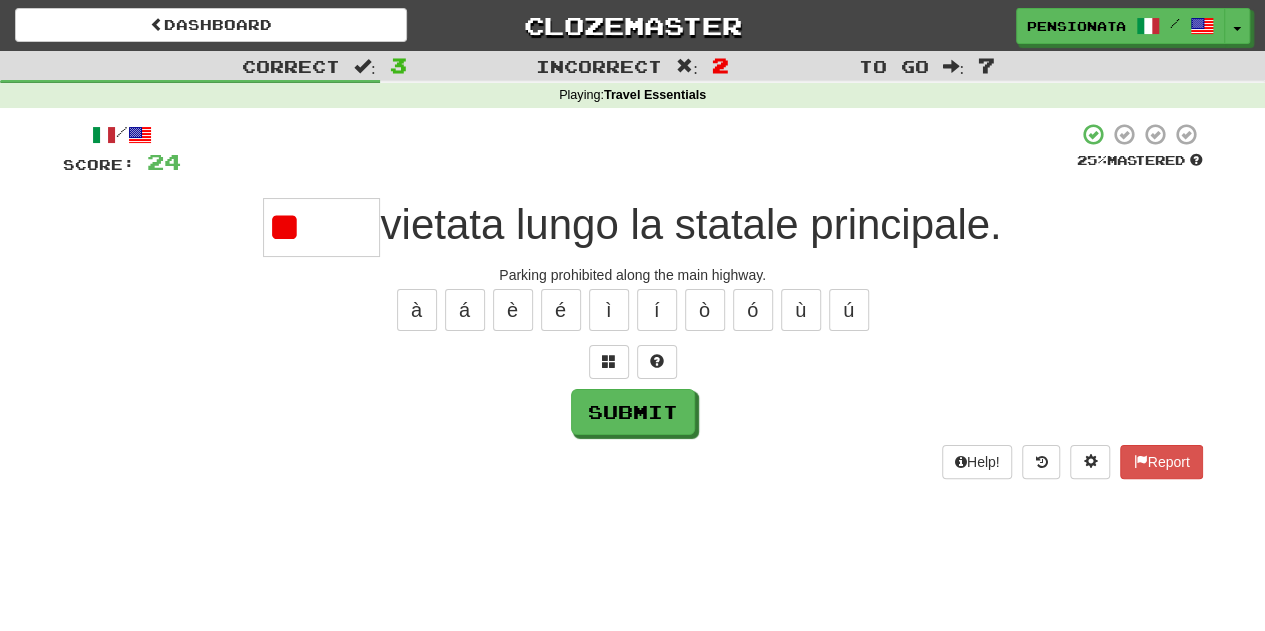 type on "*" 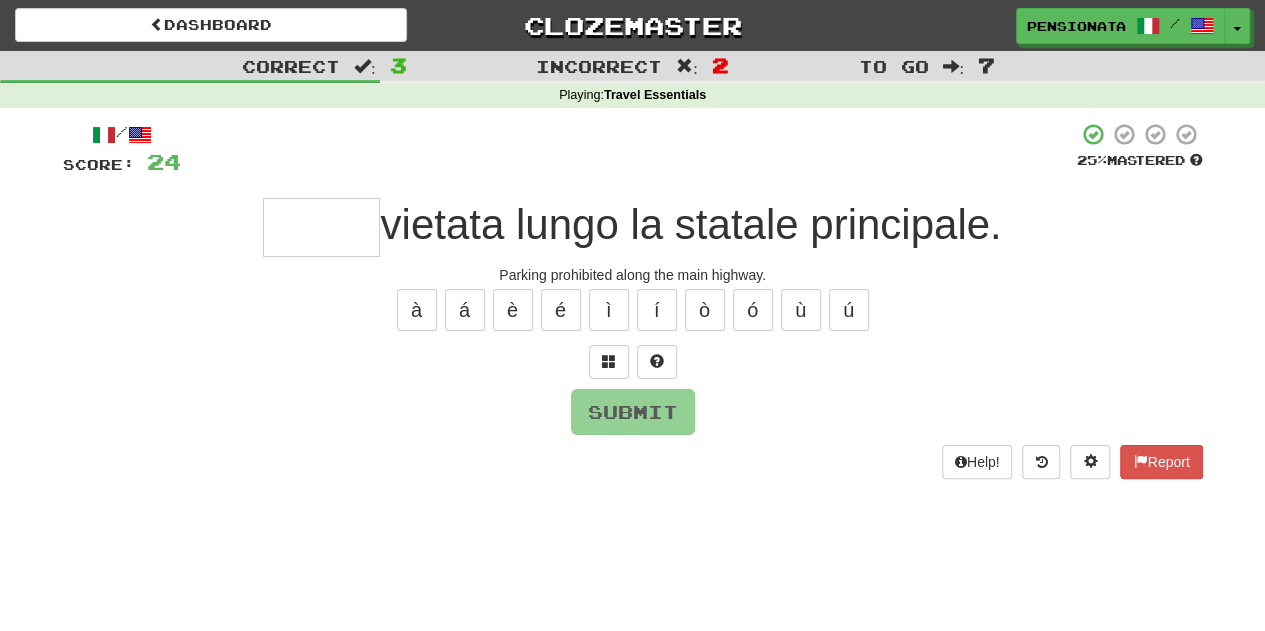 type on "*" 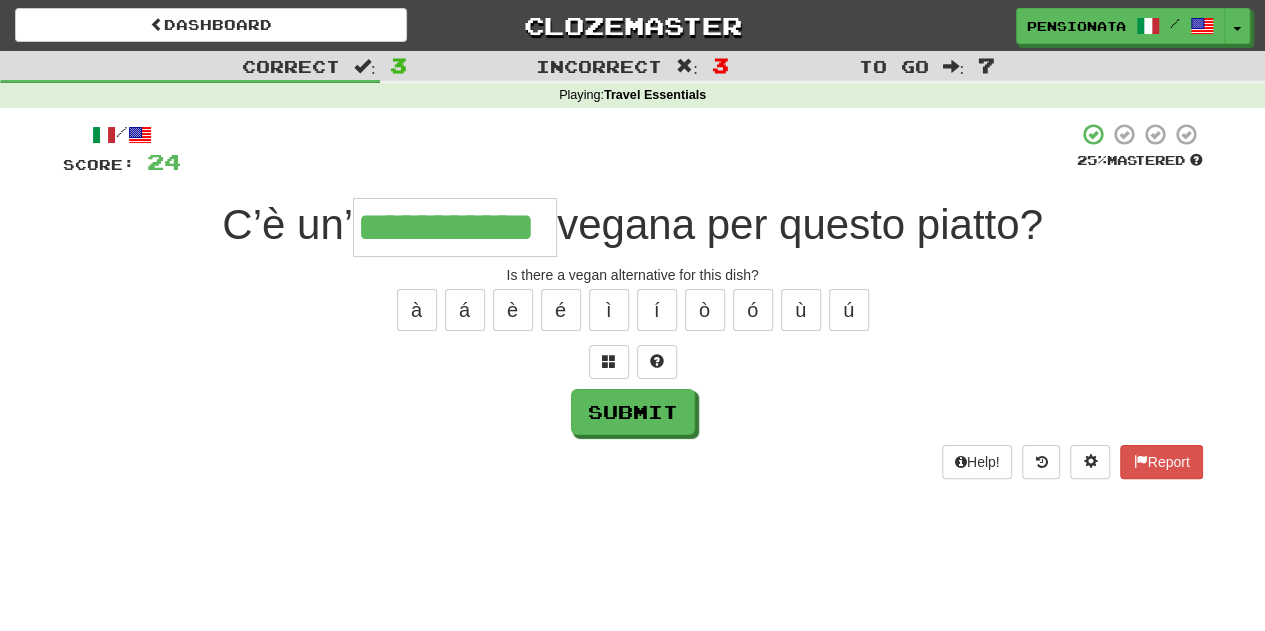type on "**********" 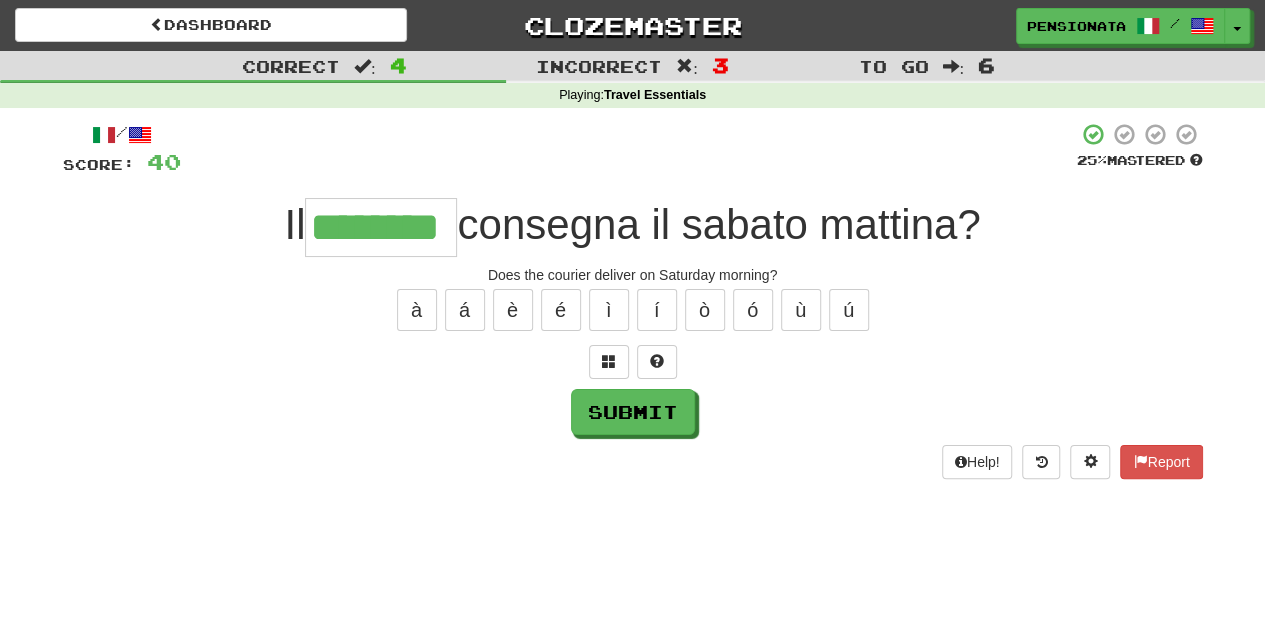 type on "********" 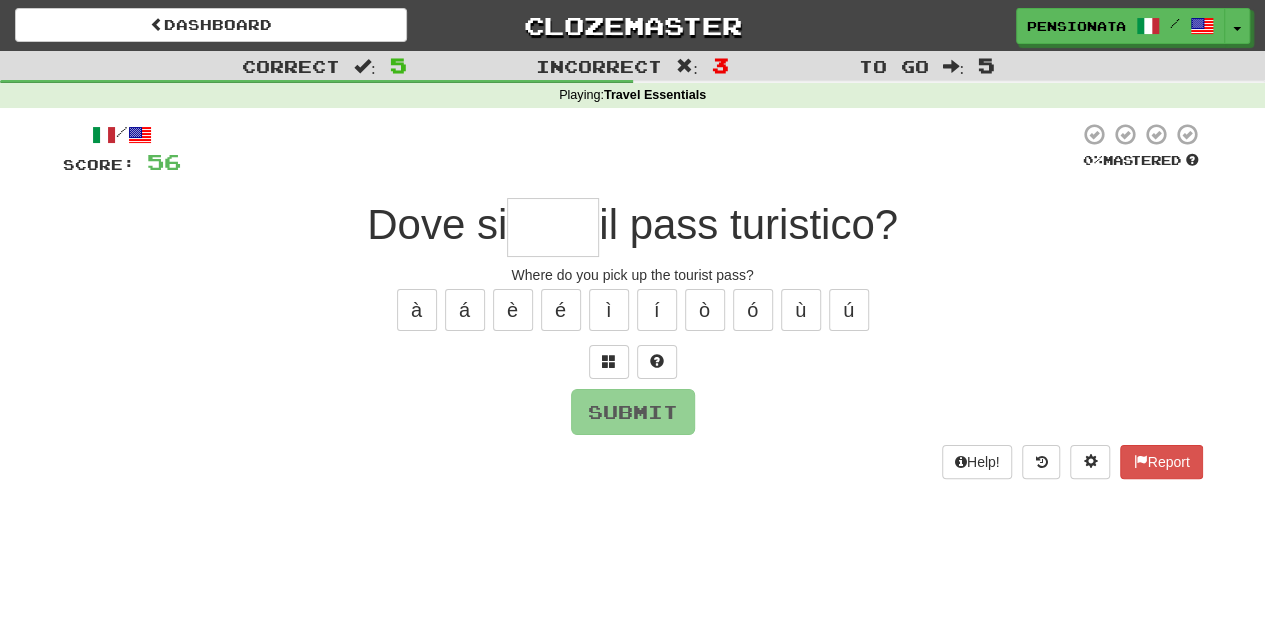 type on "*" 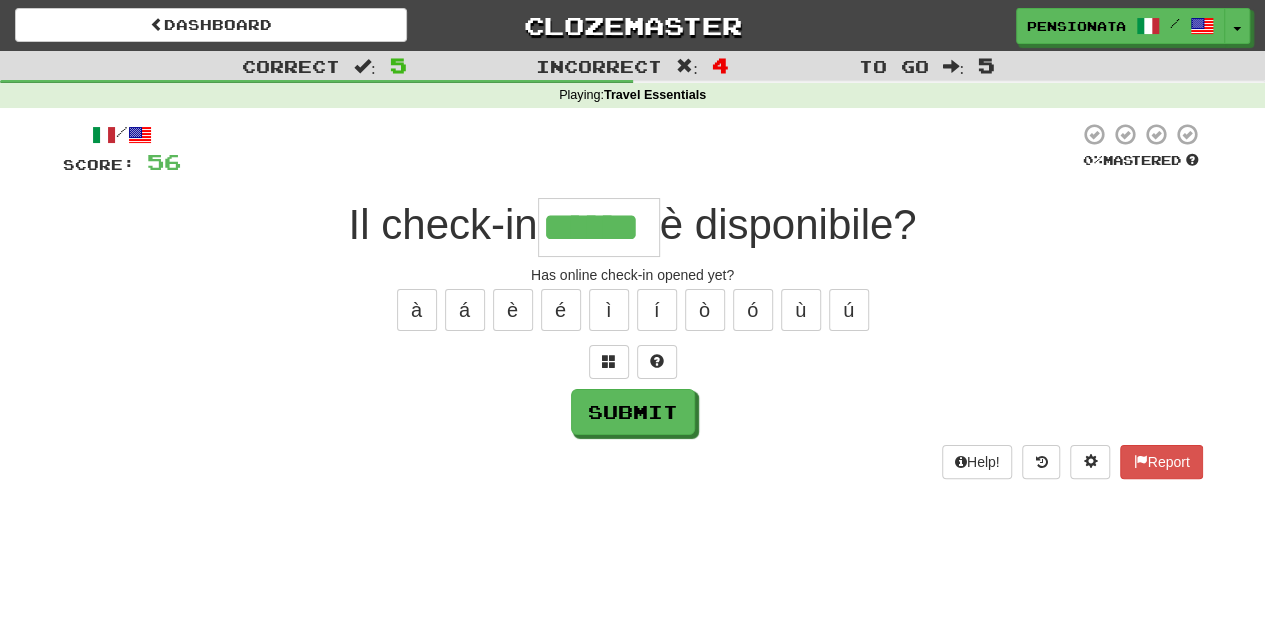 type on "******" 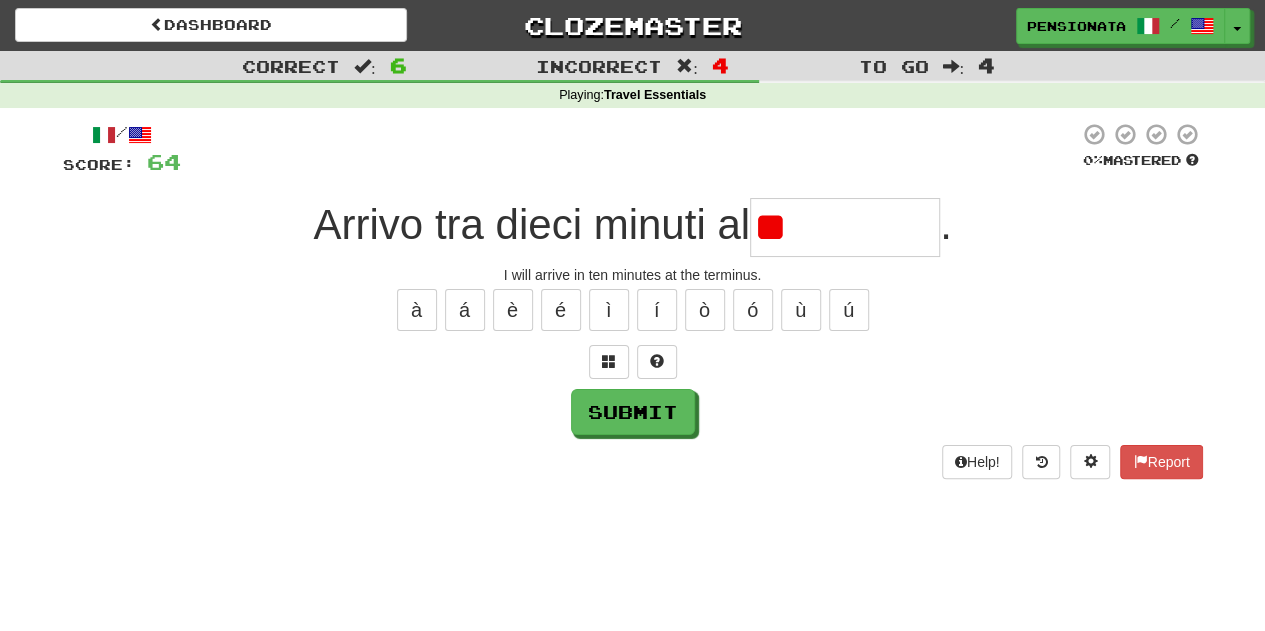 type on "*" 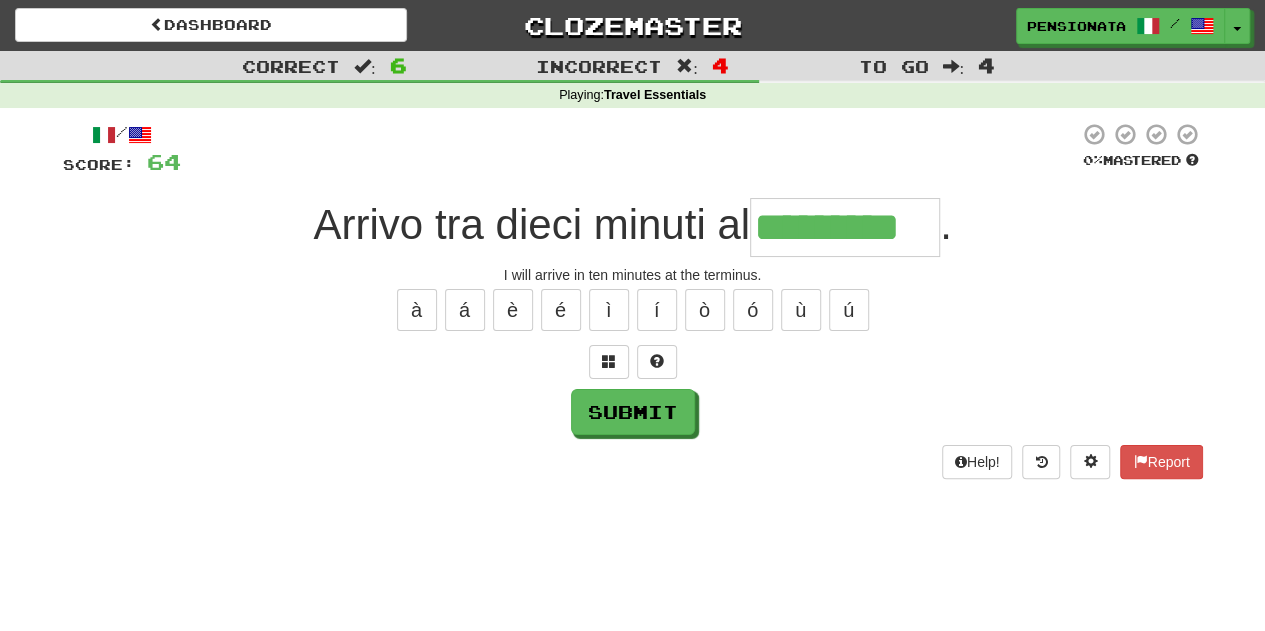 type on "*********" 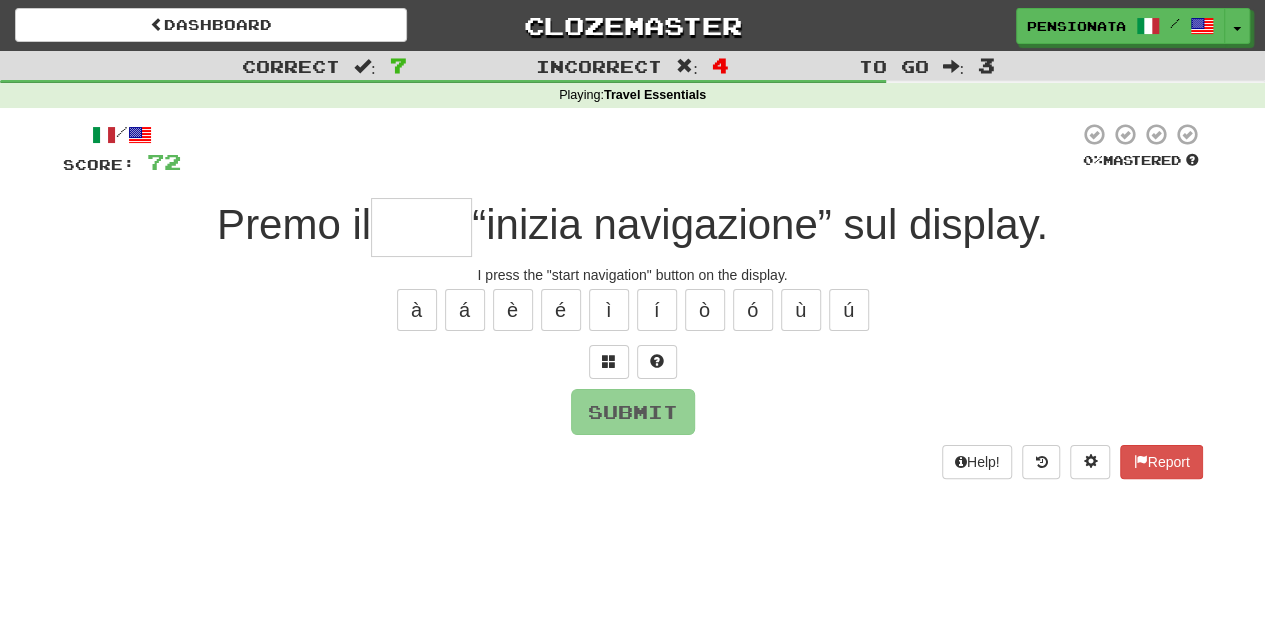 type on "*" 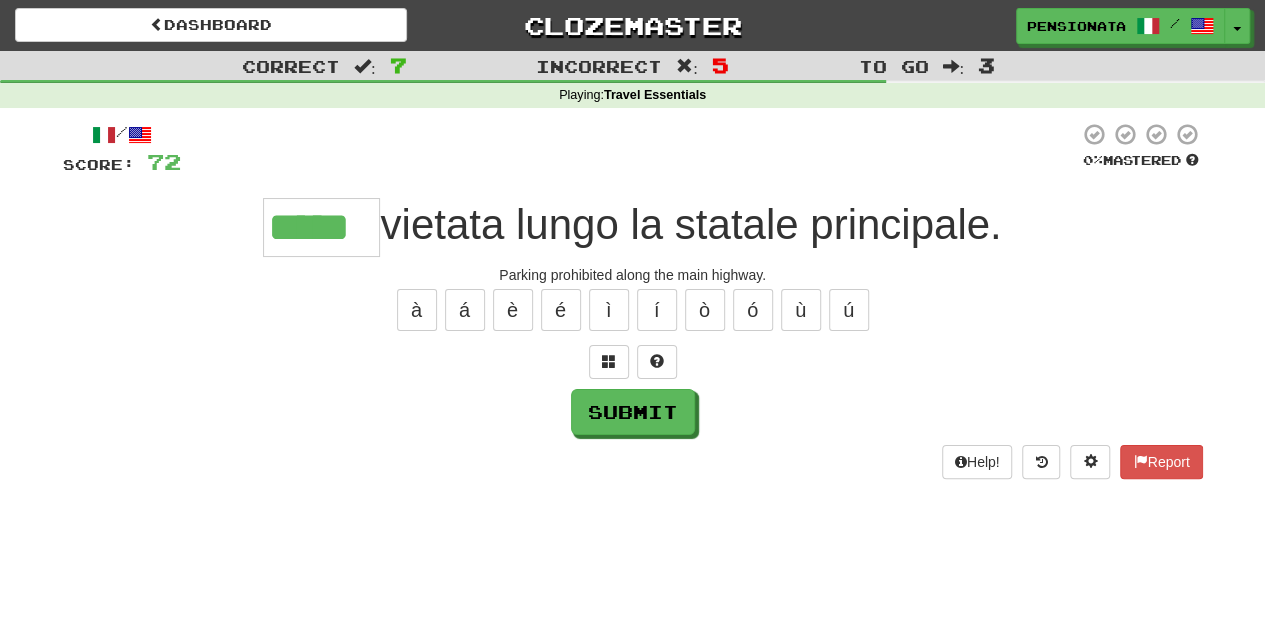 type on "*****" 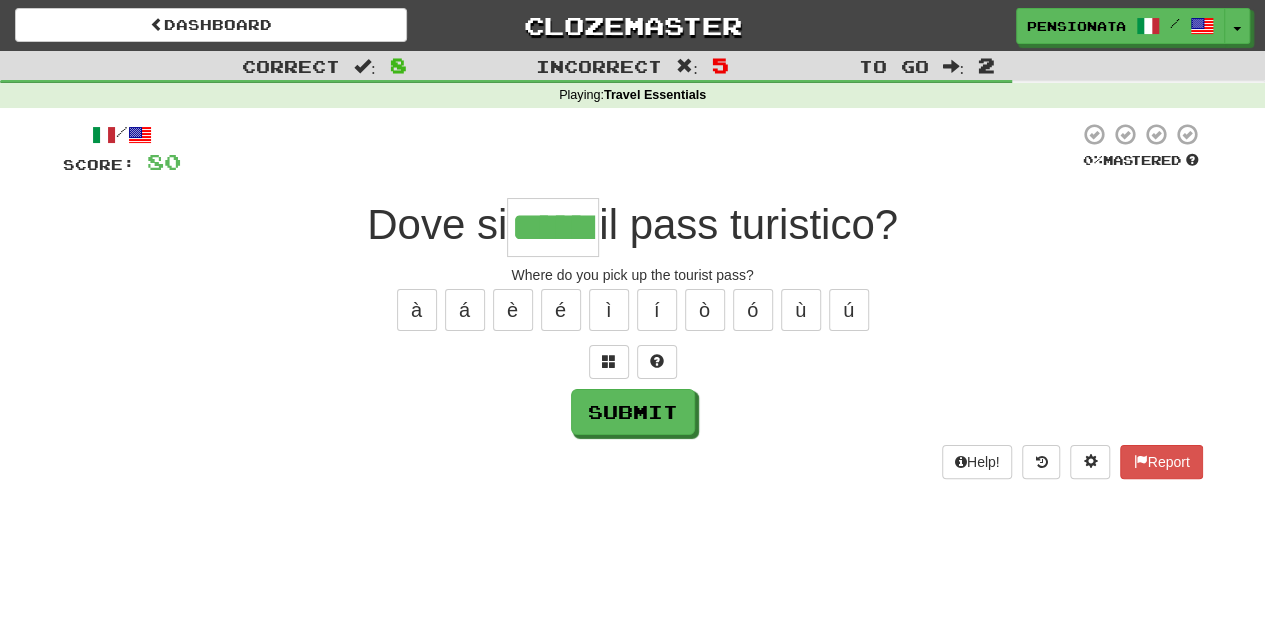 type on "******" 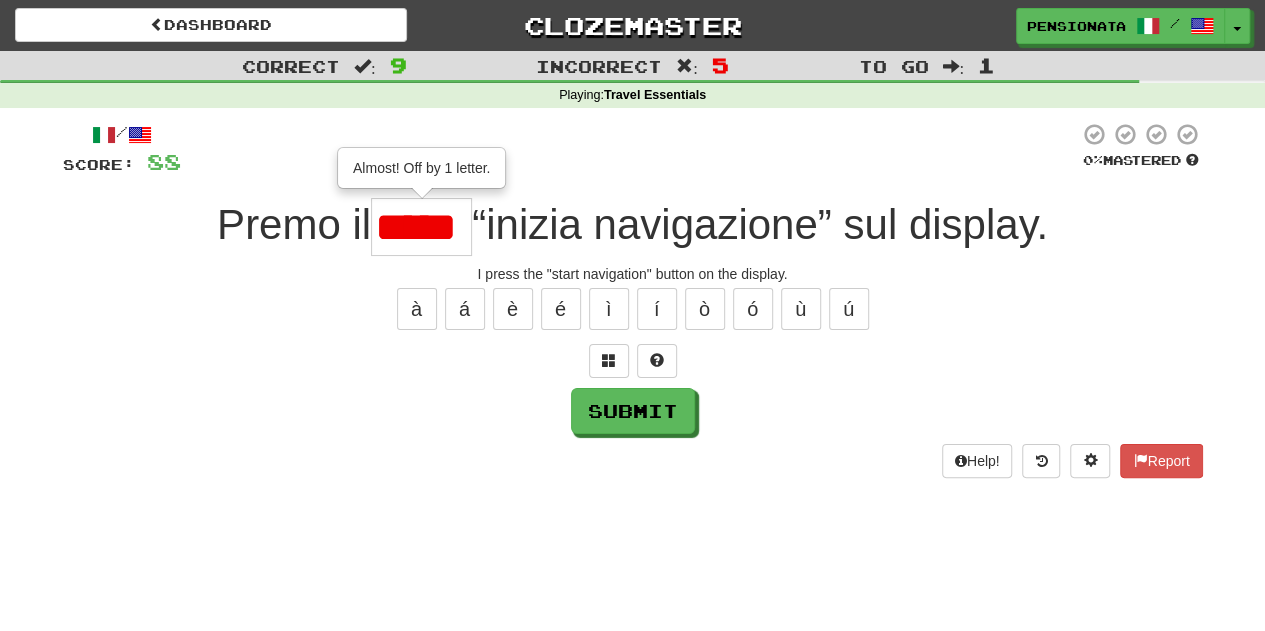 scroll, scrollTop: 0, scrollLeft: 0, axis: both 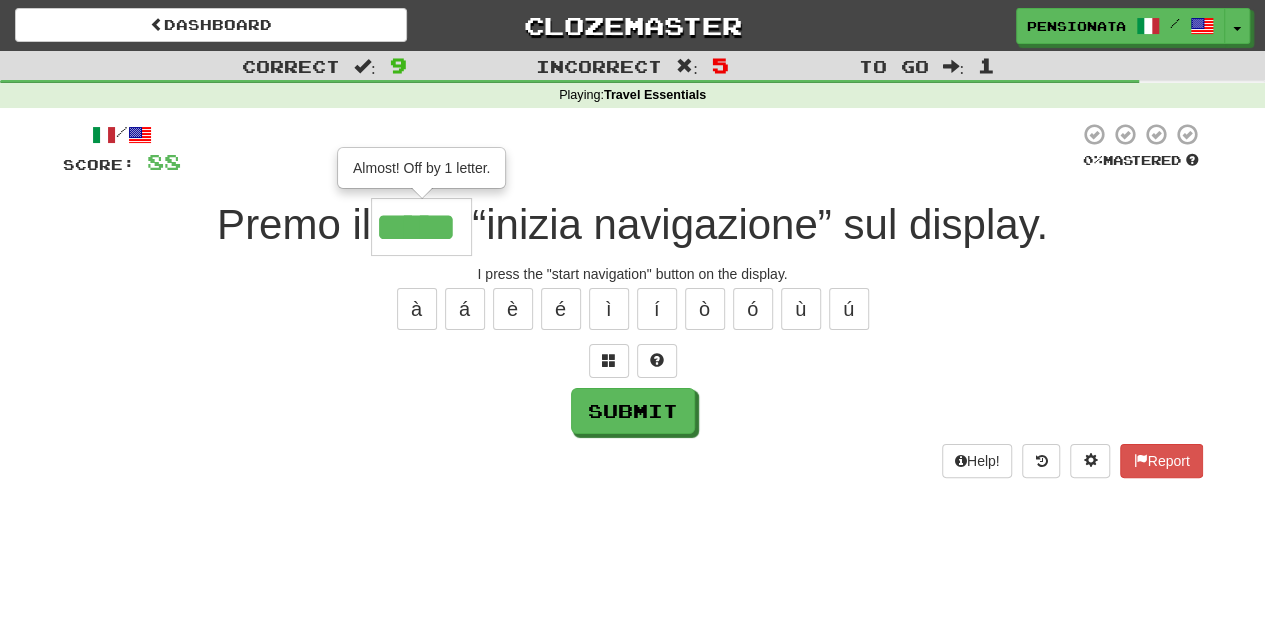 type on "*****" 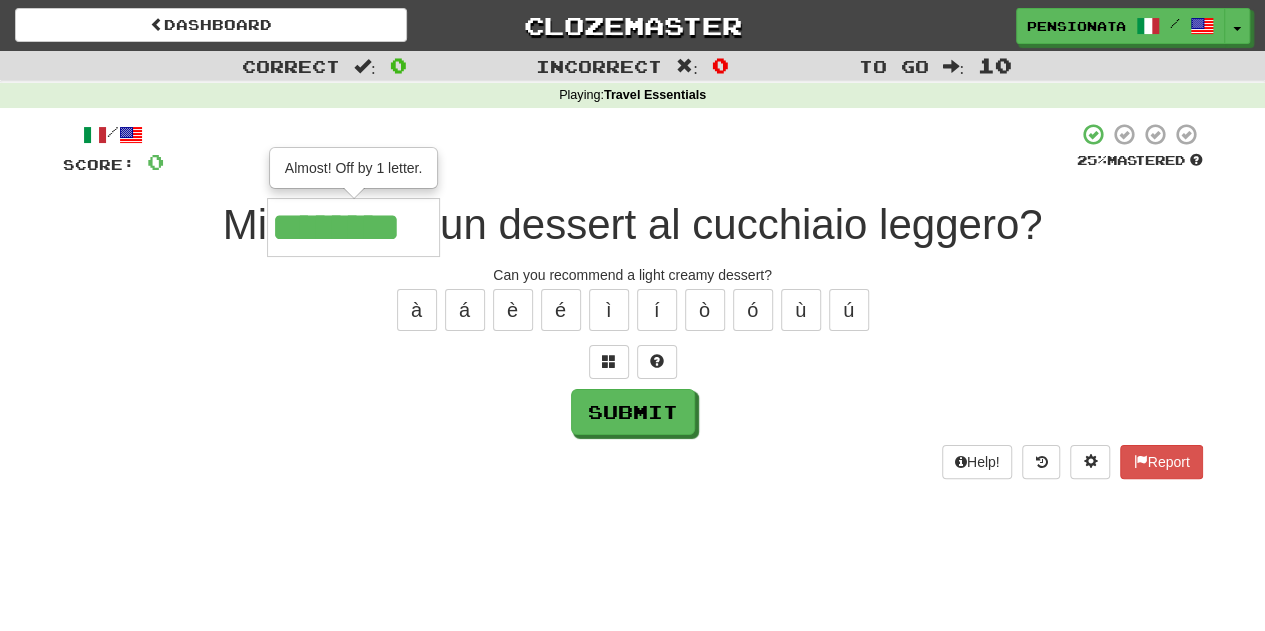 type on "*********" 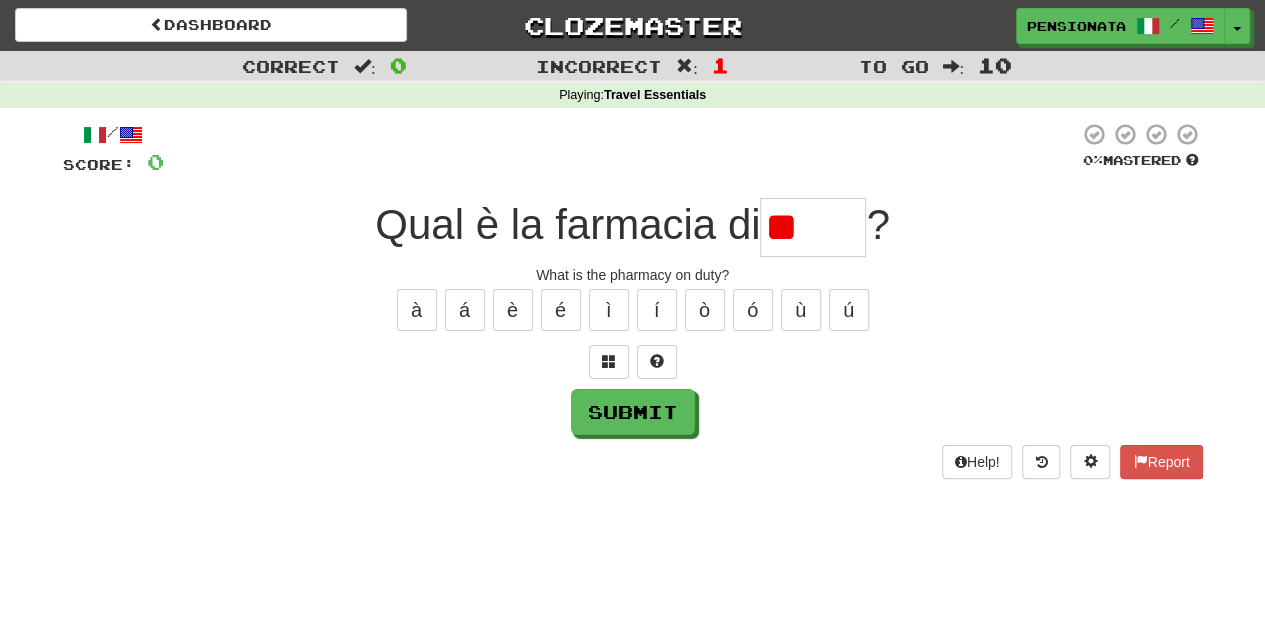 type on "*" 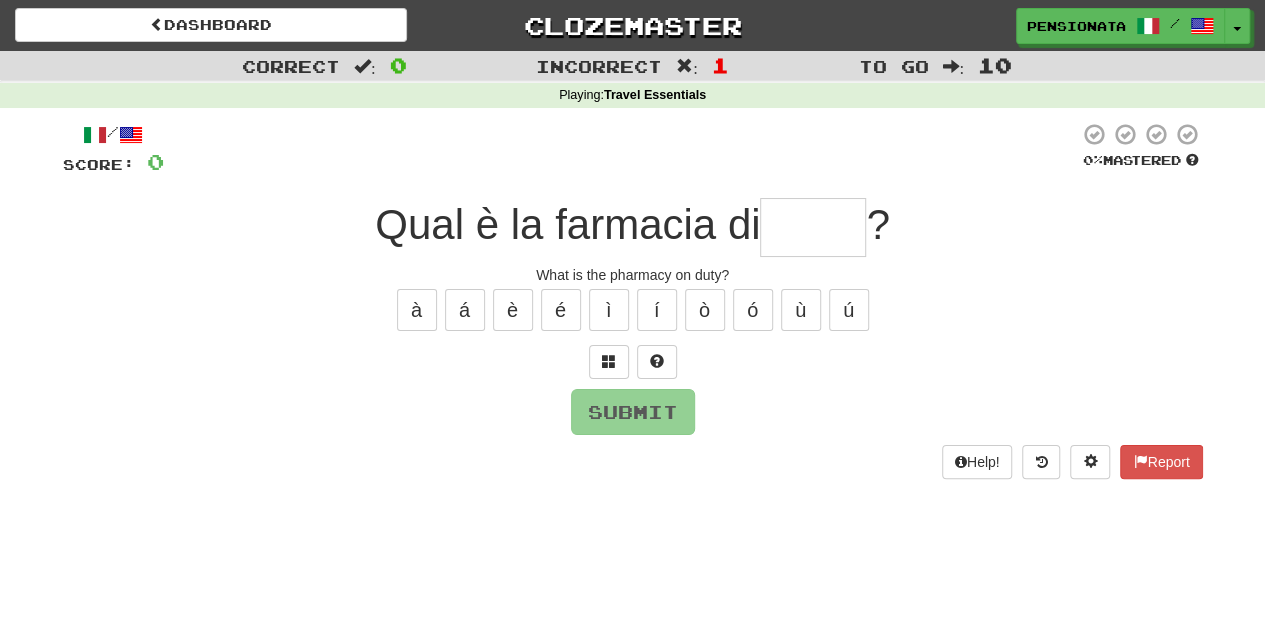type on "*****" 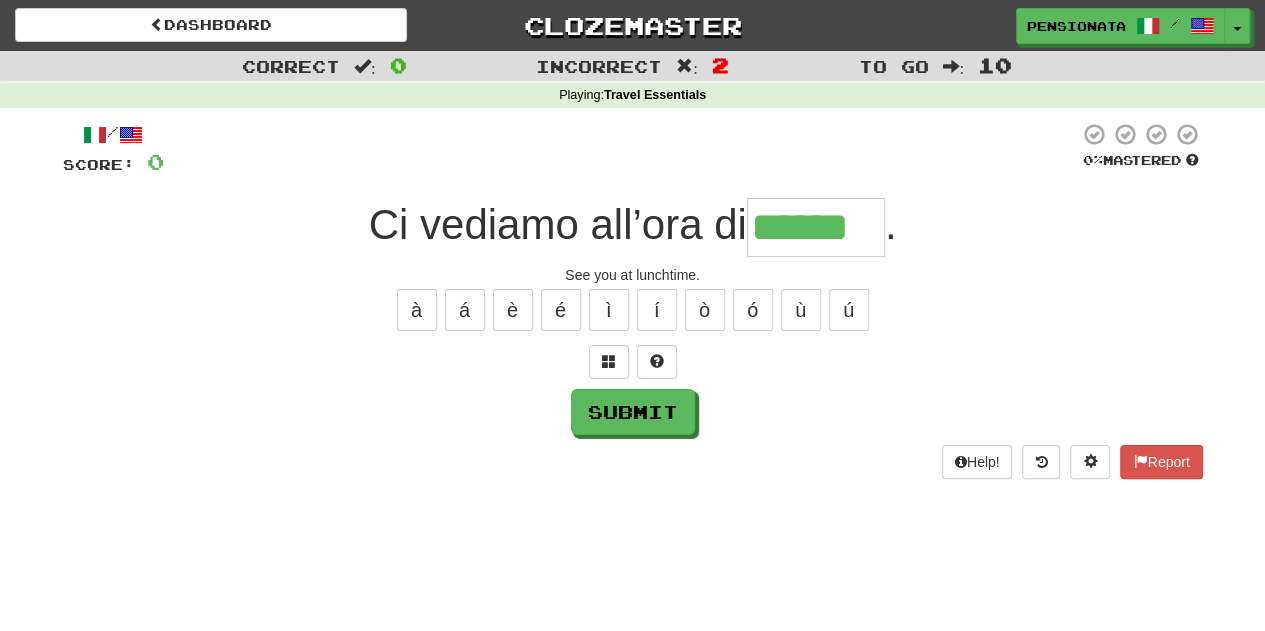 type on "******" 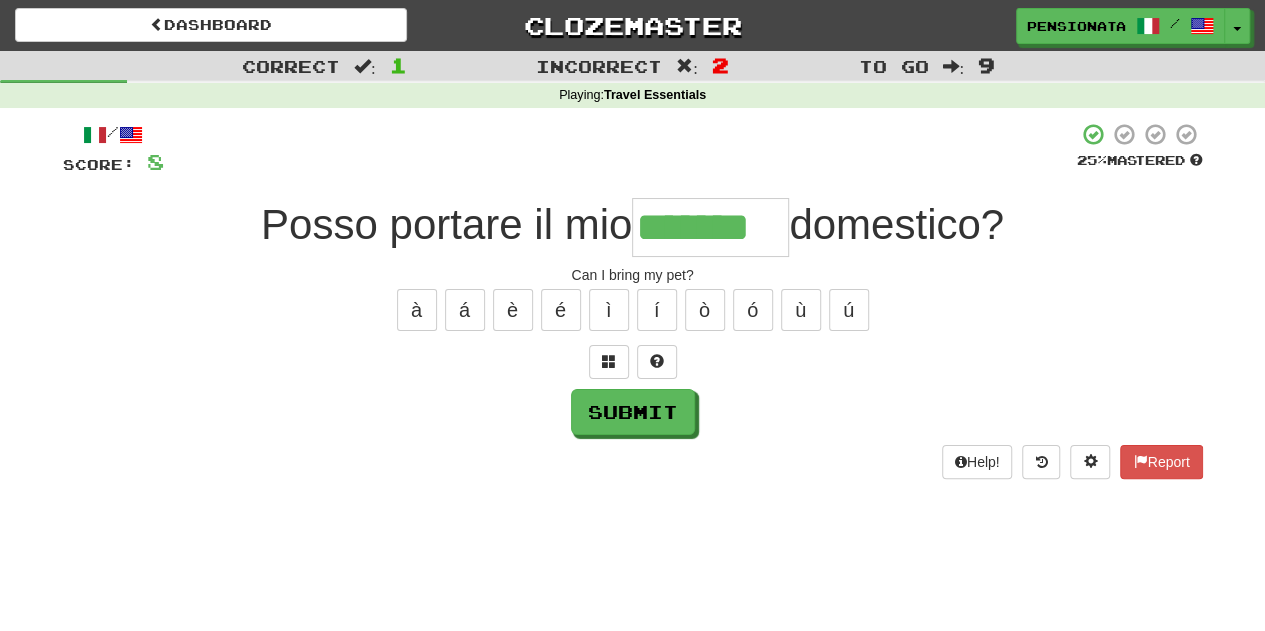 type on "*******" 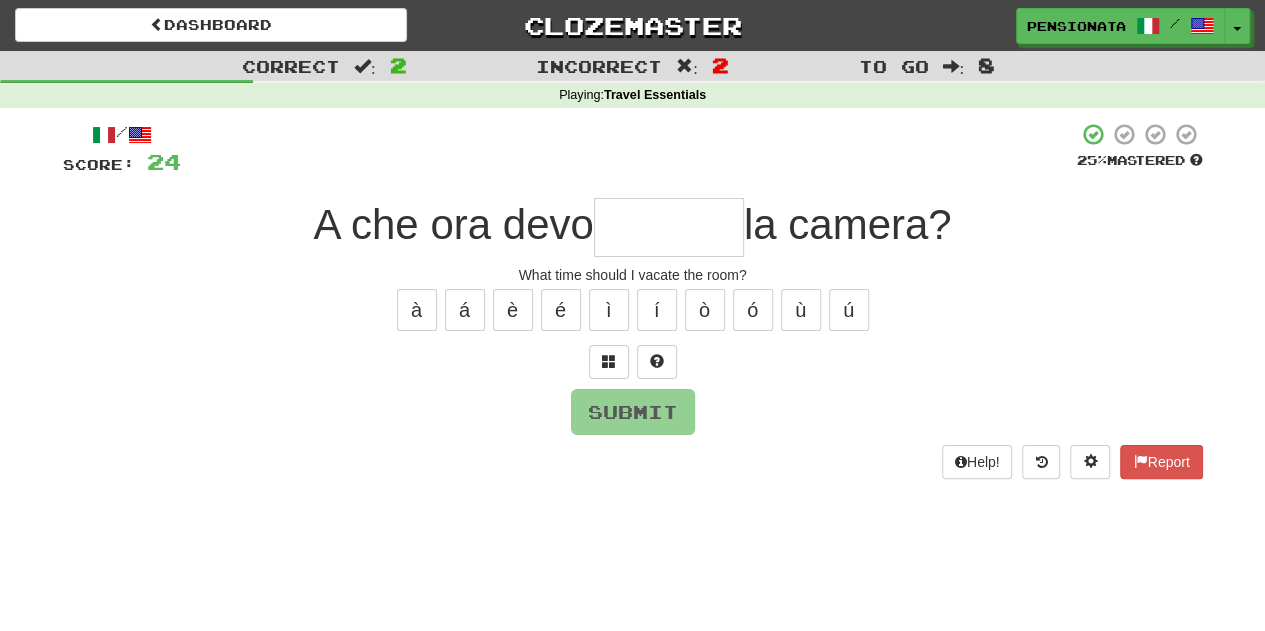 type on "*" 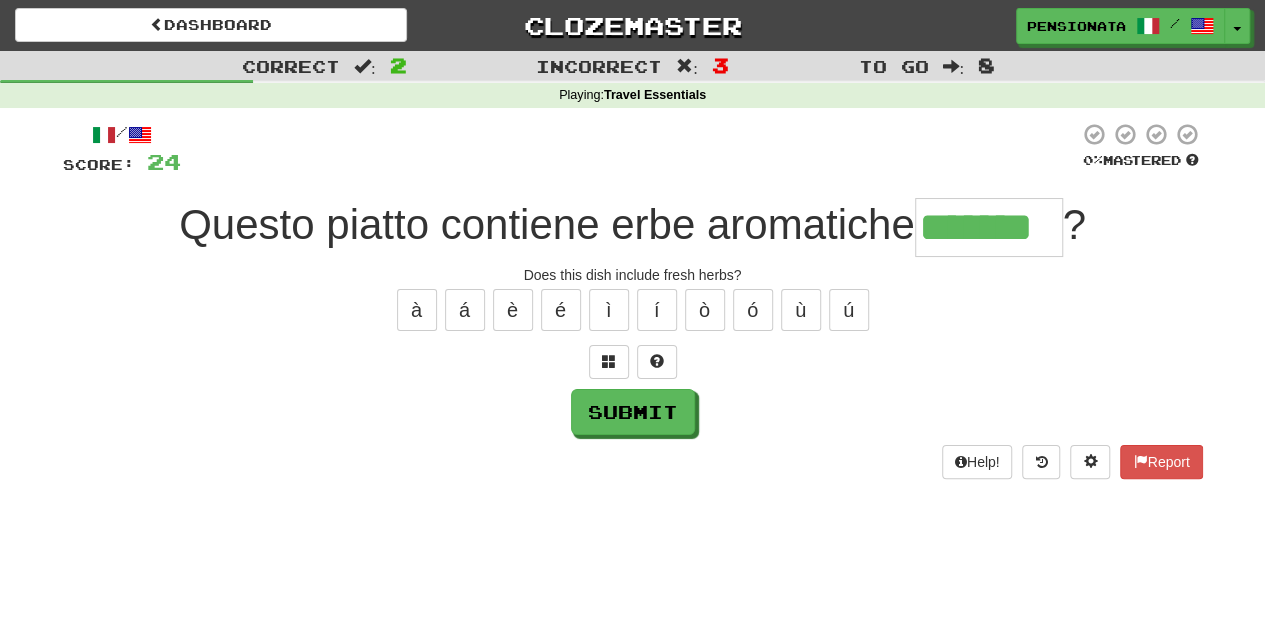 type on "*******" 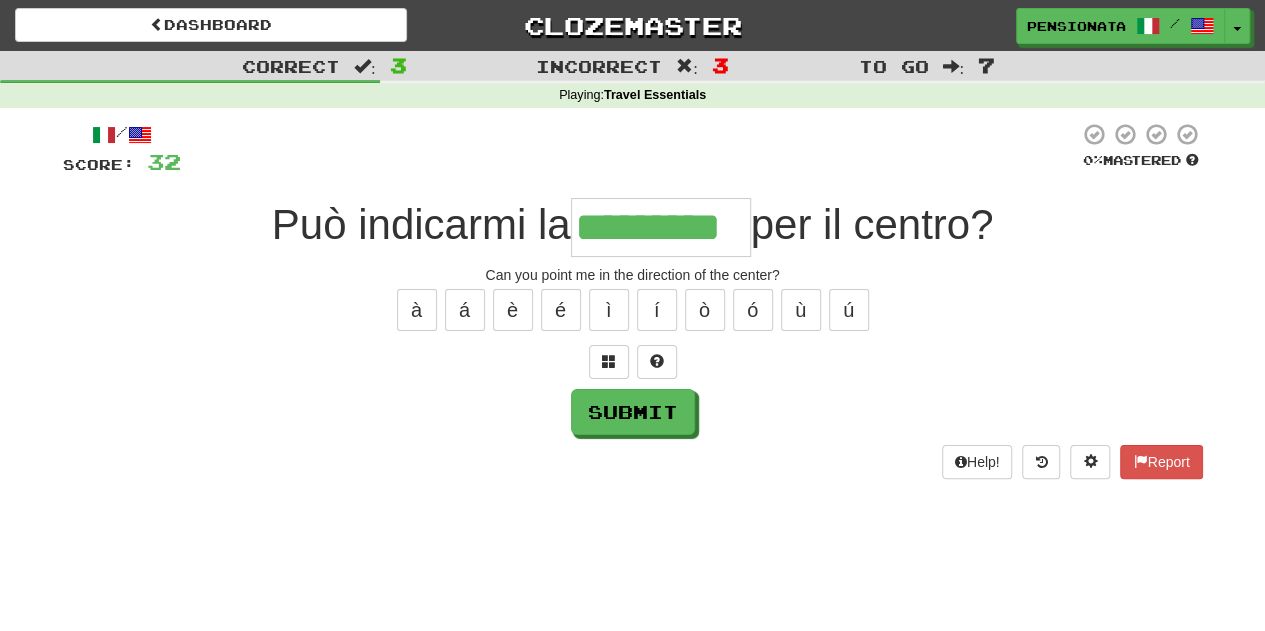 type on "*********" 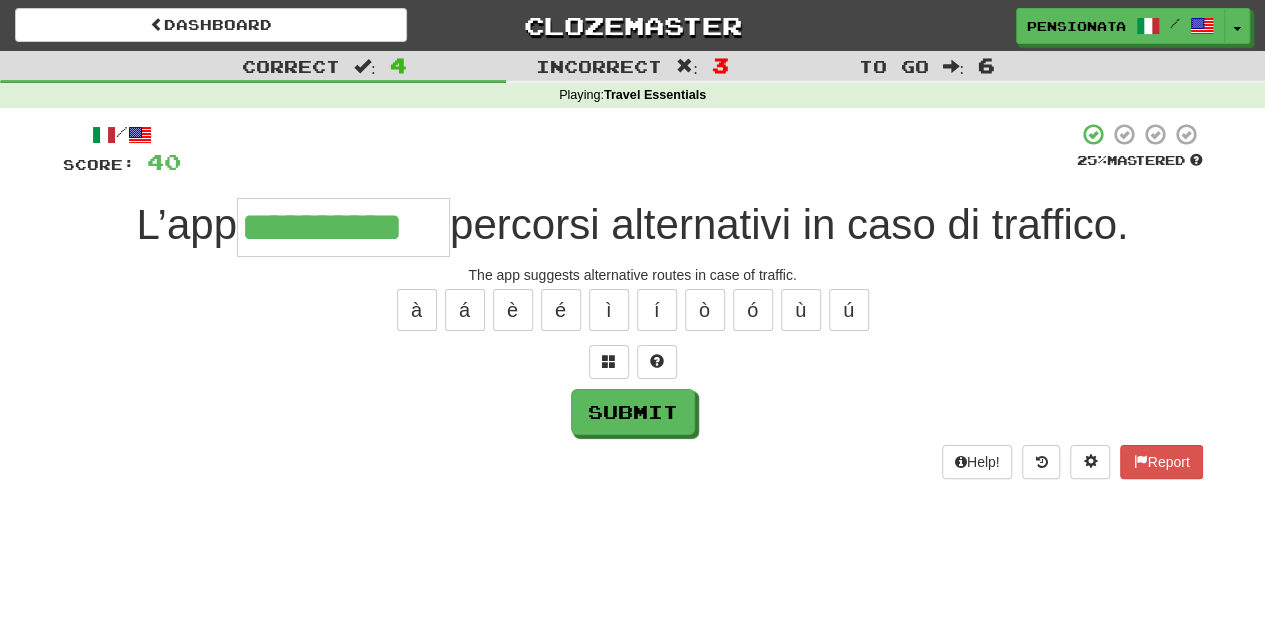 type on "**********" 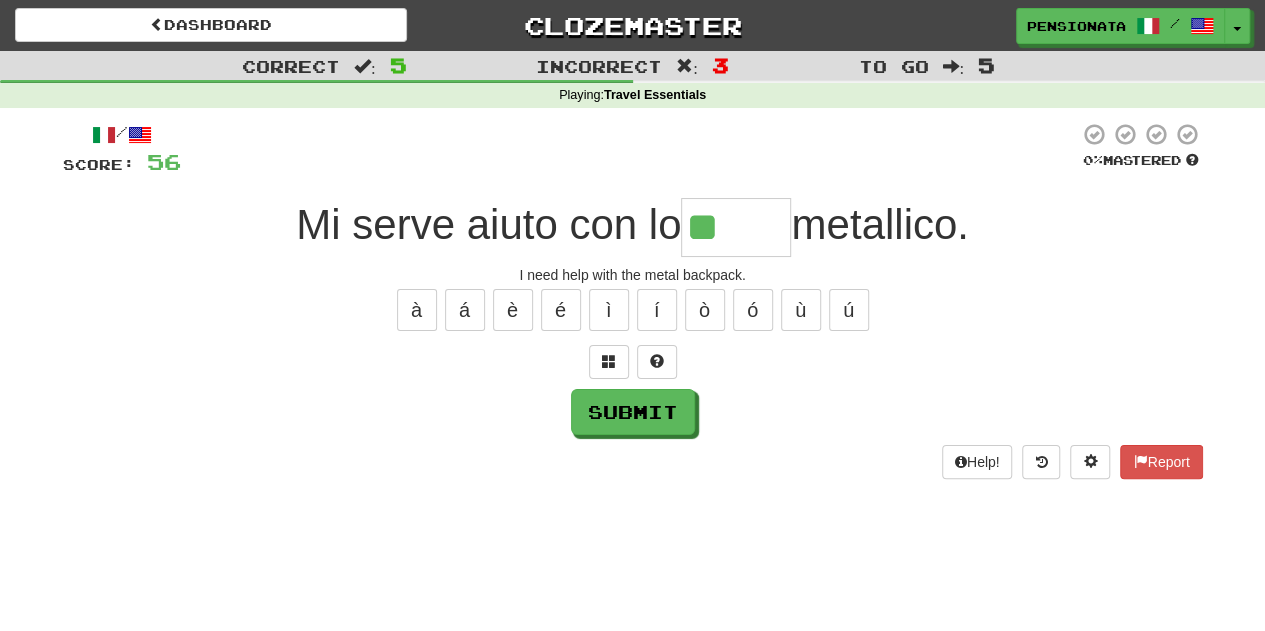 type on "*****" 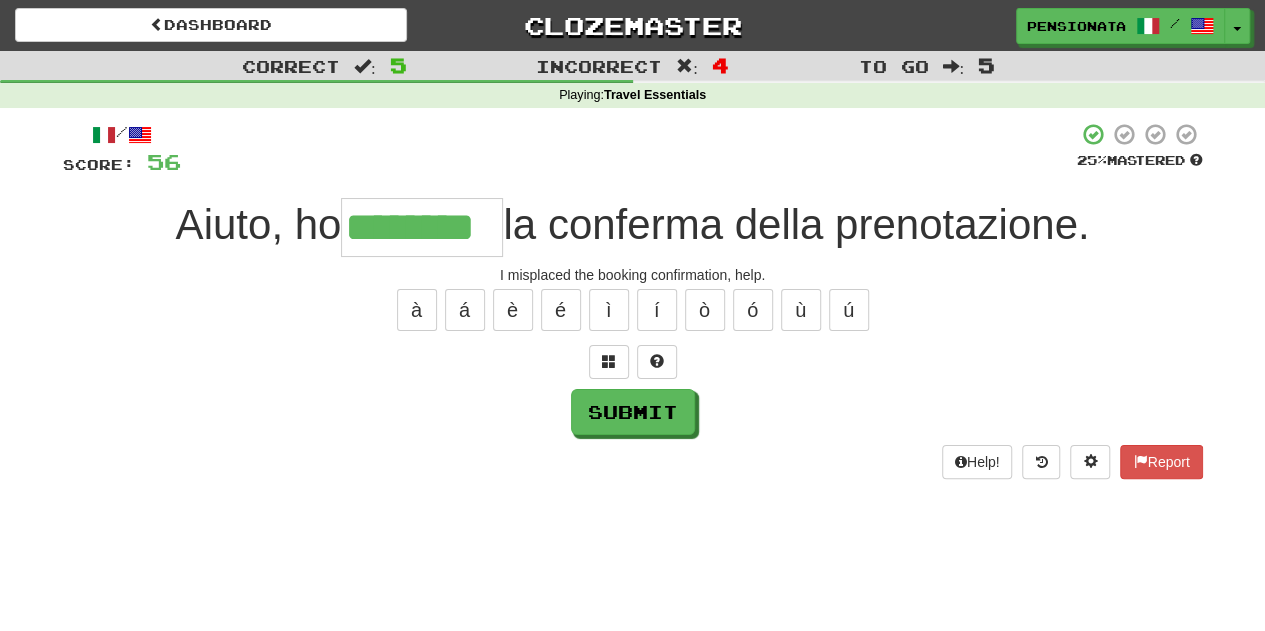 type on "********" 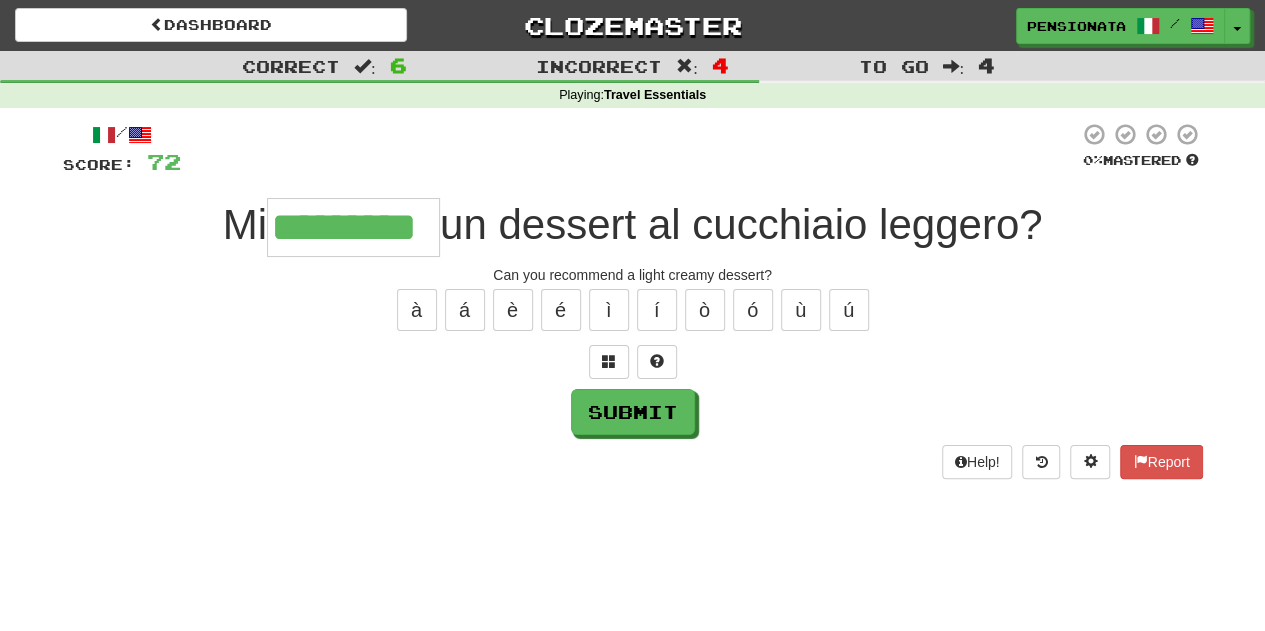 type on "*********" 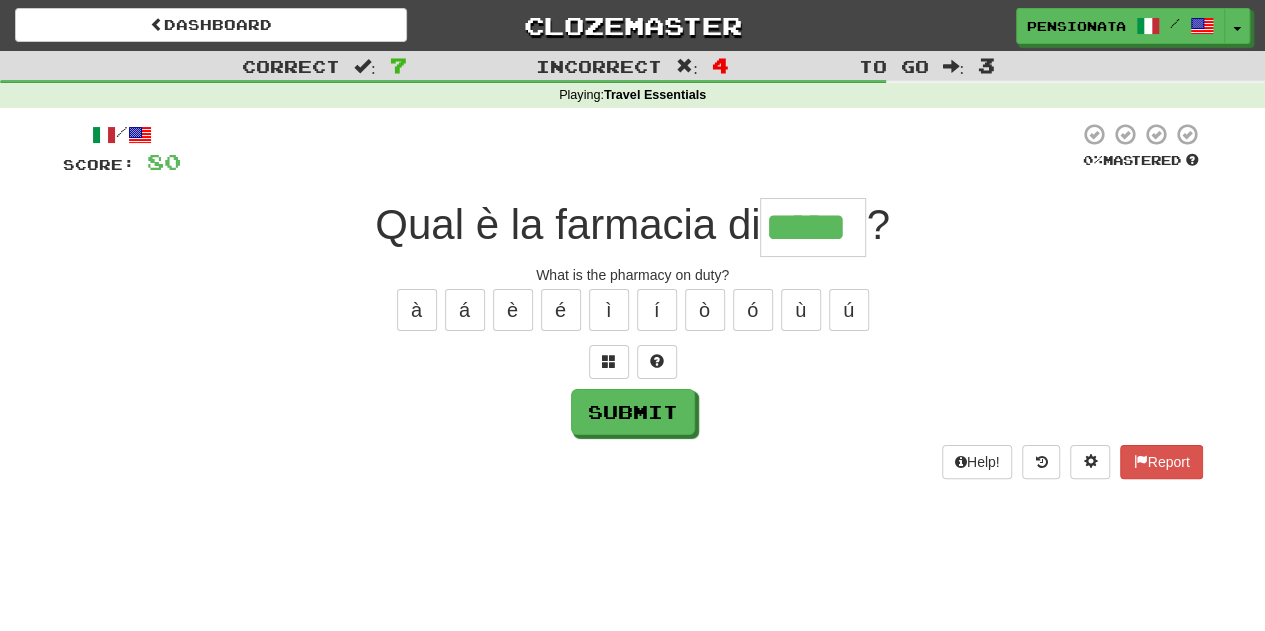 type on "*****" 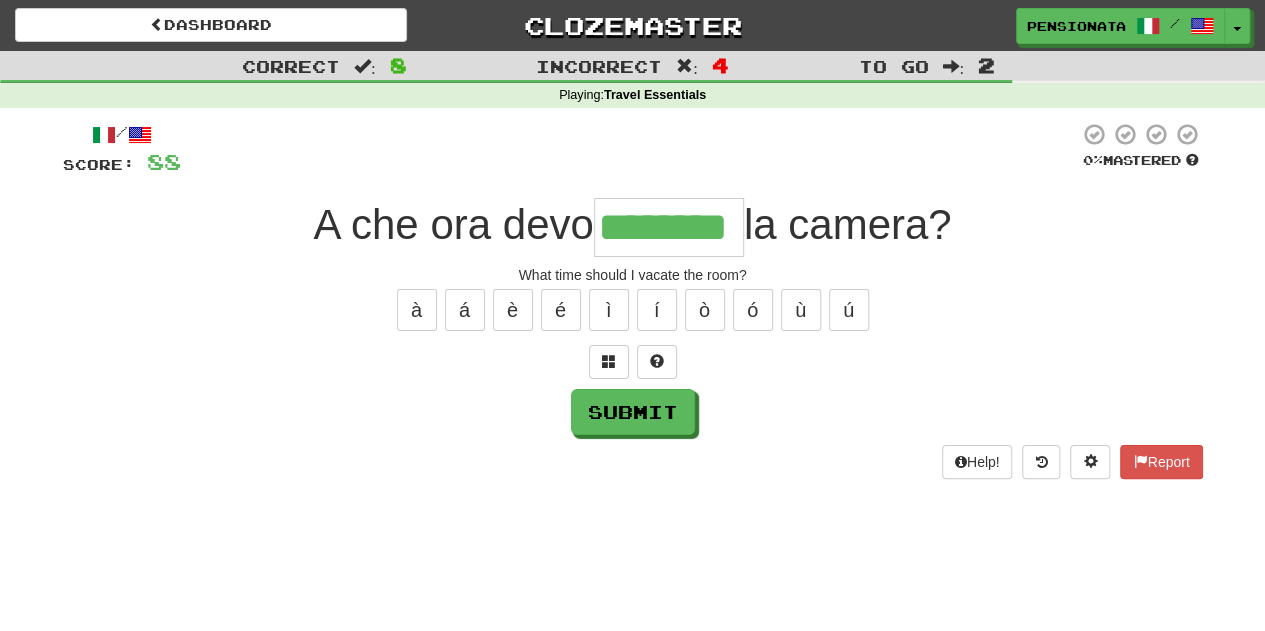 type on "********" 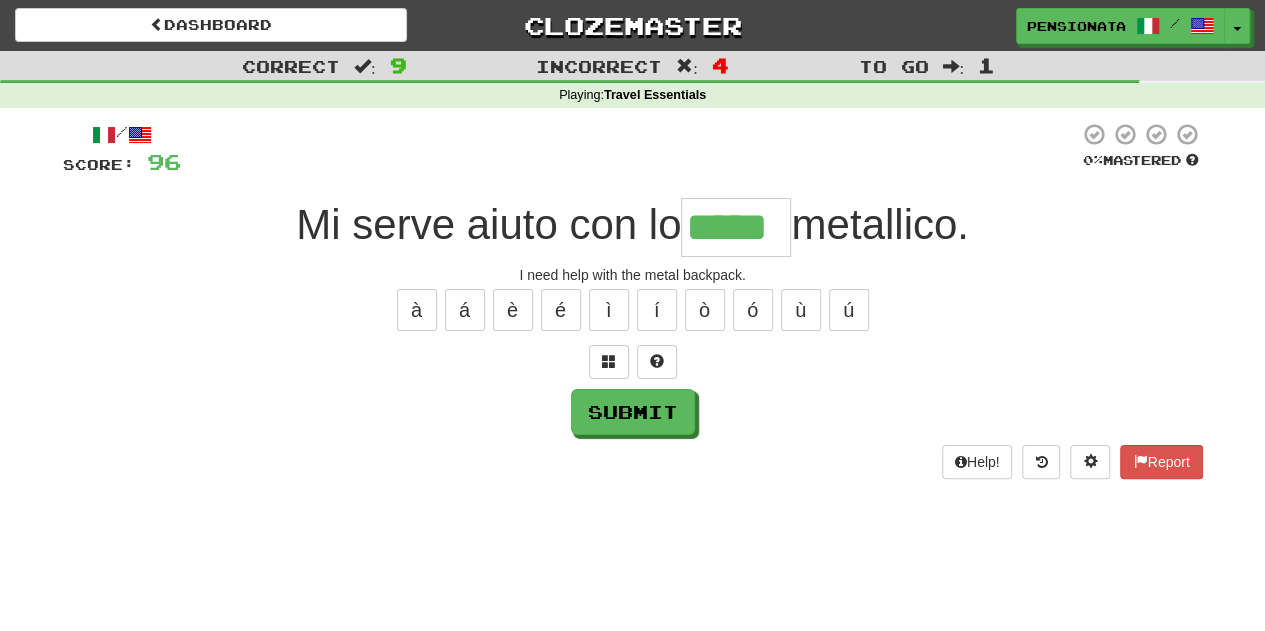 type on "*****" 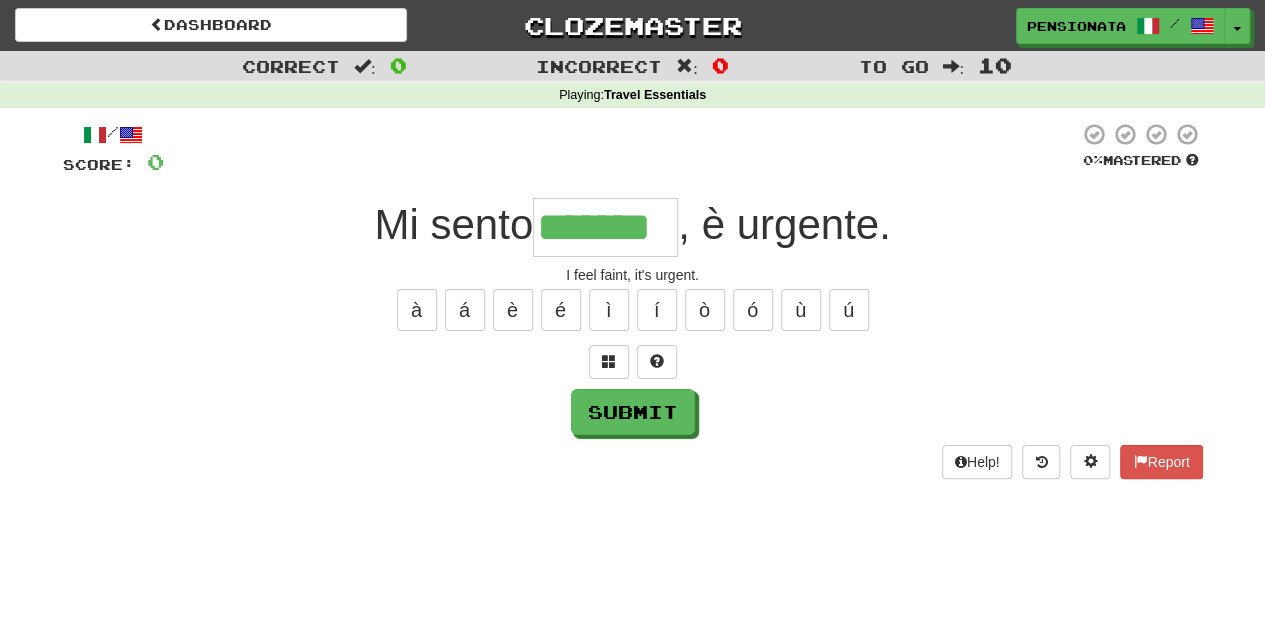 type on "*******" 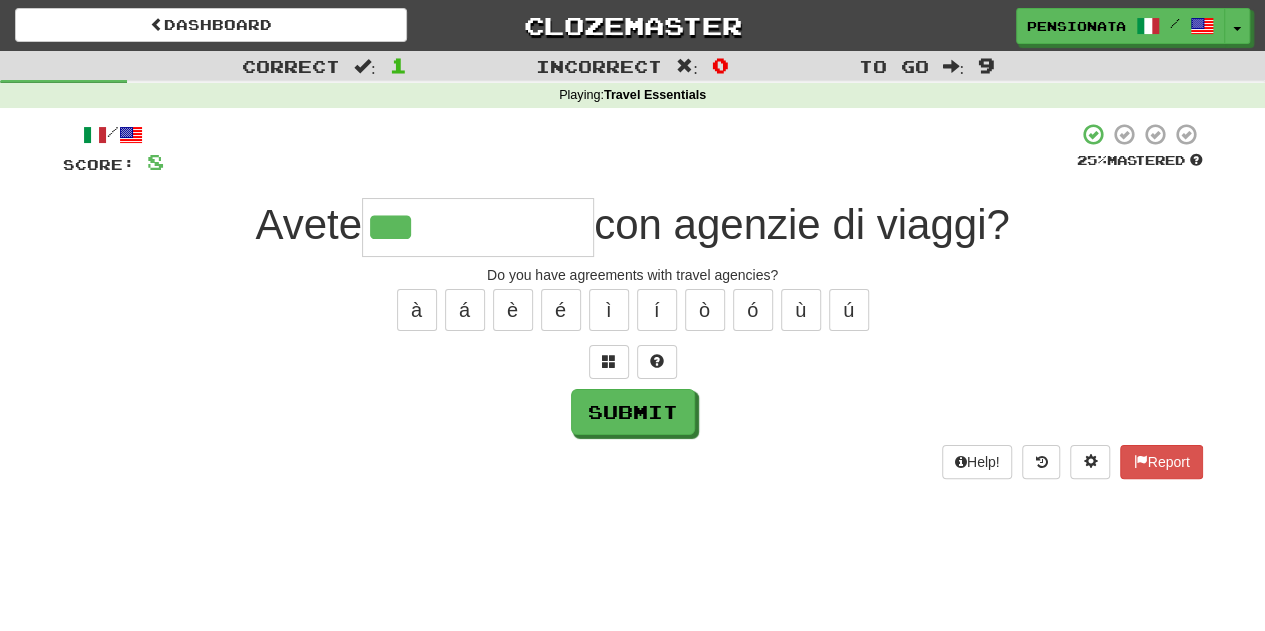 type on "**********" 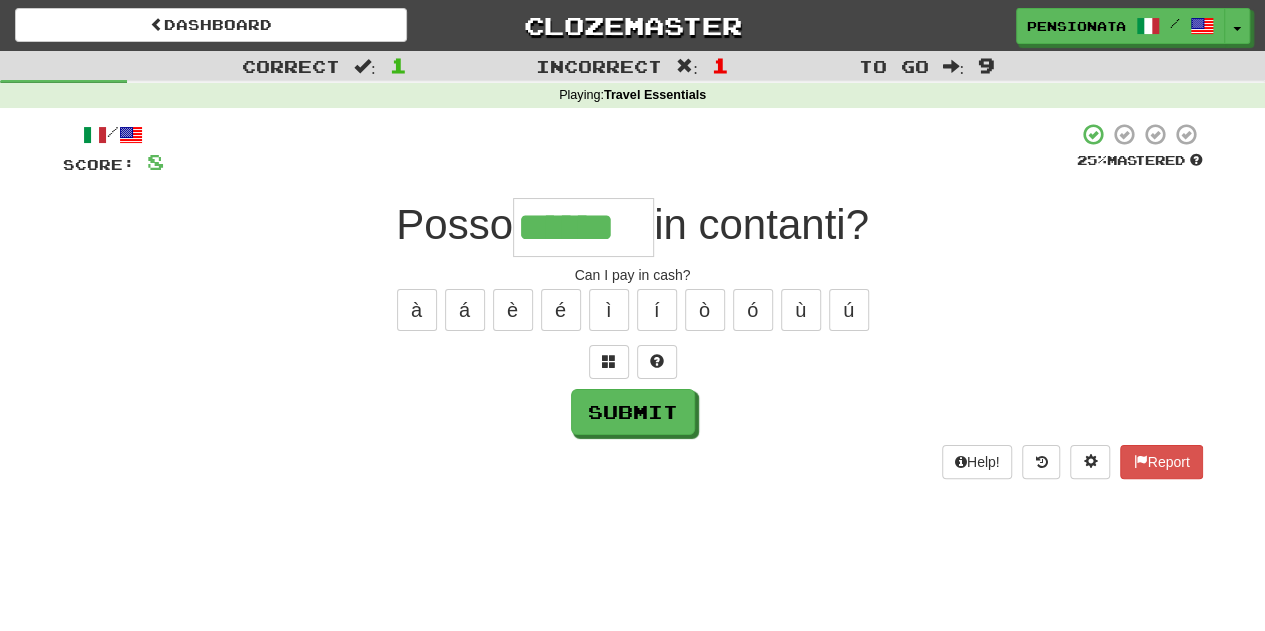 type on "******" 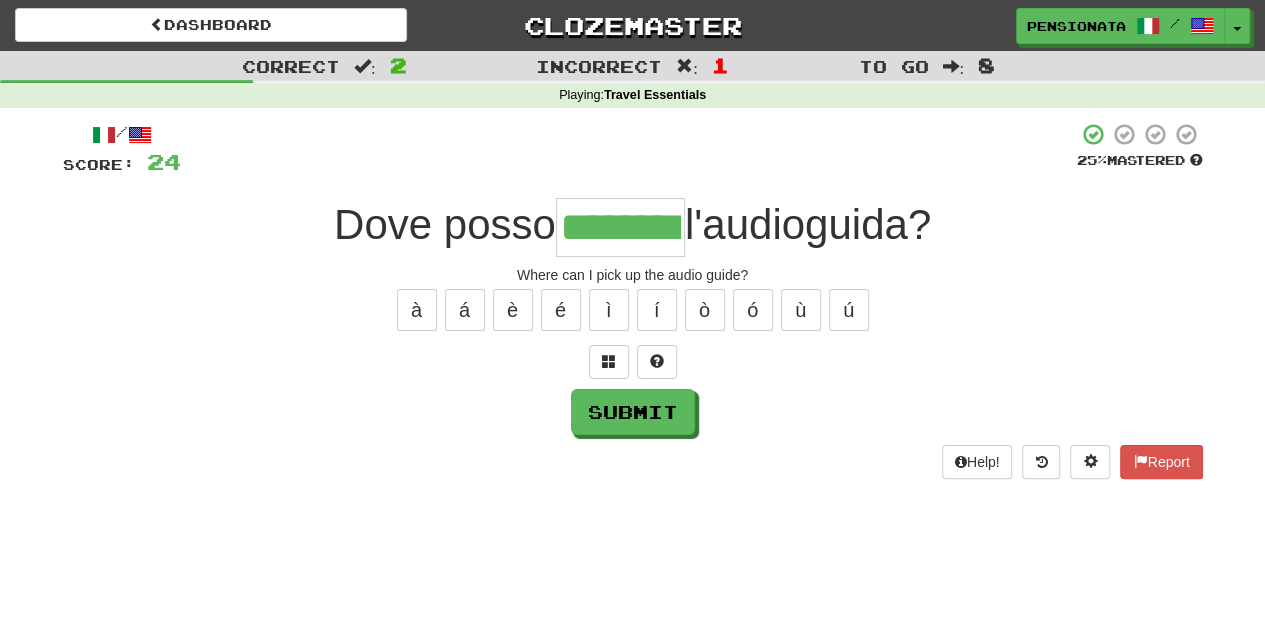 type on "********" 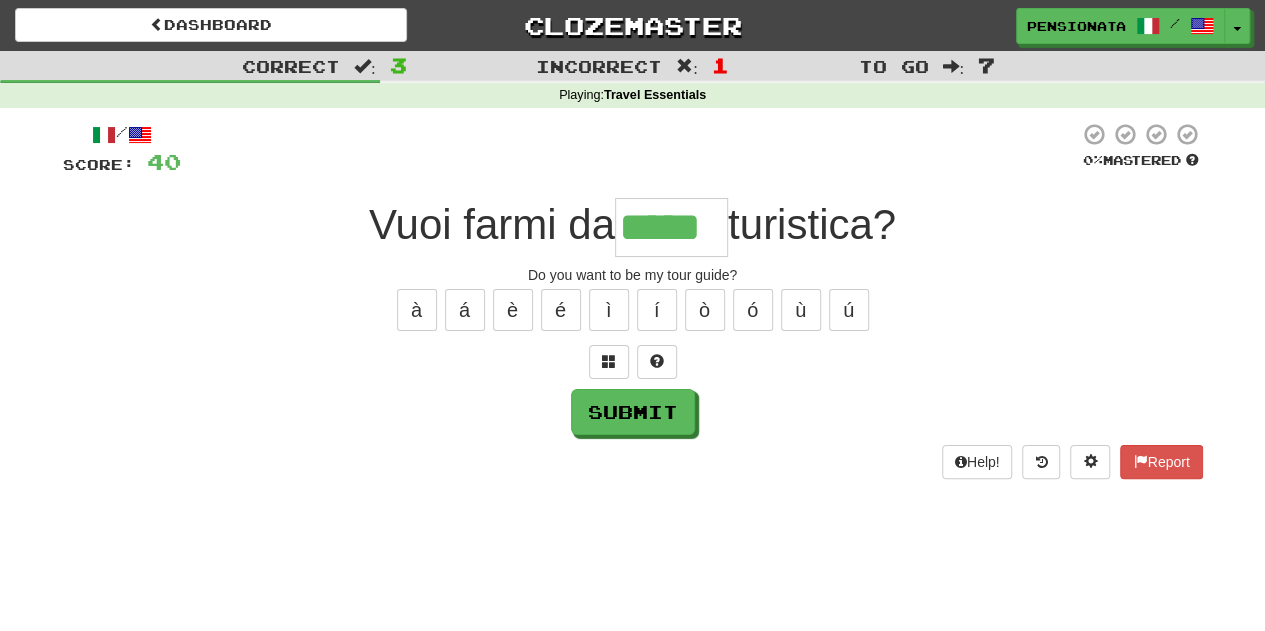 type on "*****" 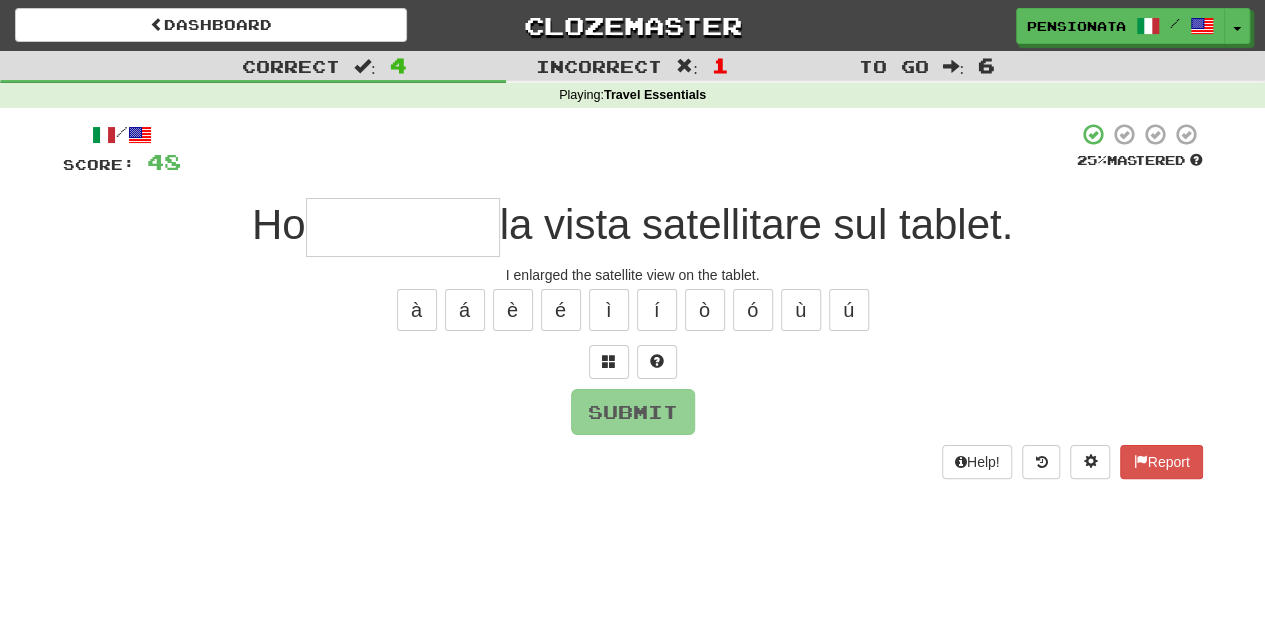 type on "*" 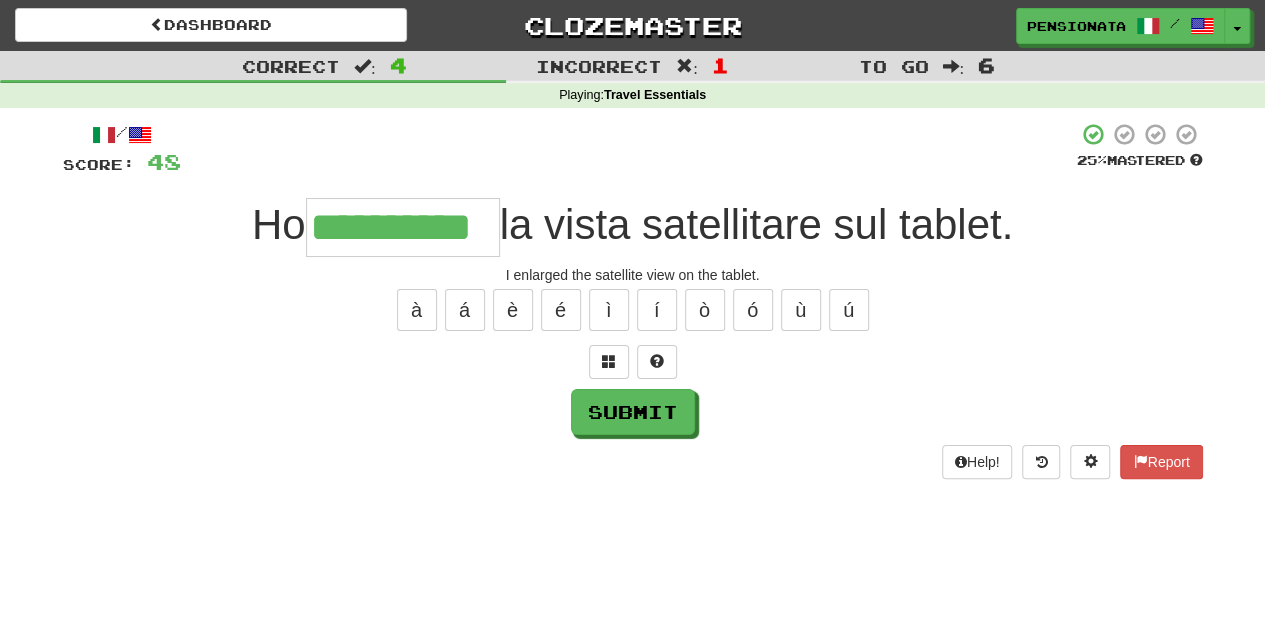 type on "**********" 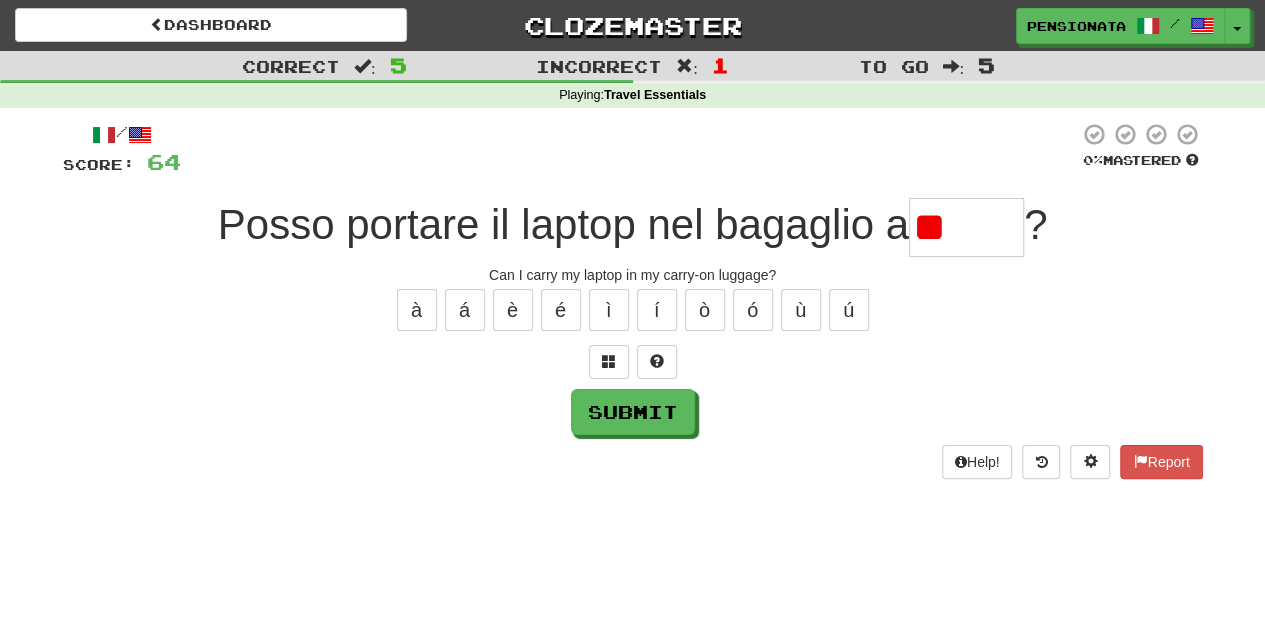 type on "*" 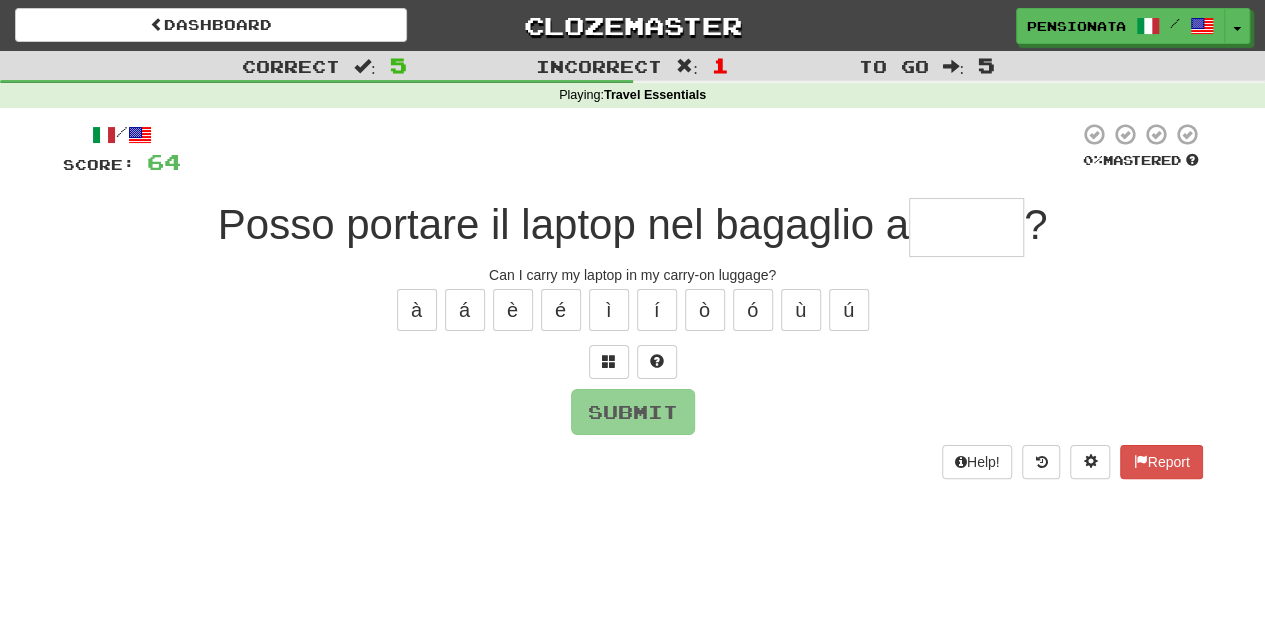 type on "*" 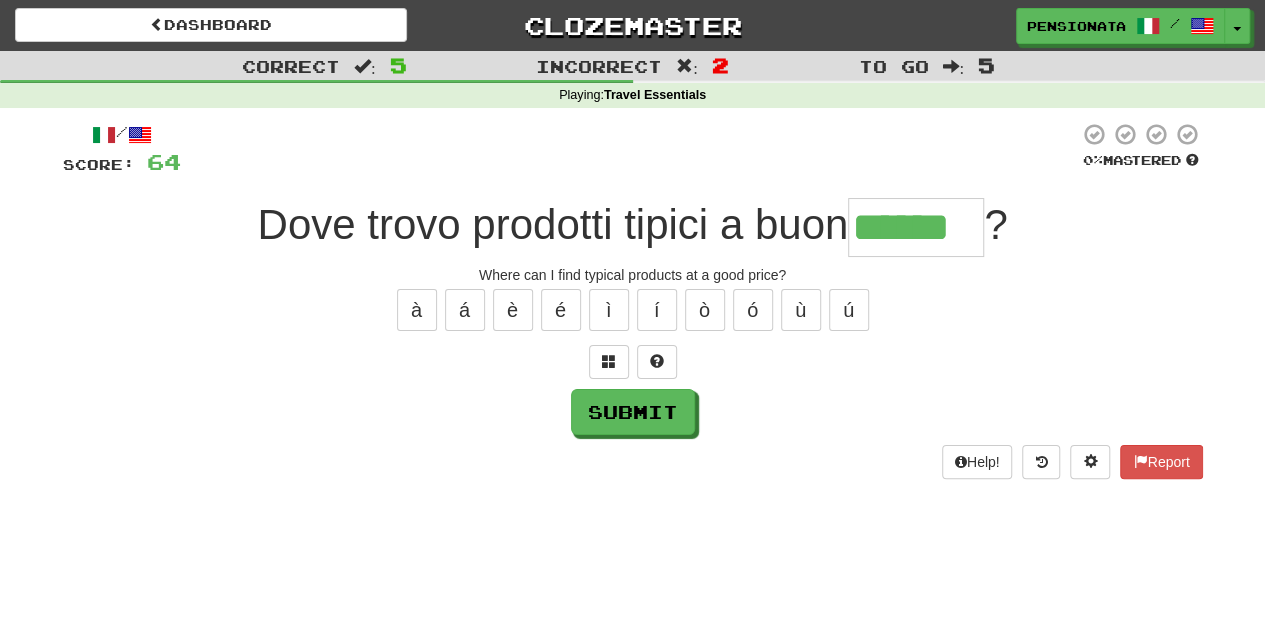 type on "******" 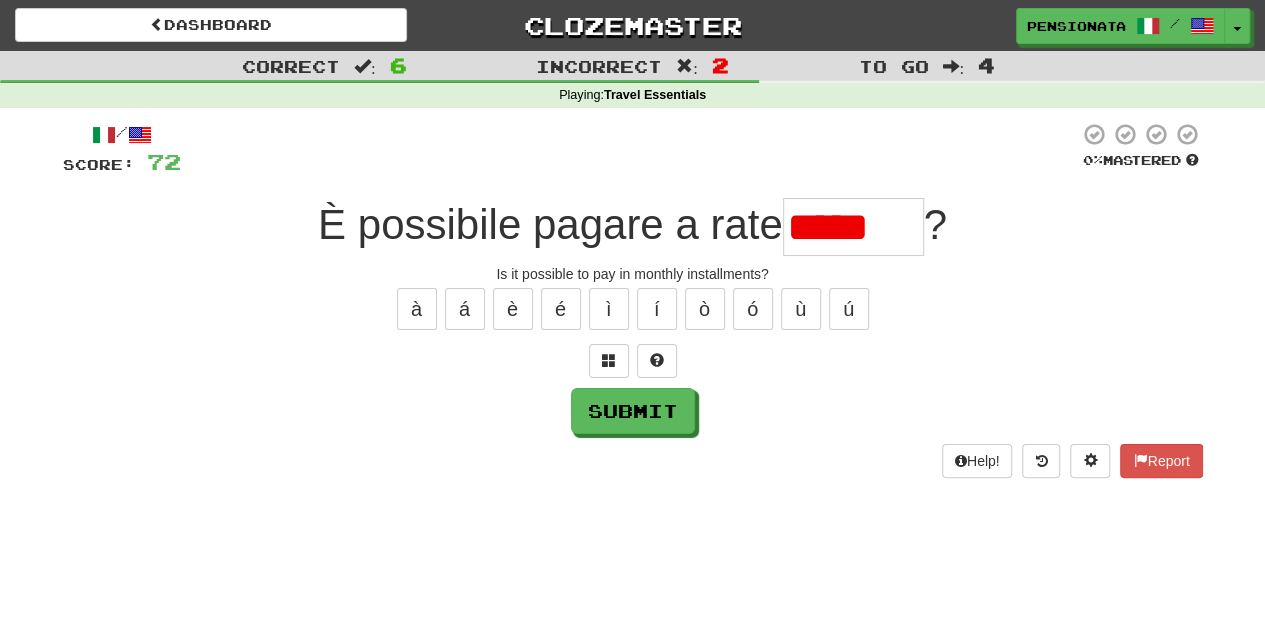 scroll, scrollTop: 0, scrollLeft: 0, axis: both 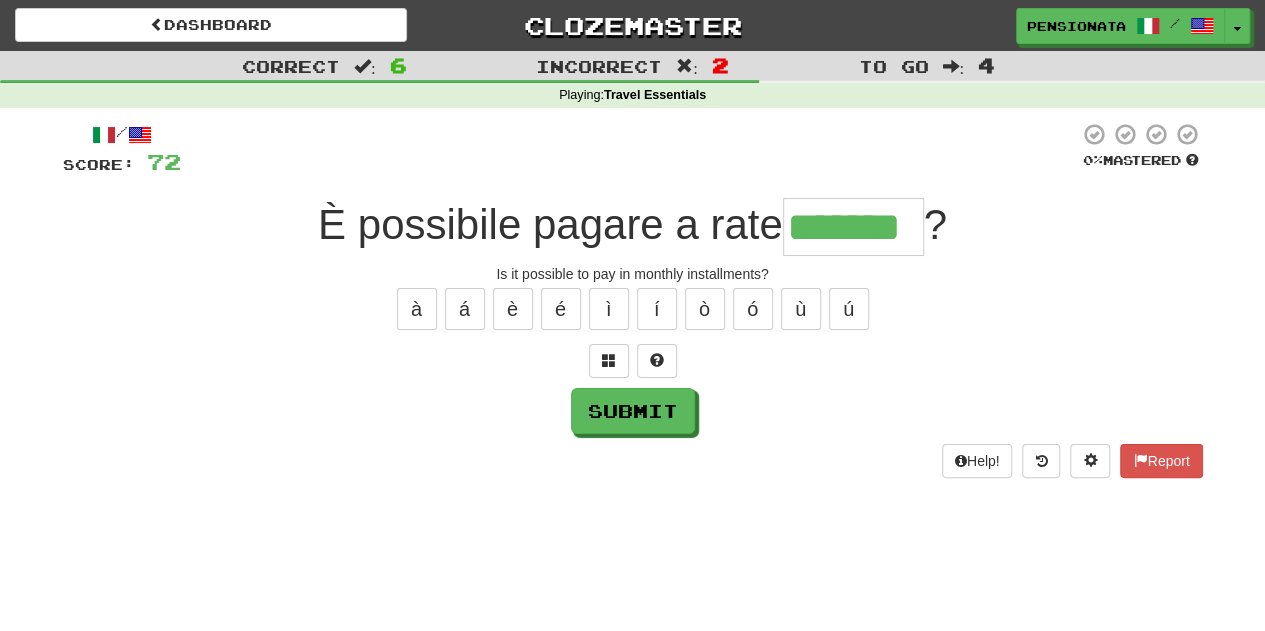 type on "*******" 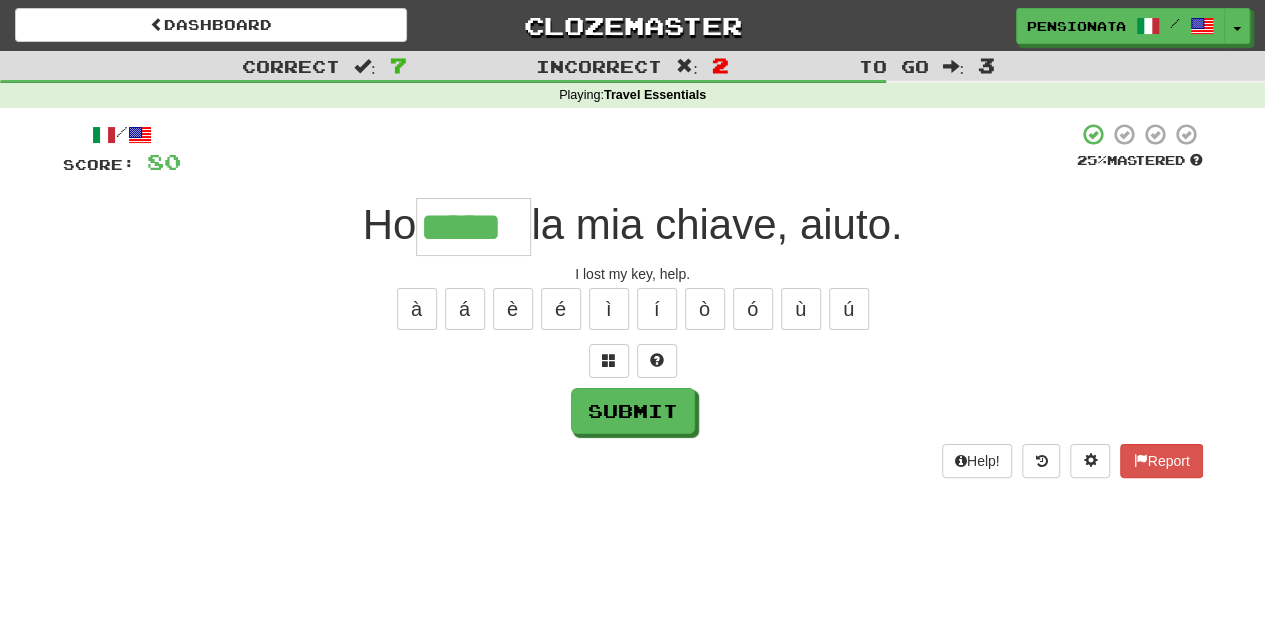 type on "*****" 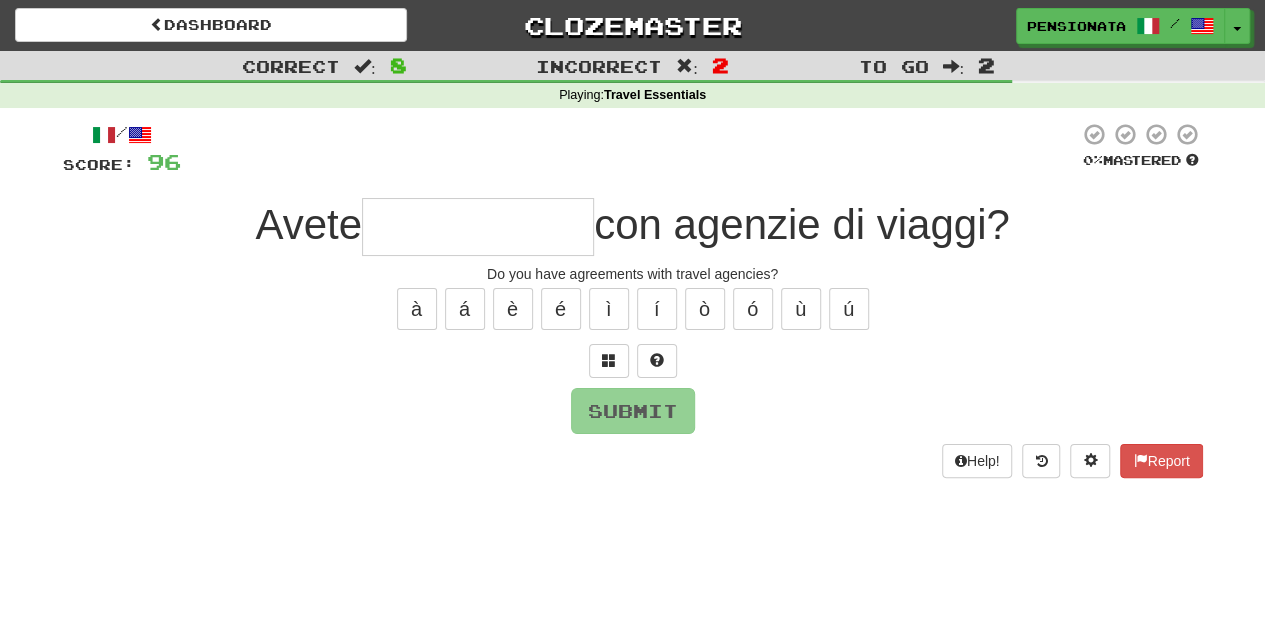 type on "*" 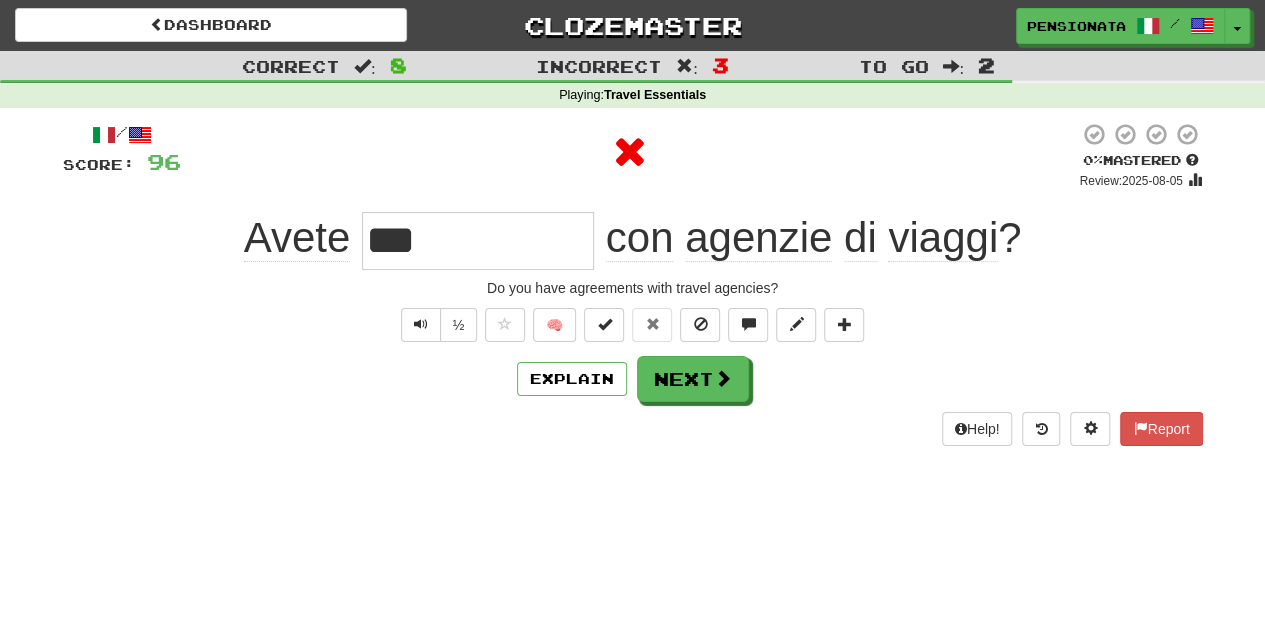 type on "**********" 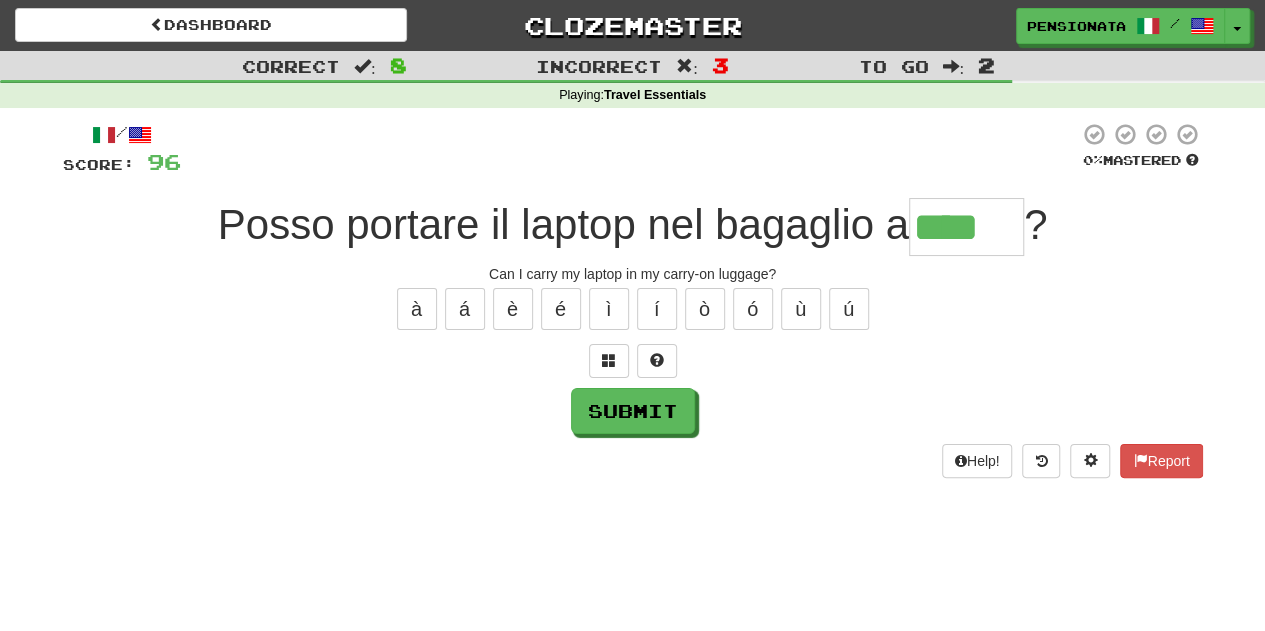 type on "****" 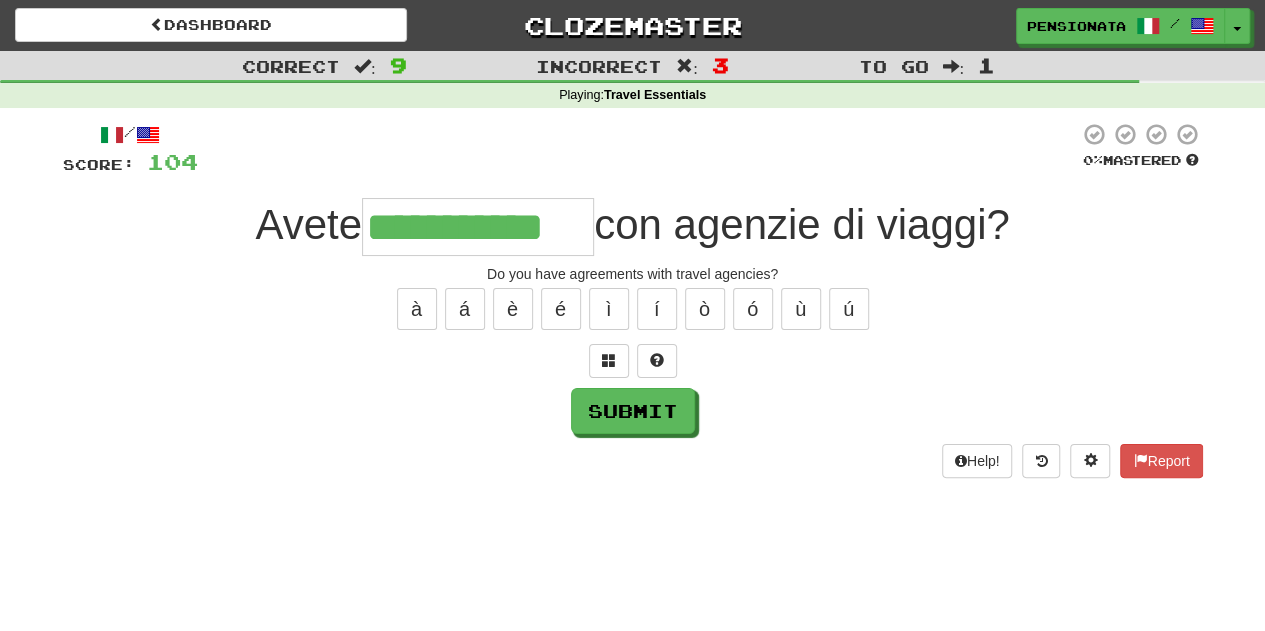 type on "**********" 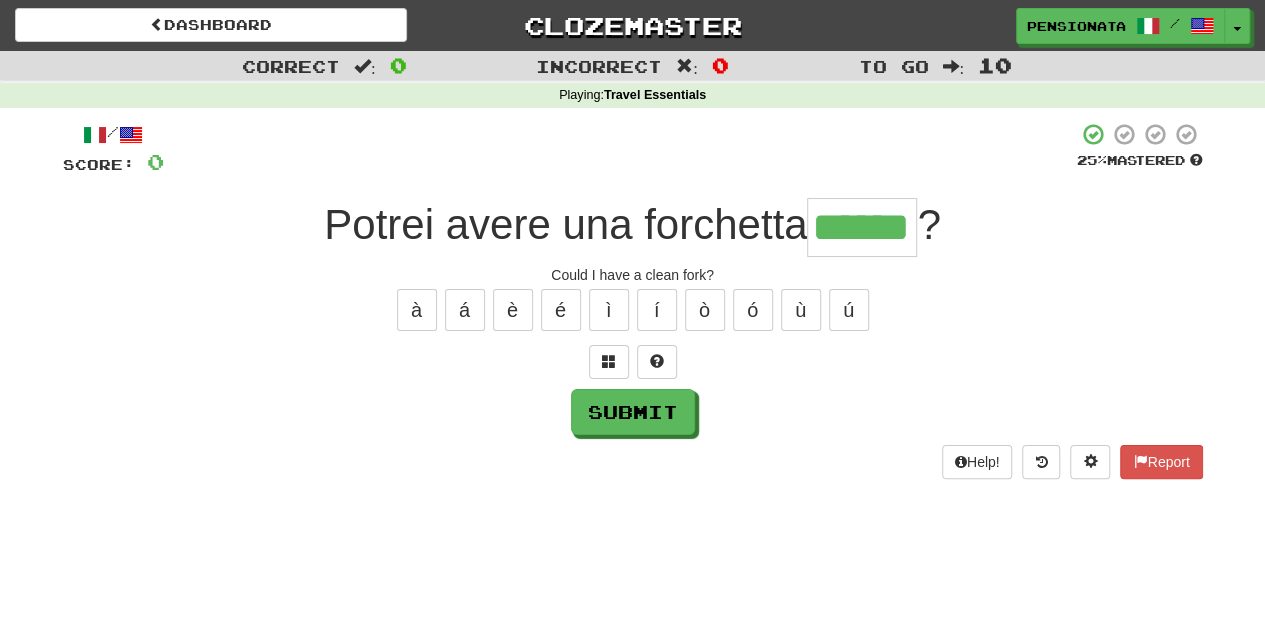 type on "******" 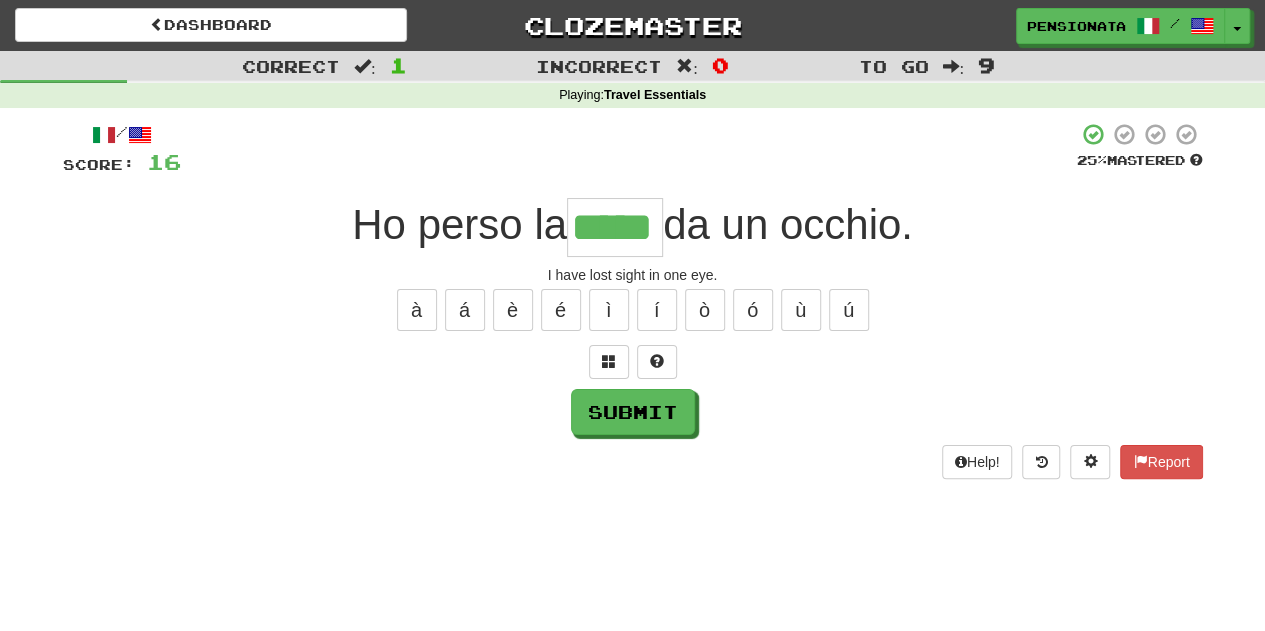 type on "*****" 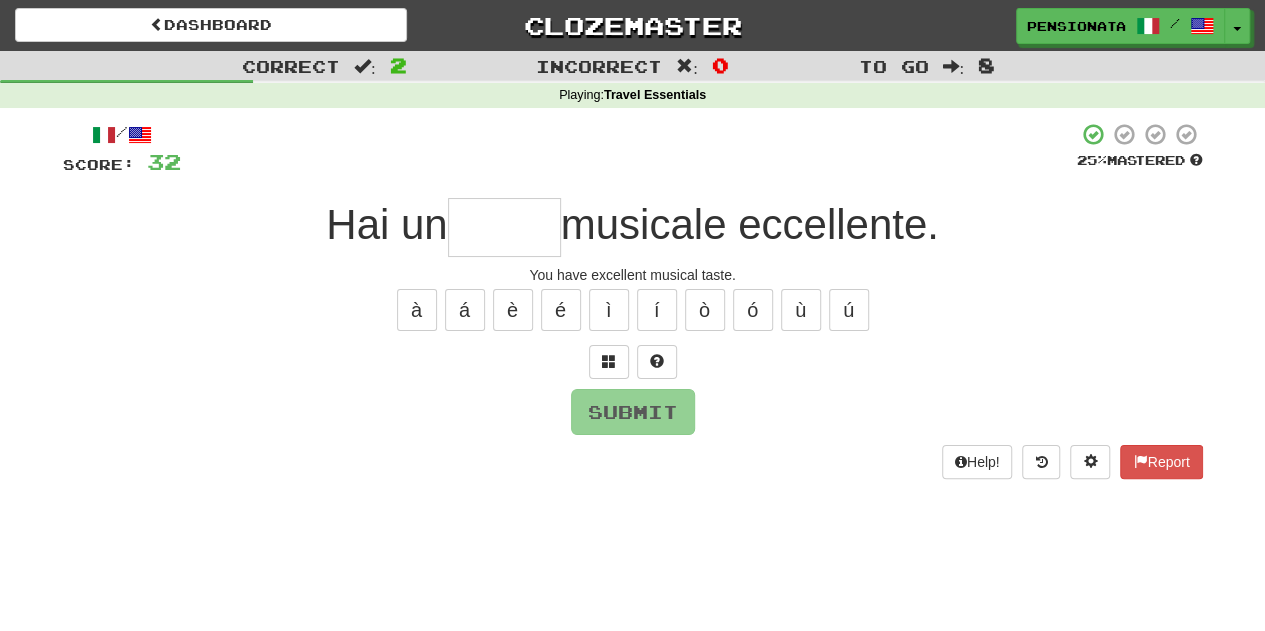 type on "*" 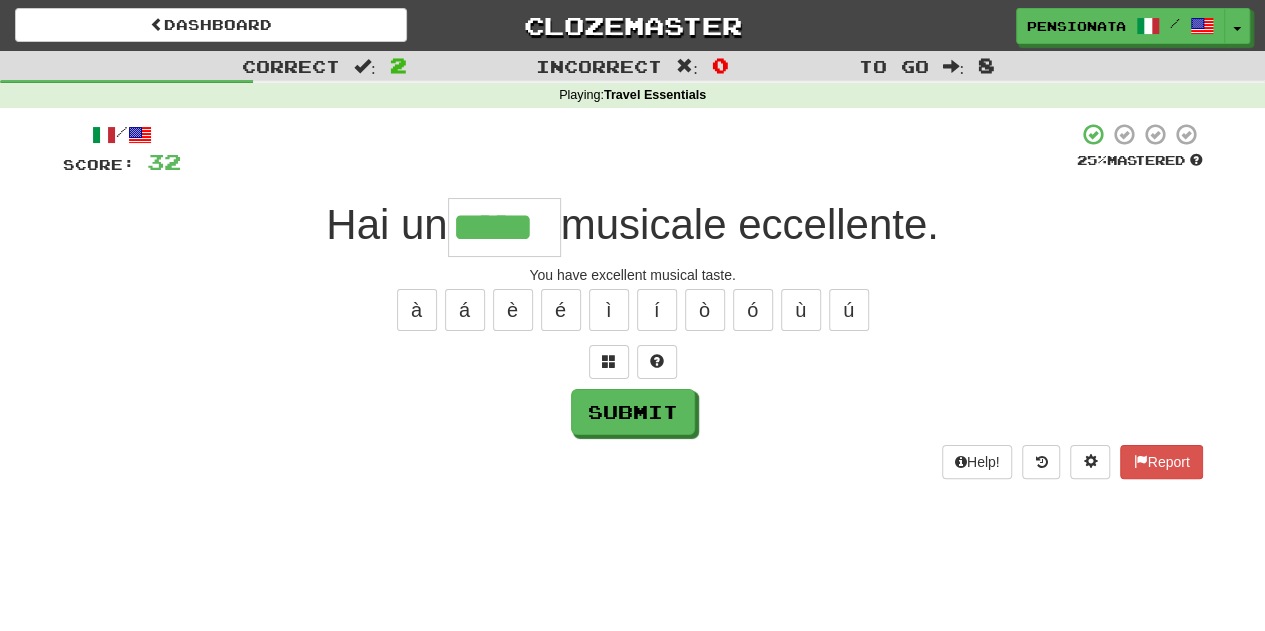 type on "*****" 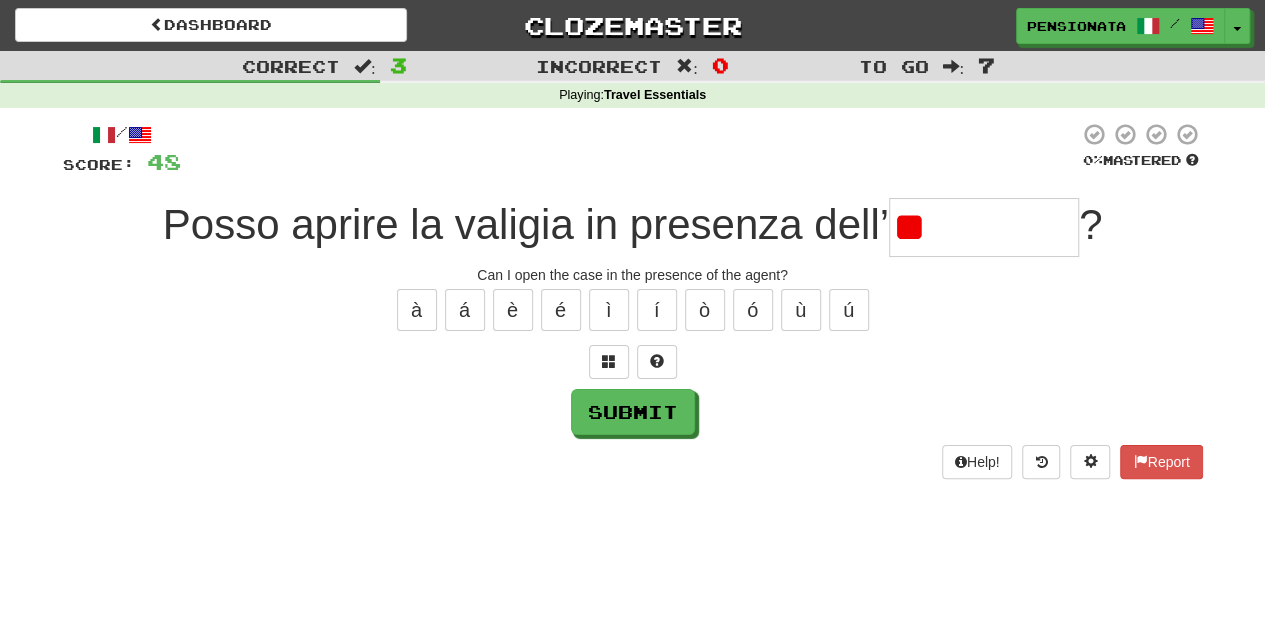 type on "*" 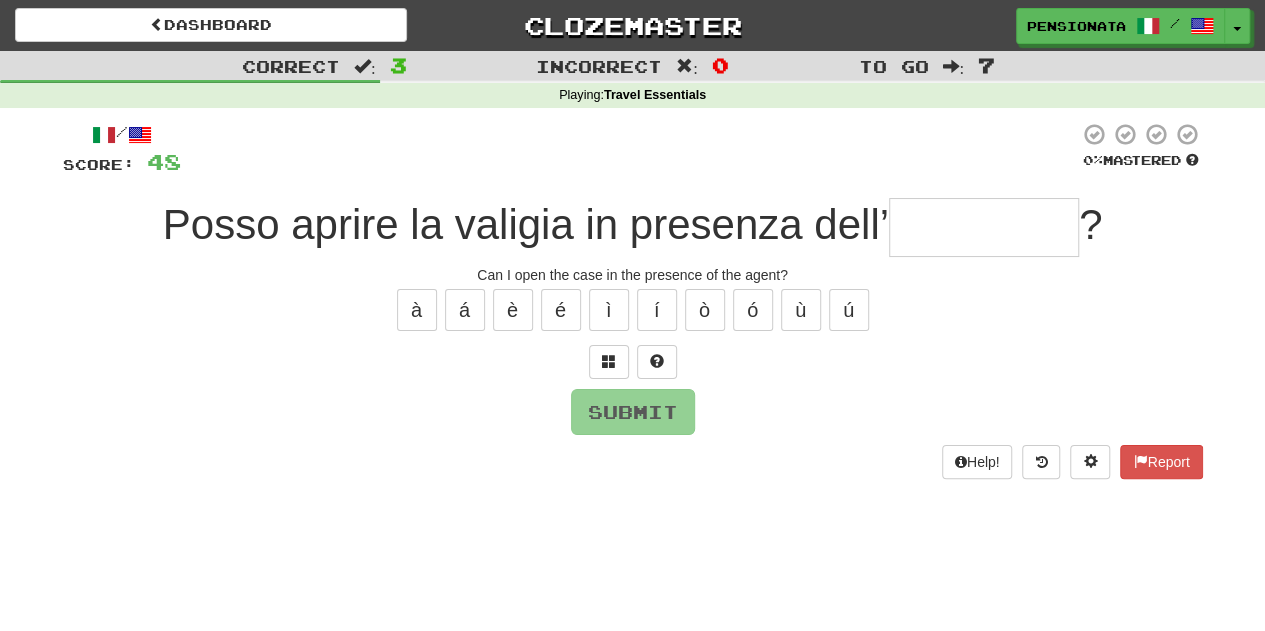 type on "*" 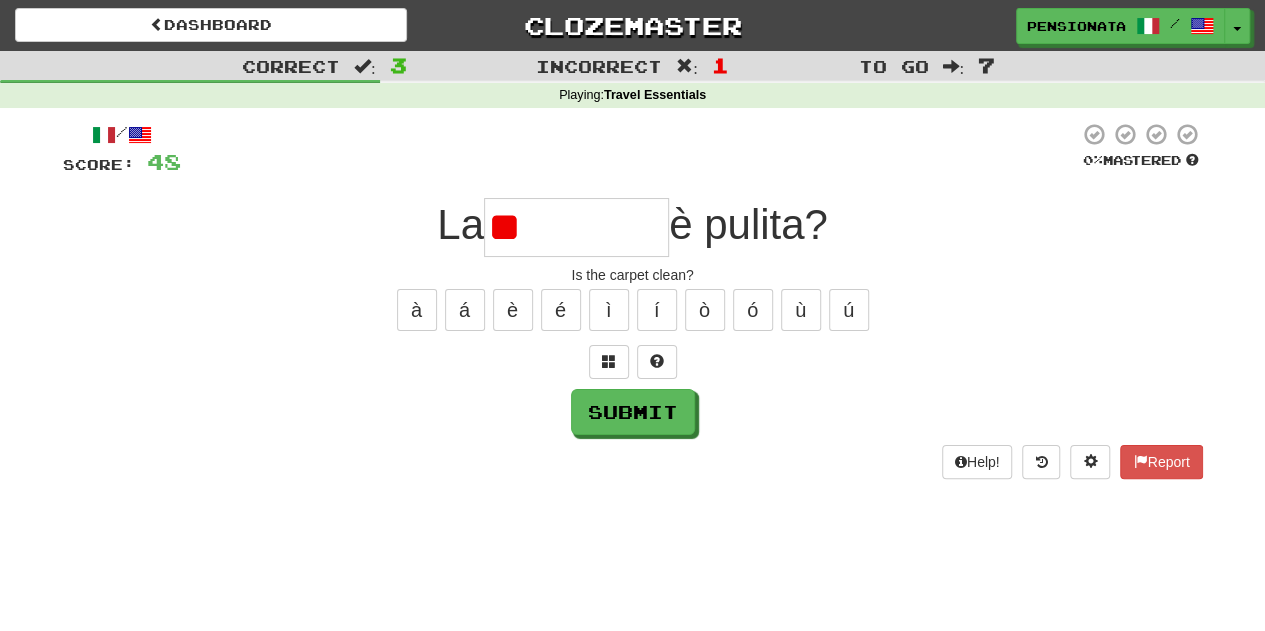 type on "*" 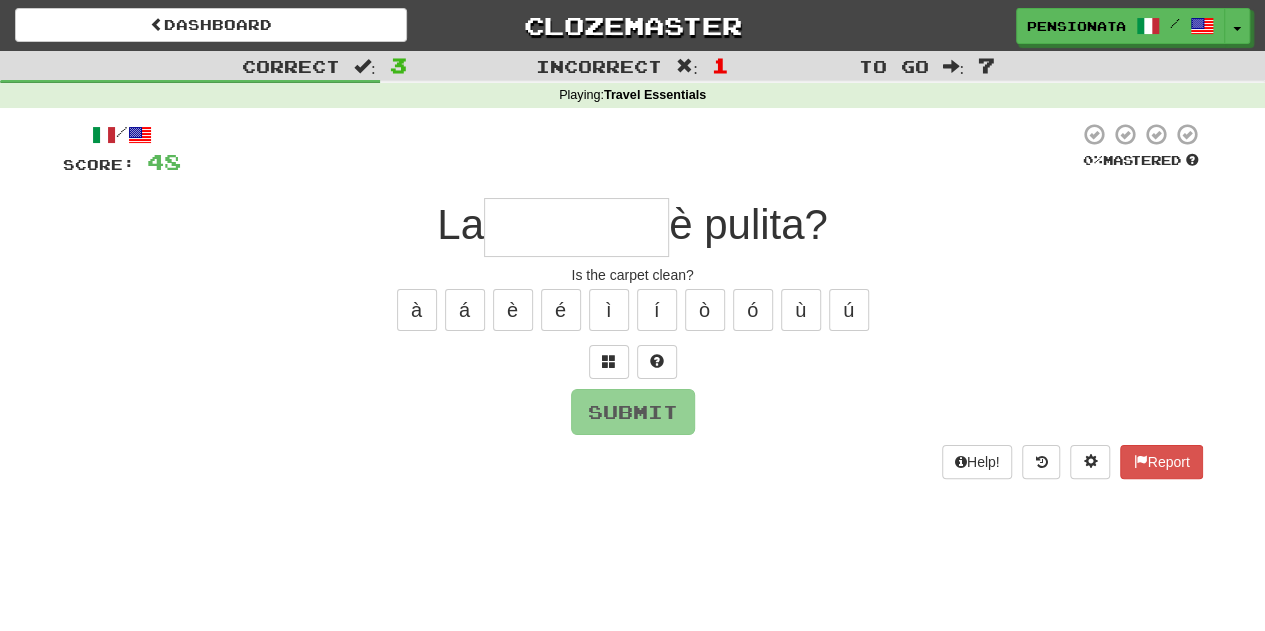 type on "********" 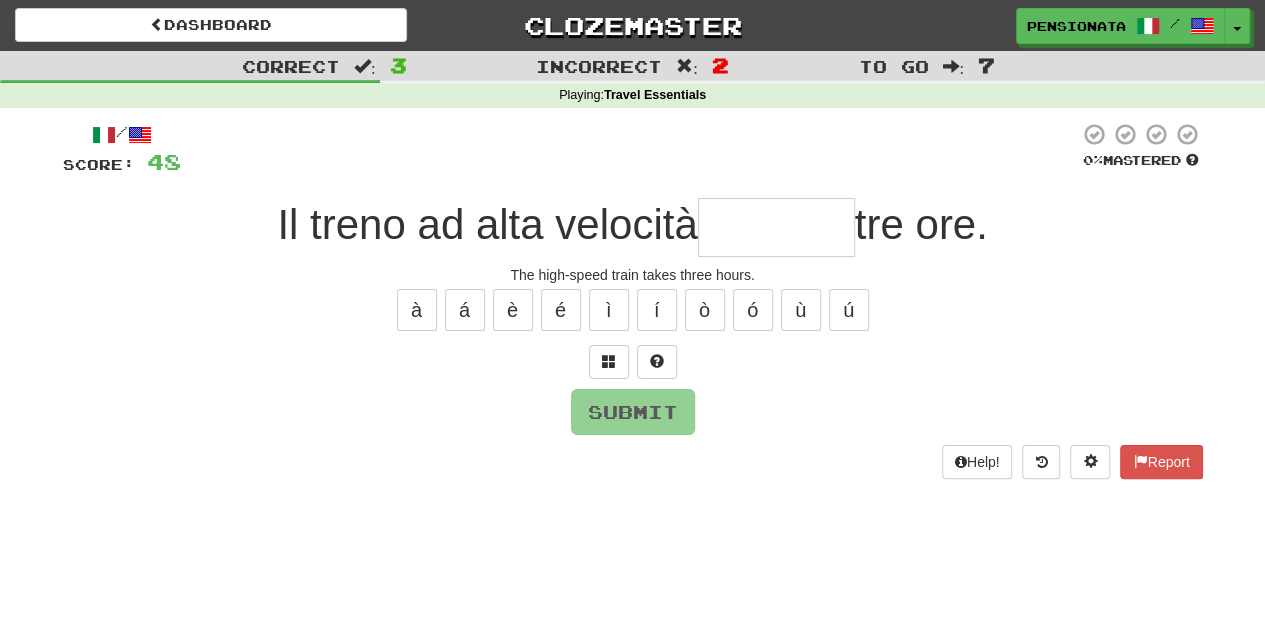 type on "*" 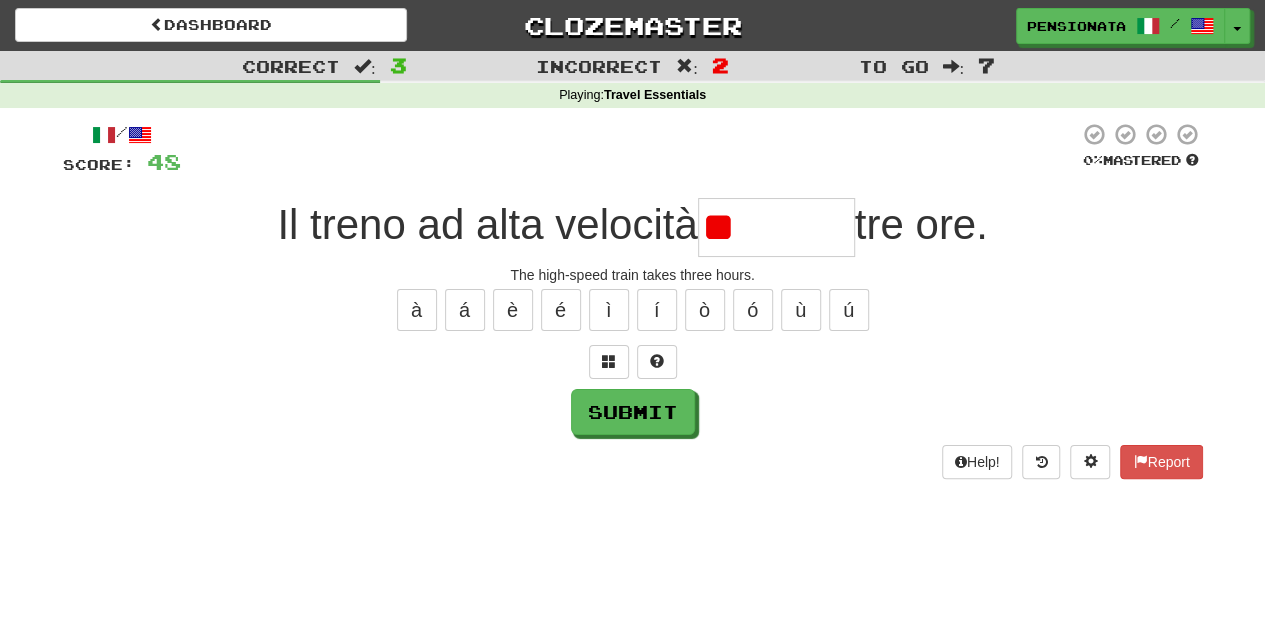 type on "*" 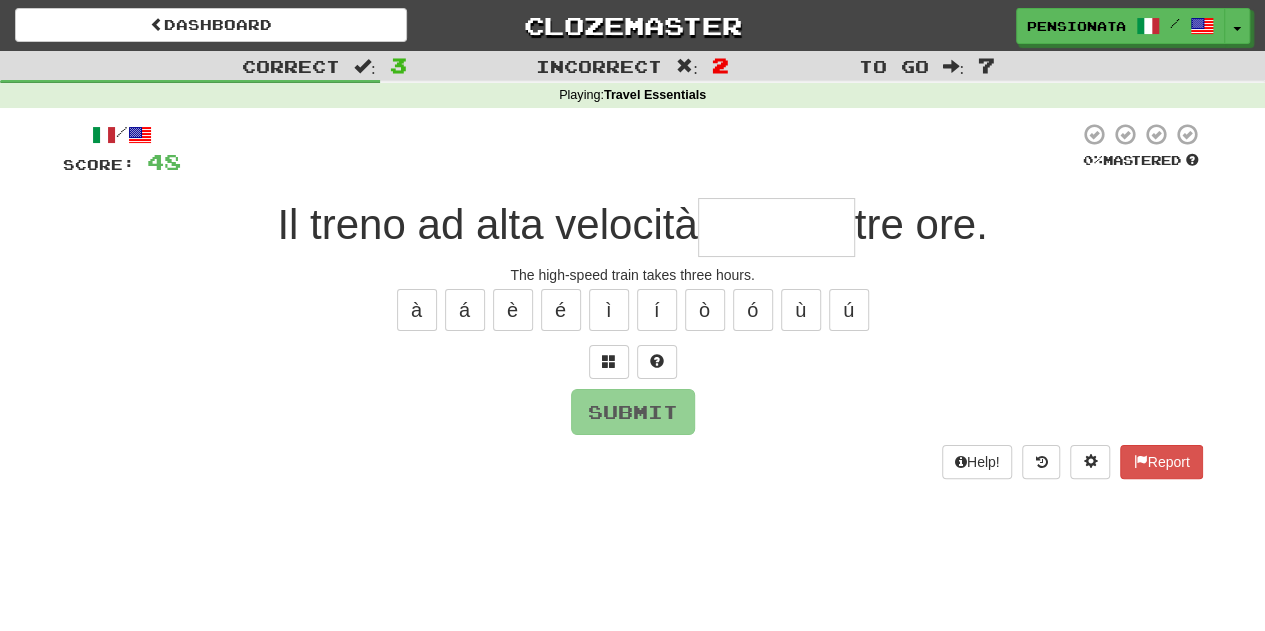 type on "*" 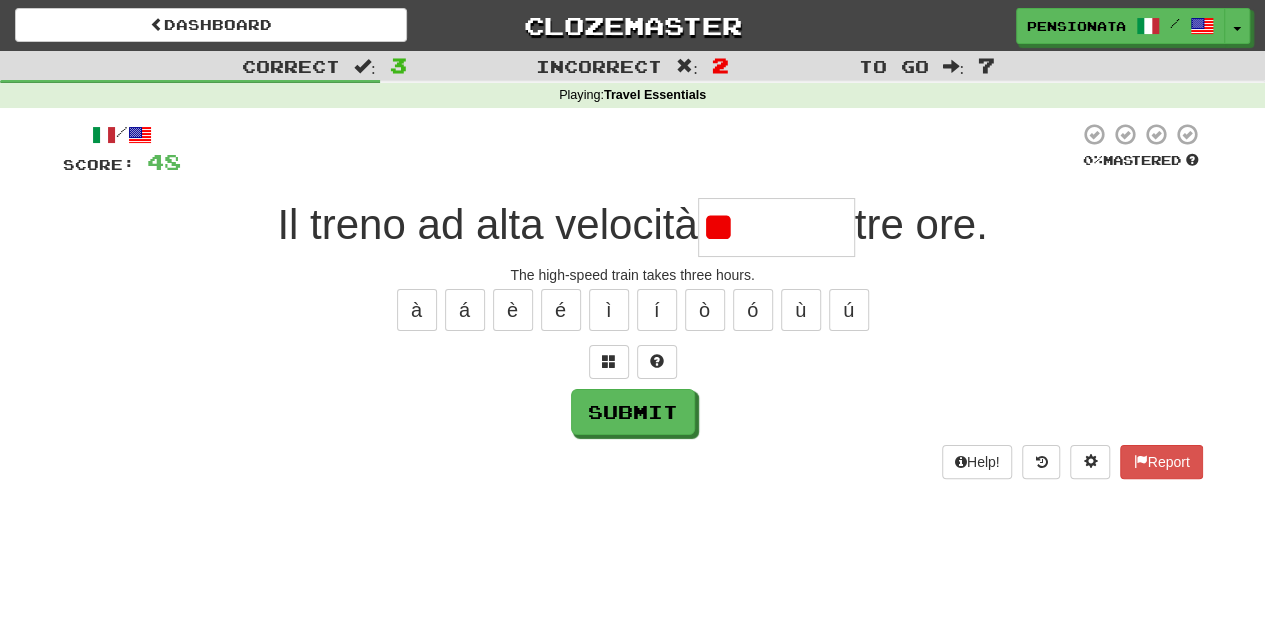 type on "*" 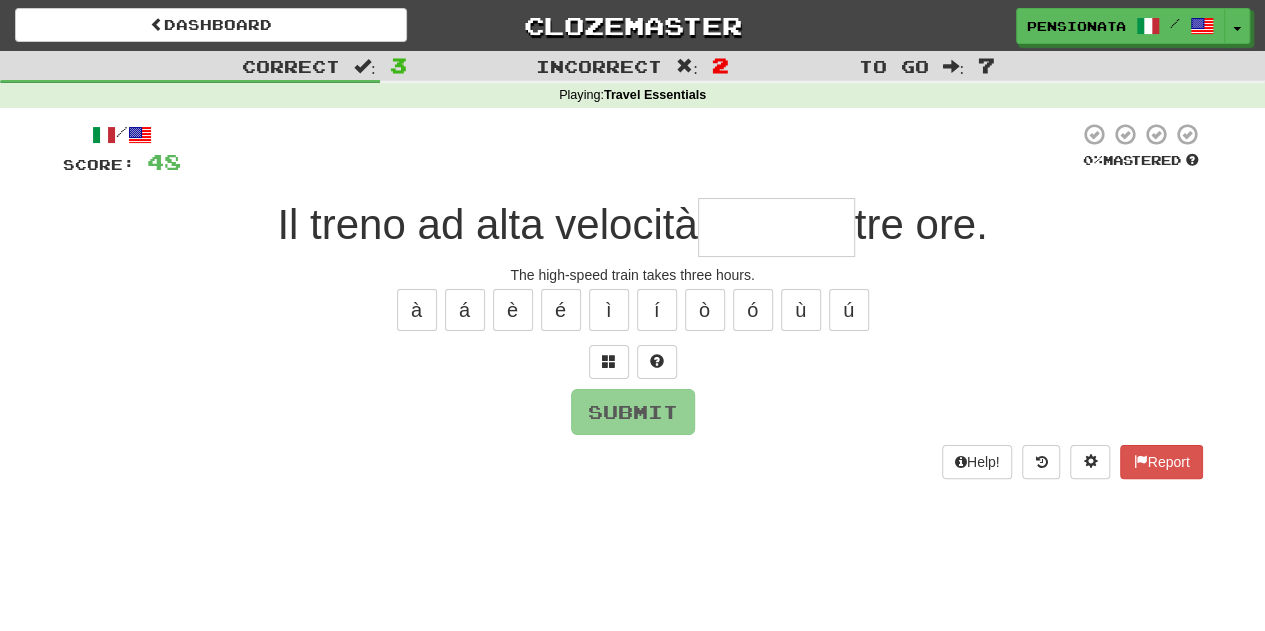 type on "*******" 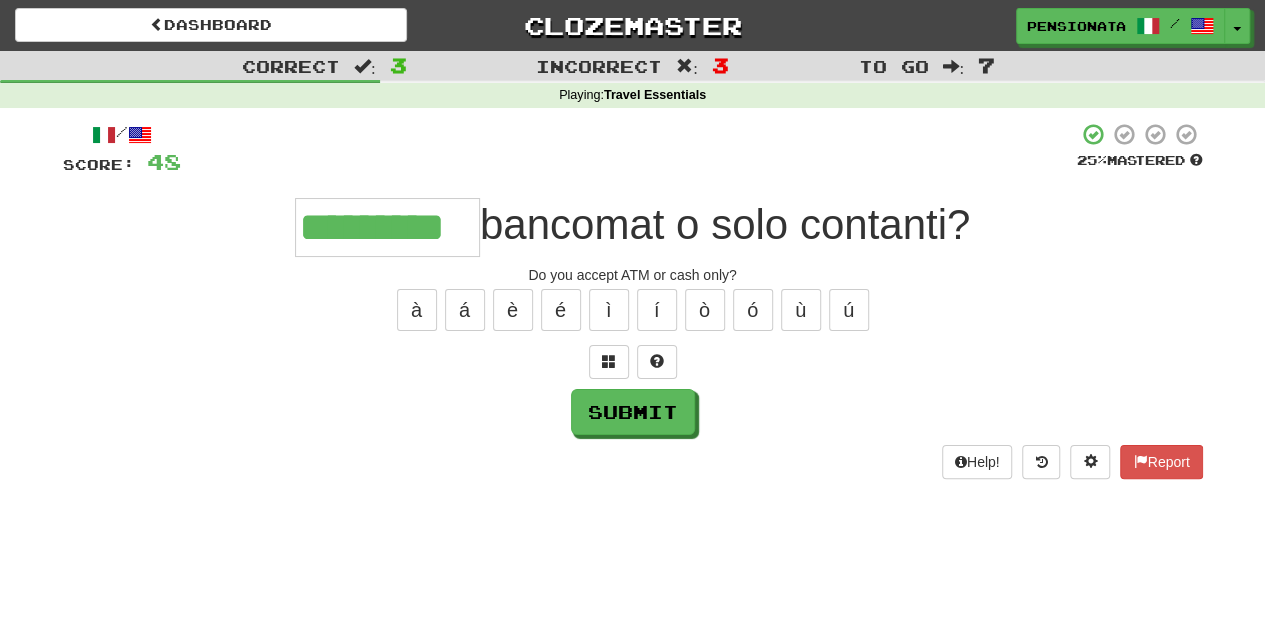 type on "*********" 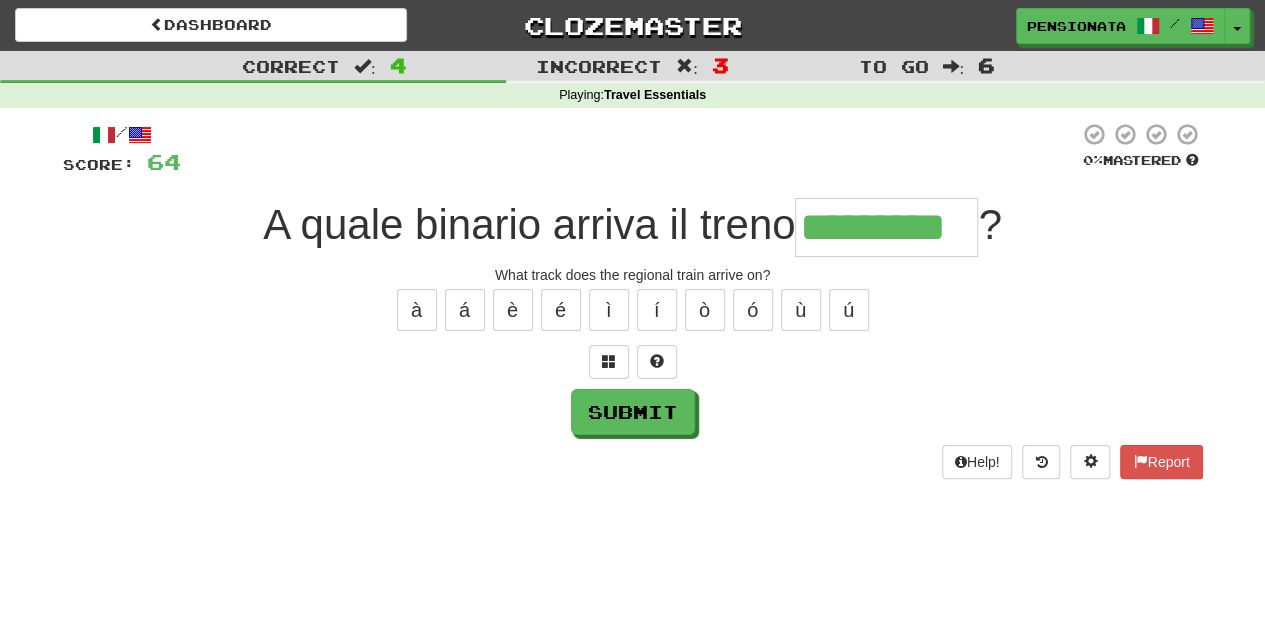 type on "*********" 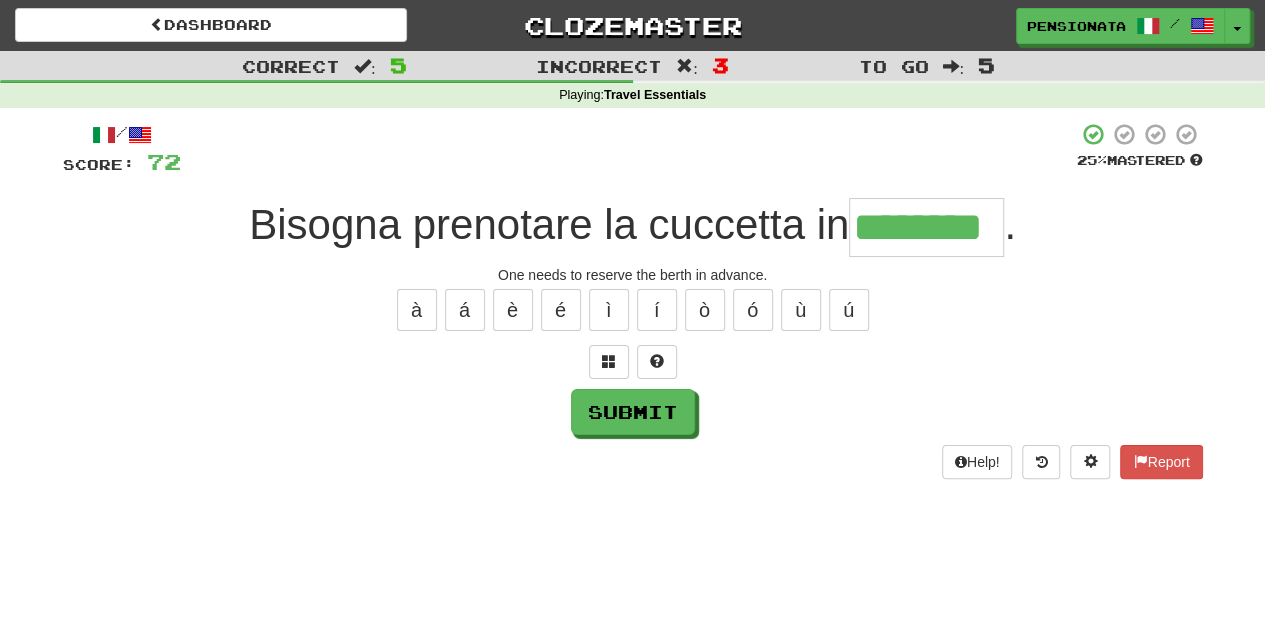 type on "********" 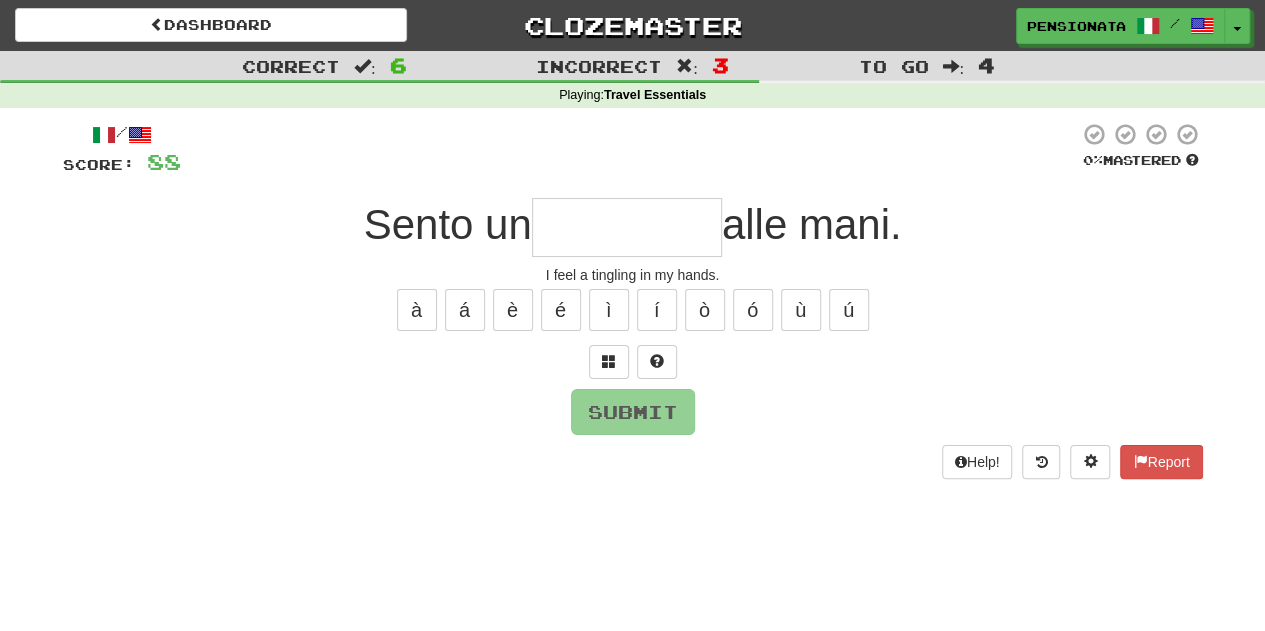 type on "**********" 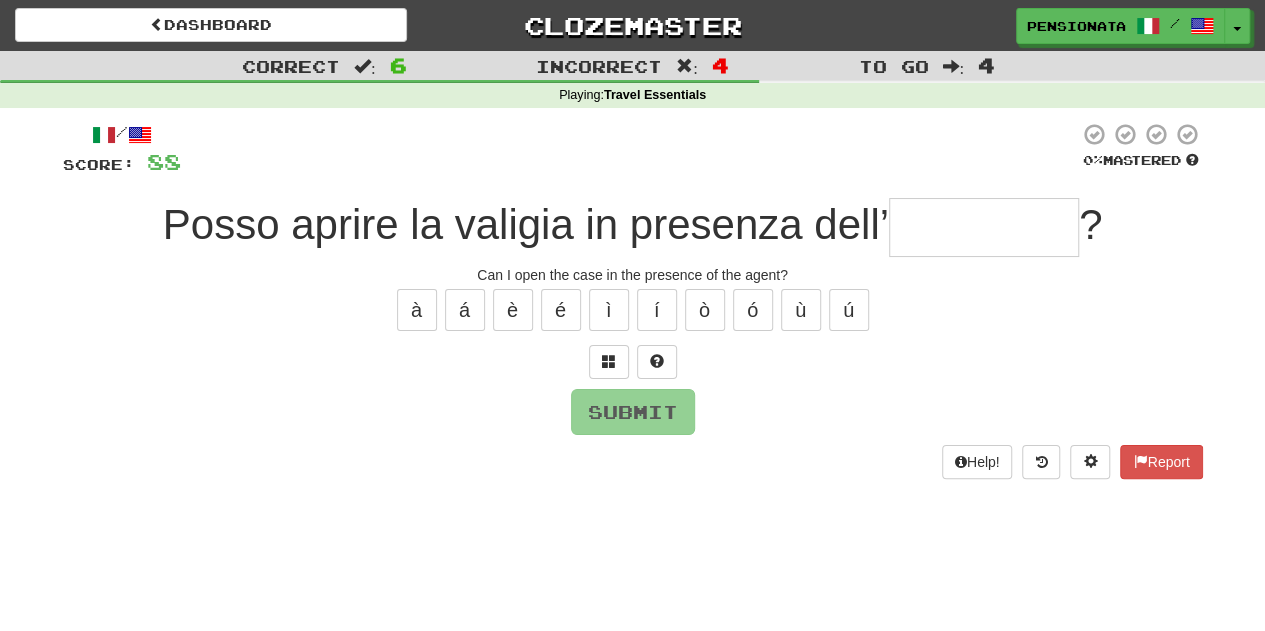 type on "*" 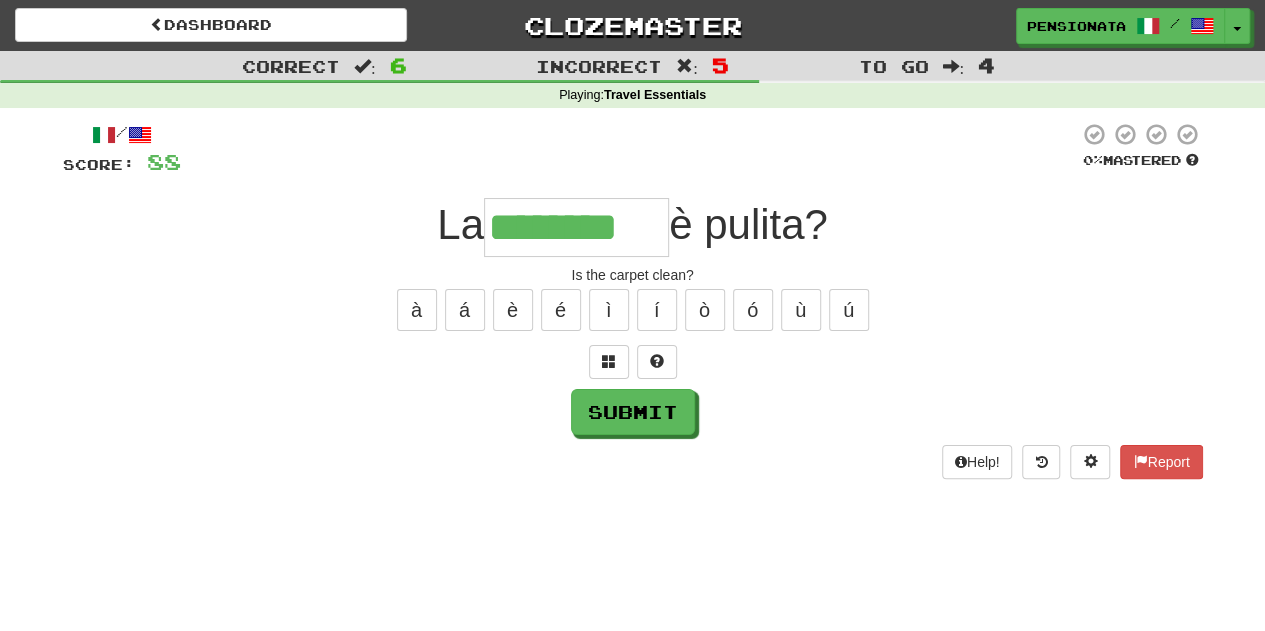 type on "********" 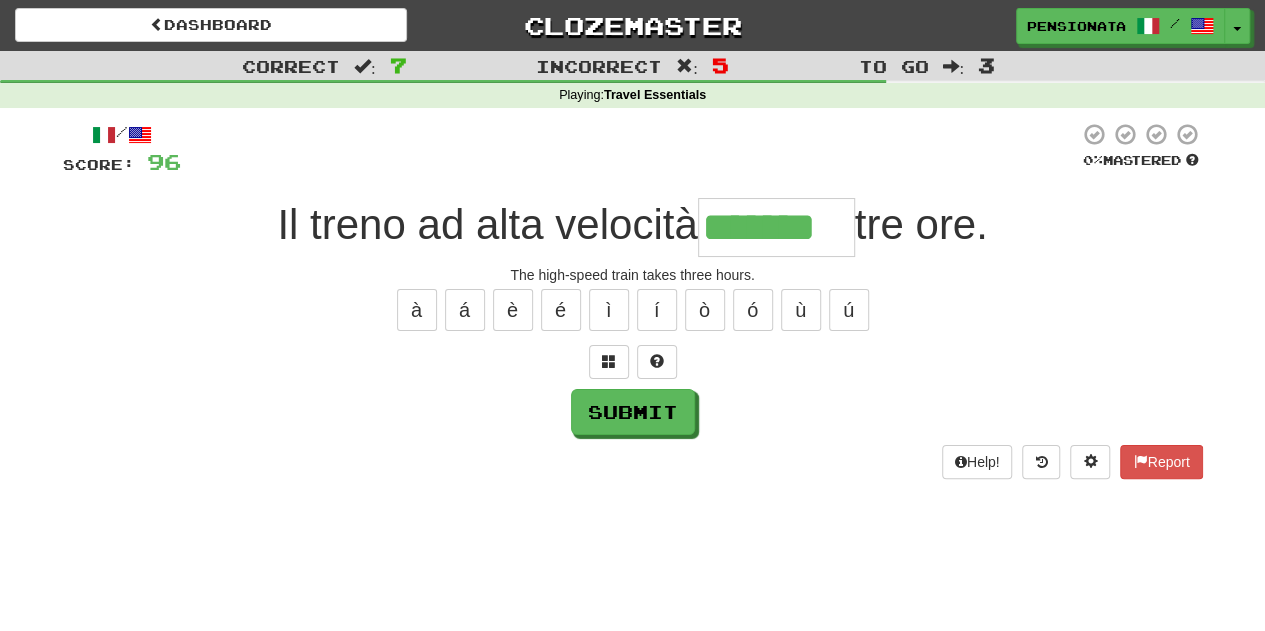 type on "*******" 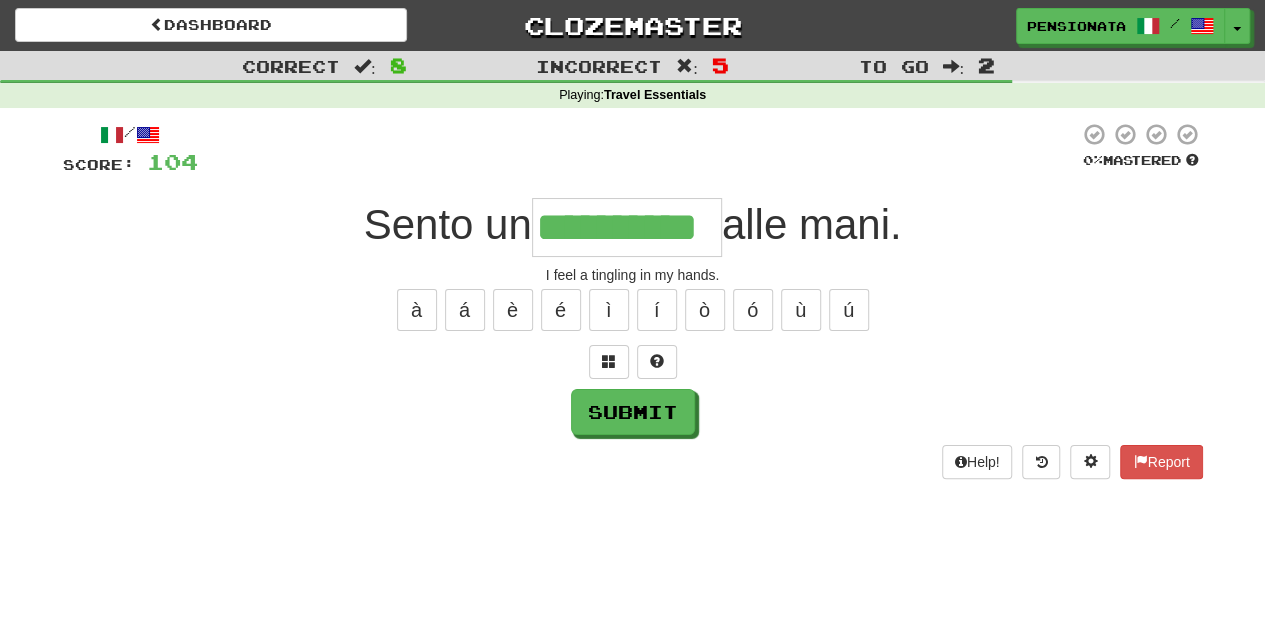 type on "**********" 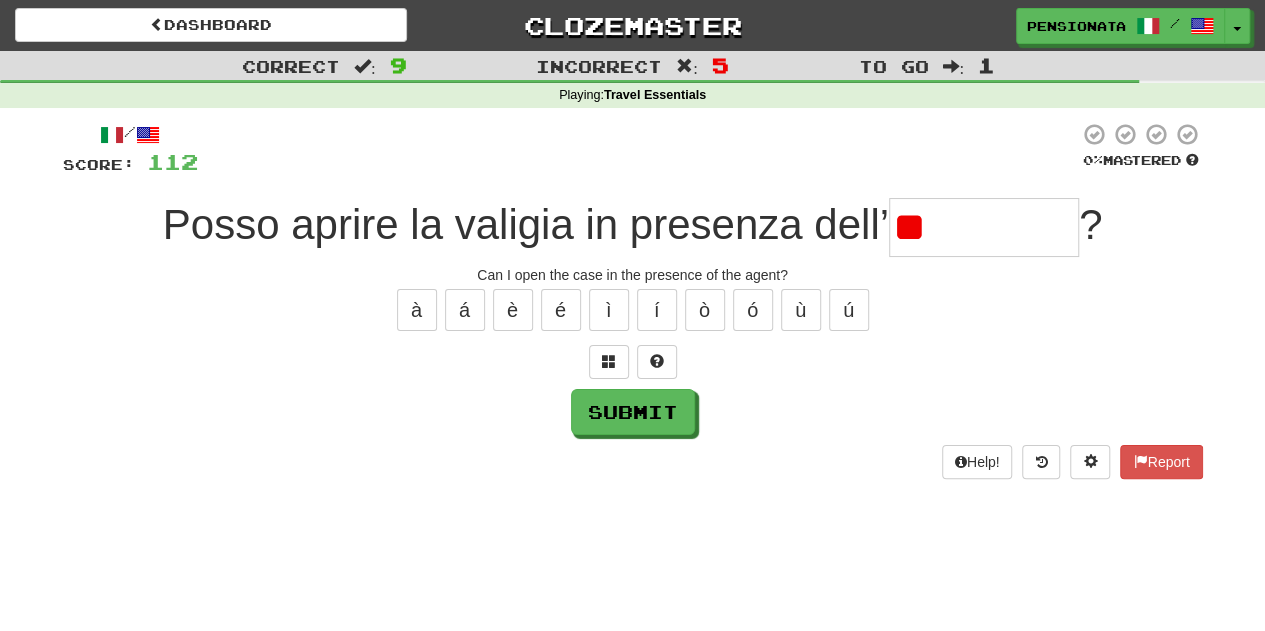 type on "*" 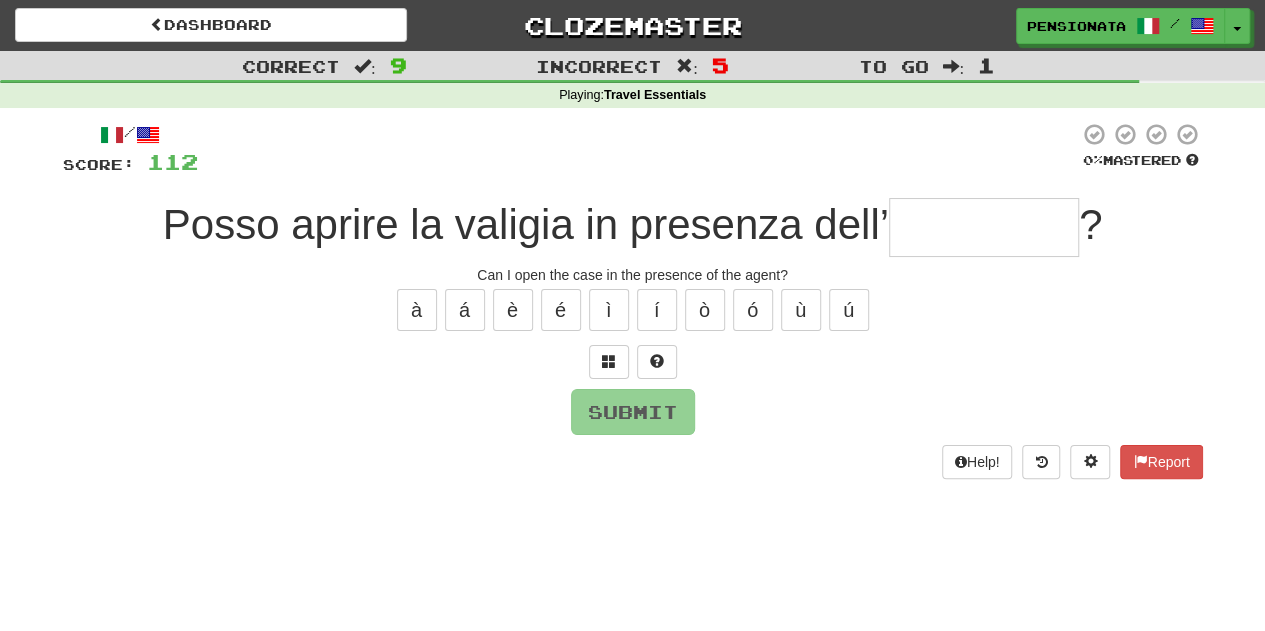 type on "*********" 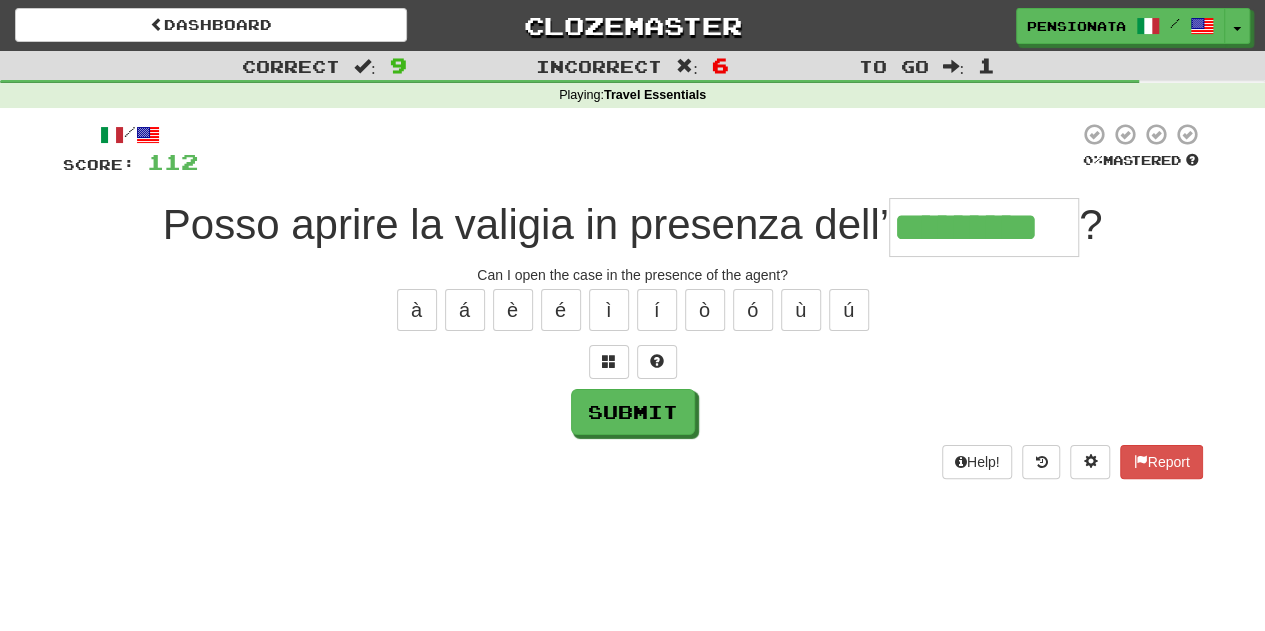 type on "*********" 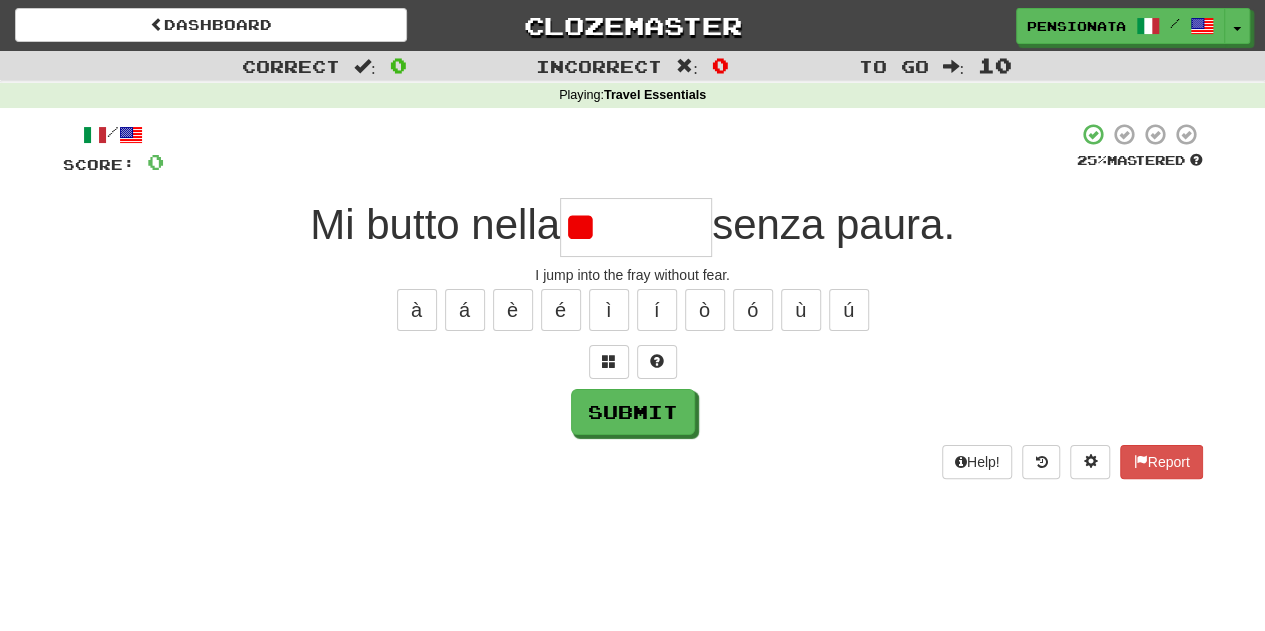 type on "*" 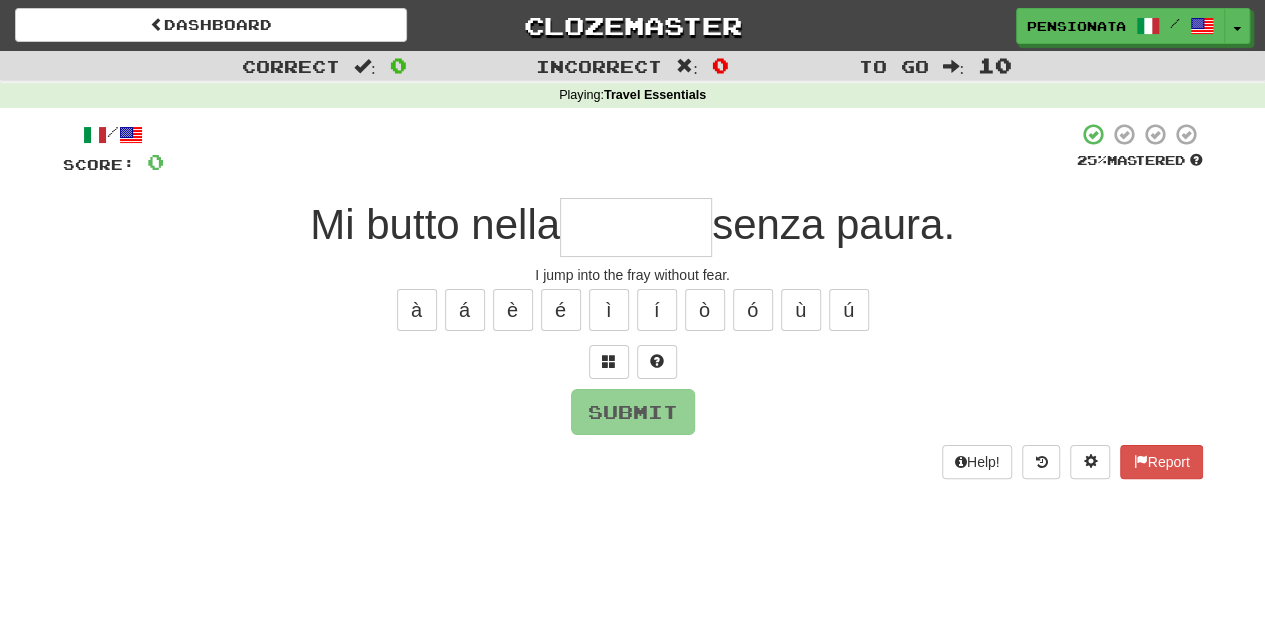 type on "*******" 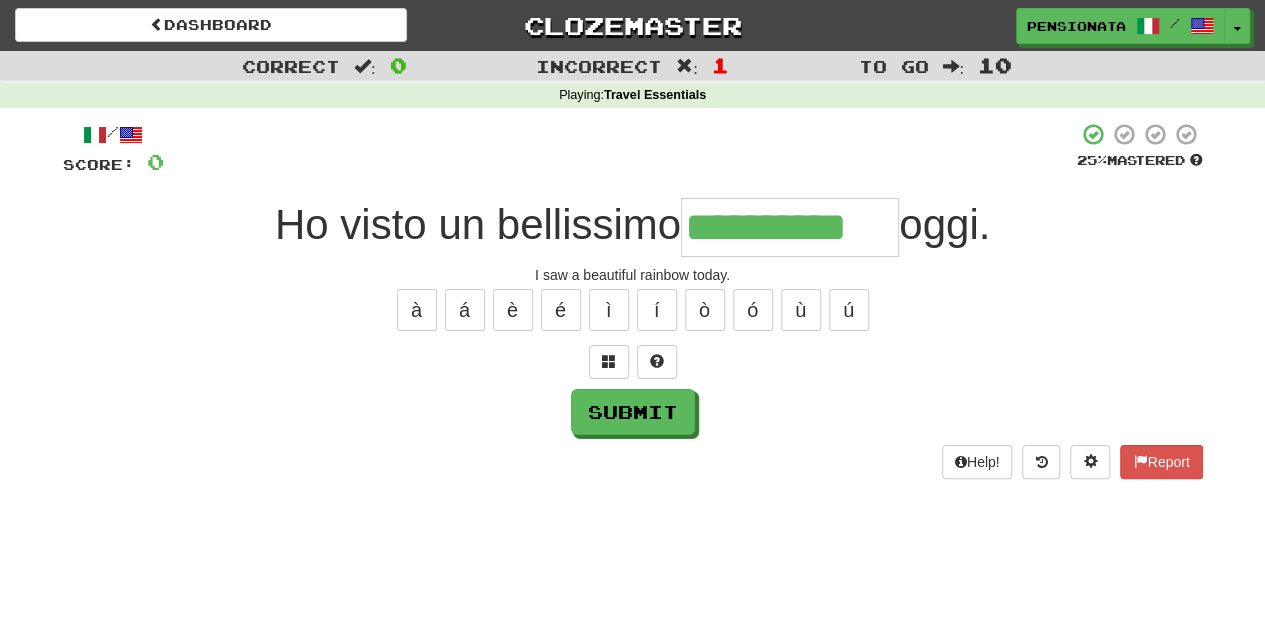 type on "**********" 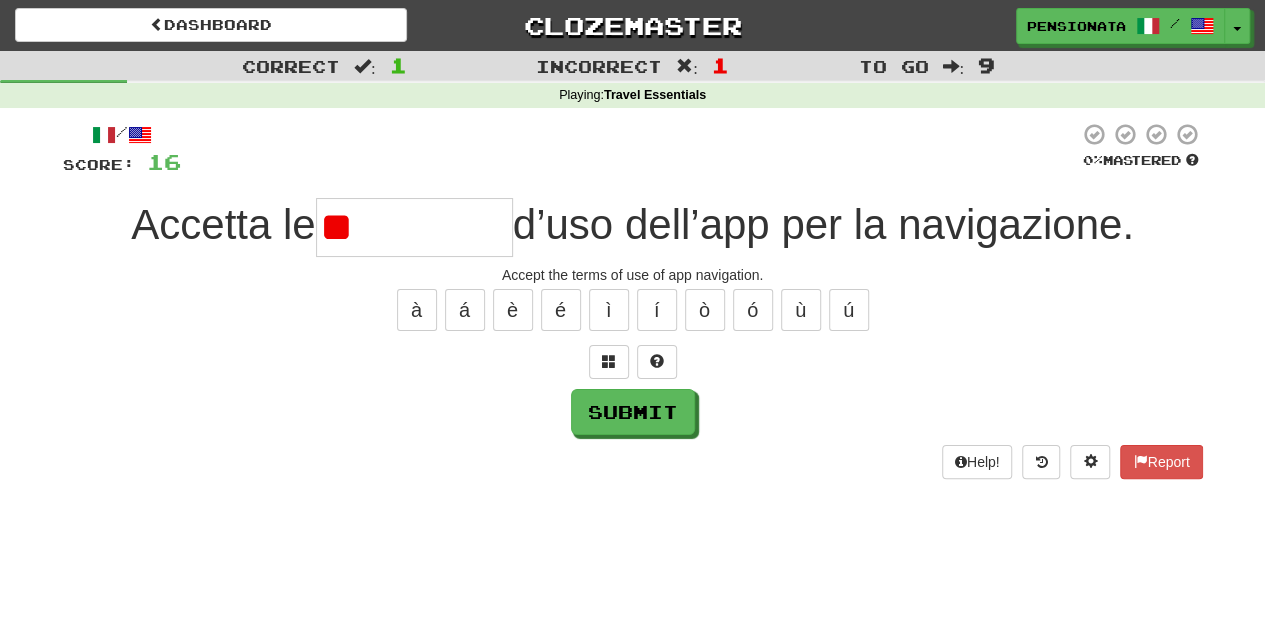 type on "*" 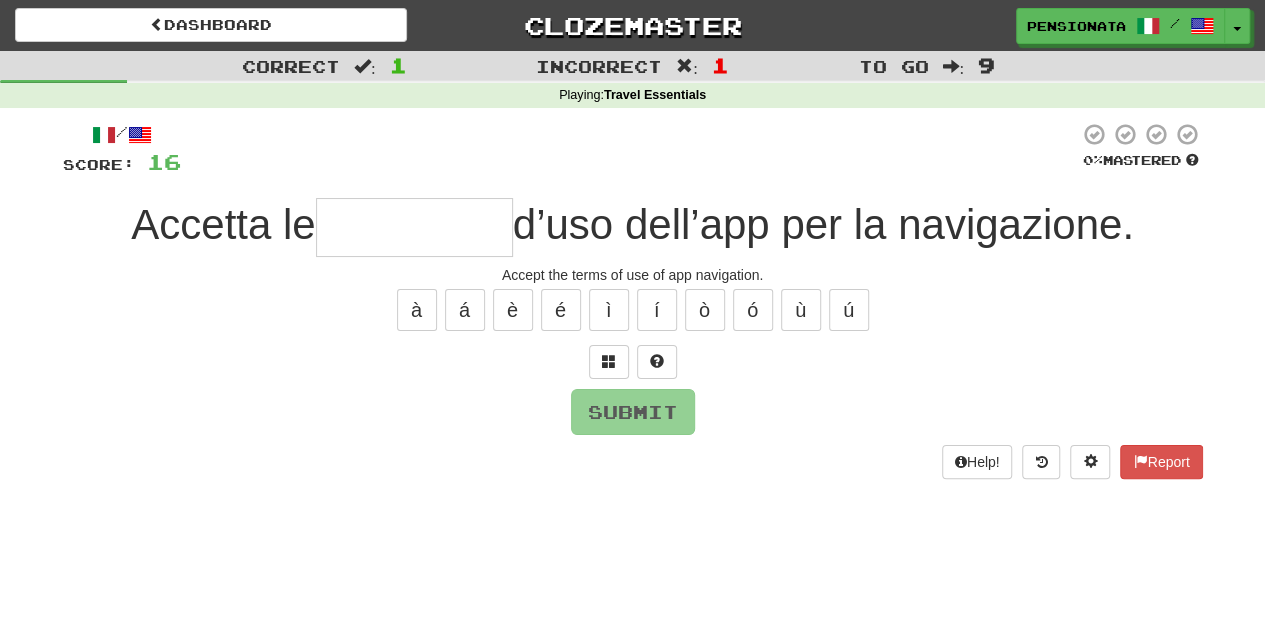 type on "*" 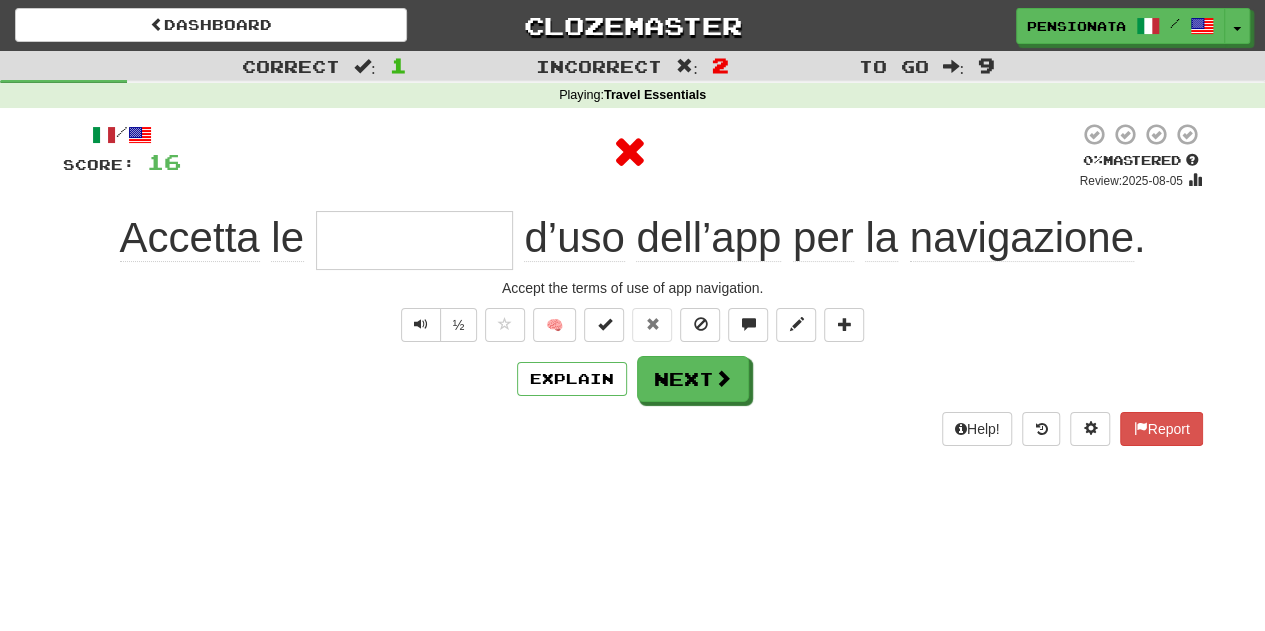 type on "**********" 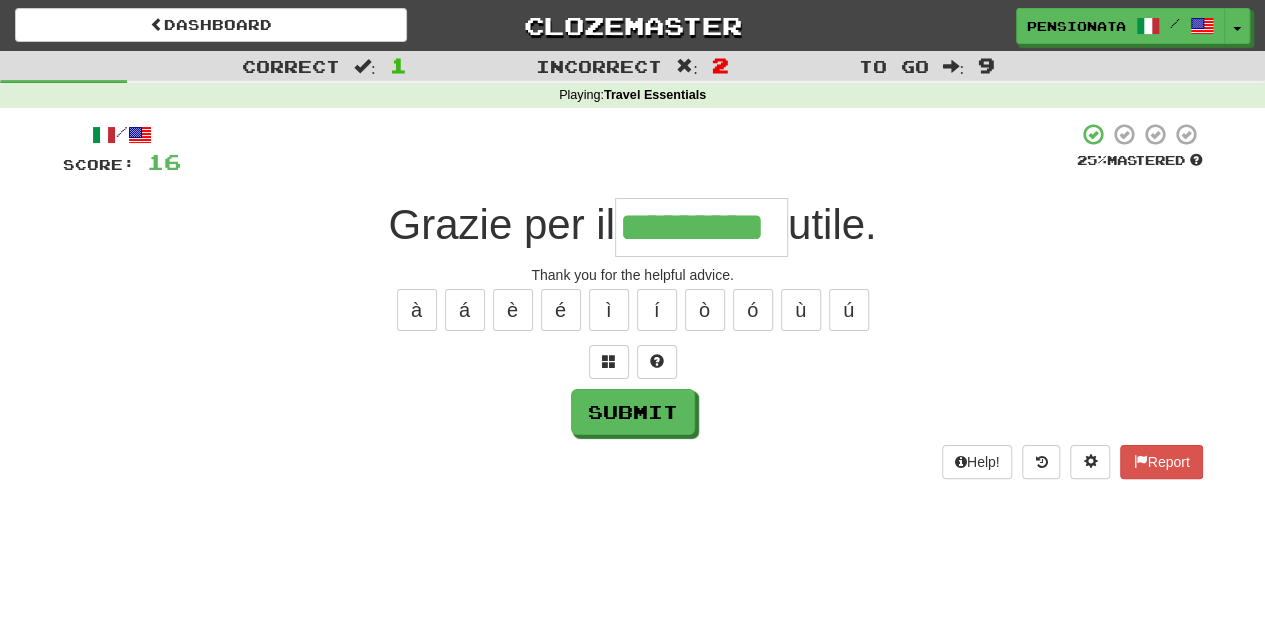 type on "*********" 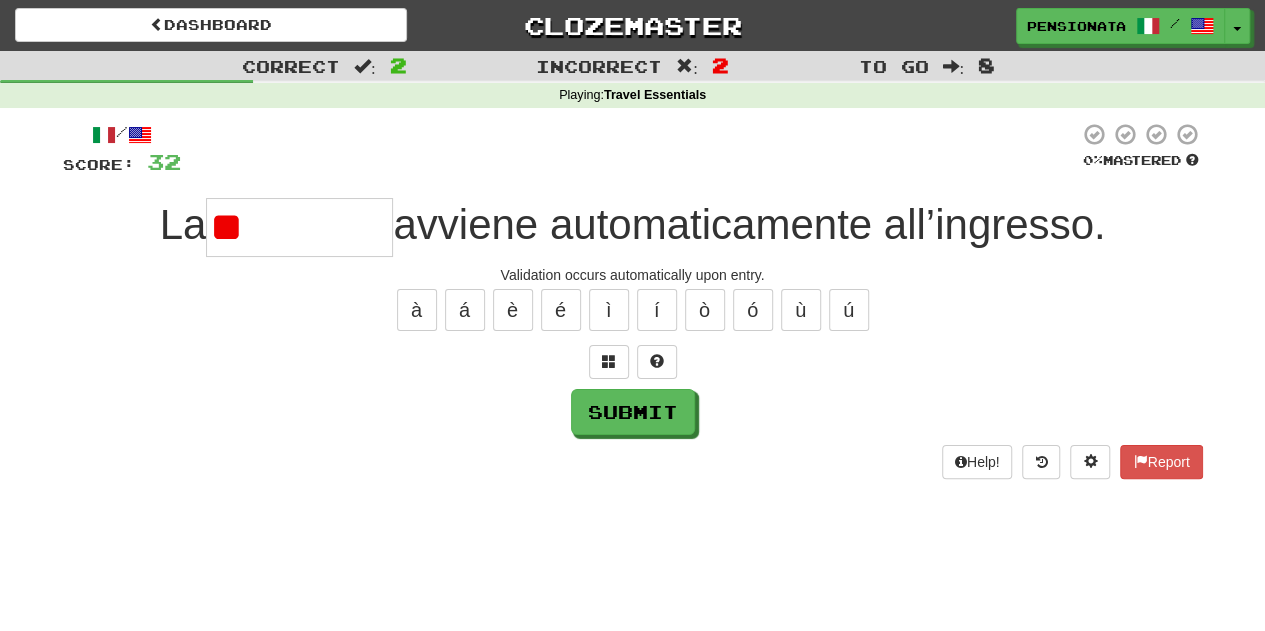 type on "*" 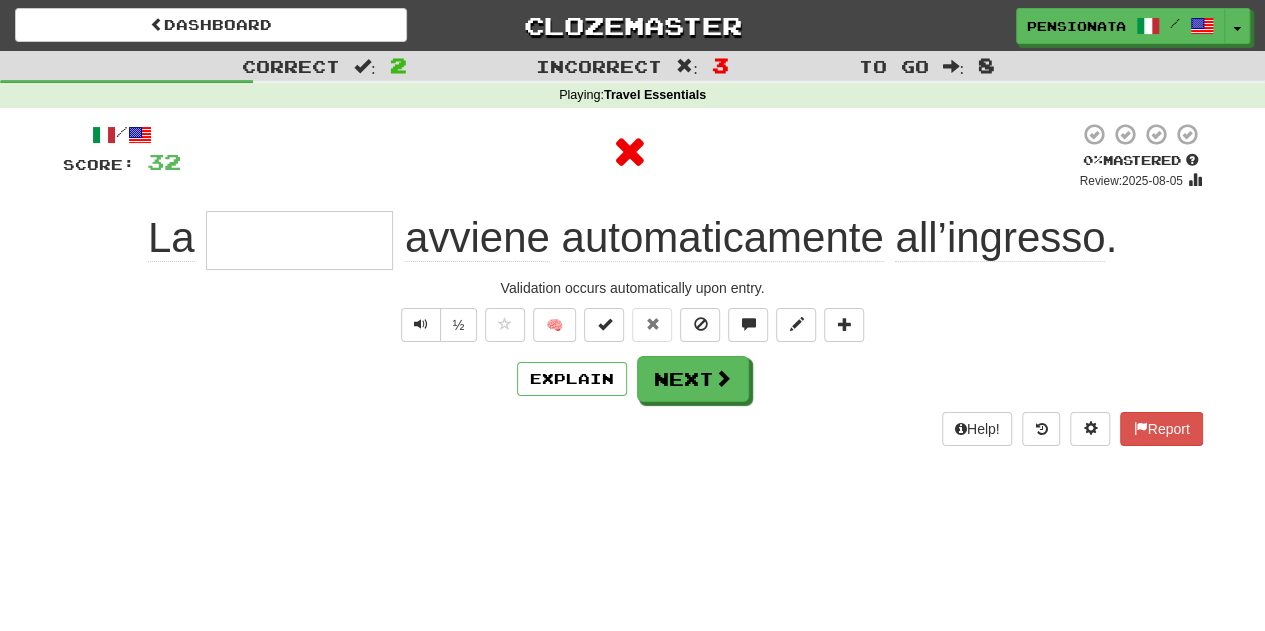 type on "*********" 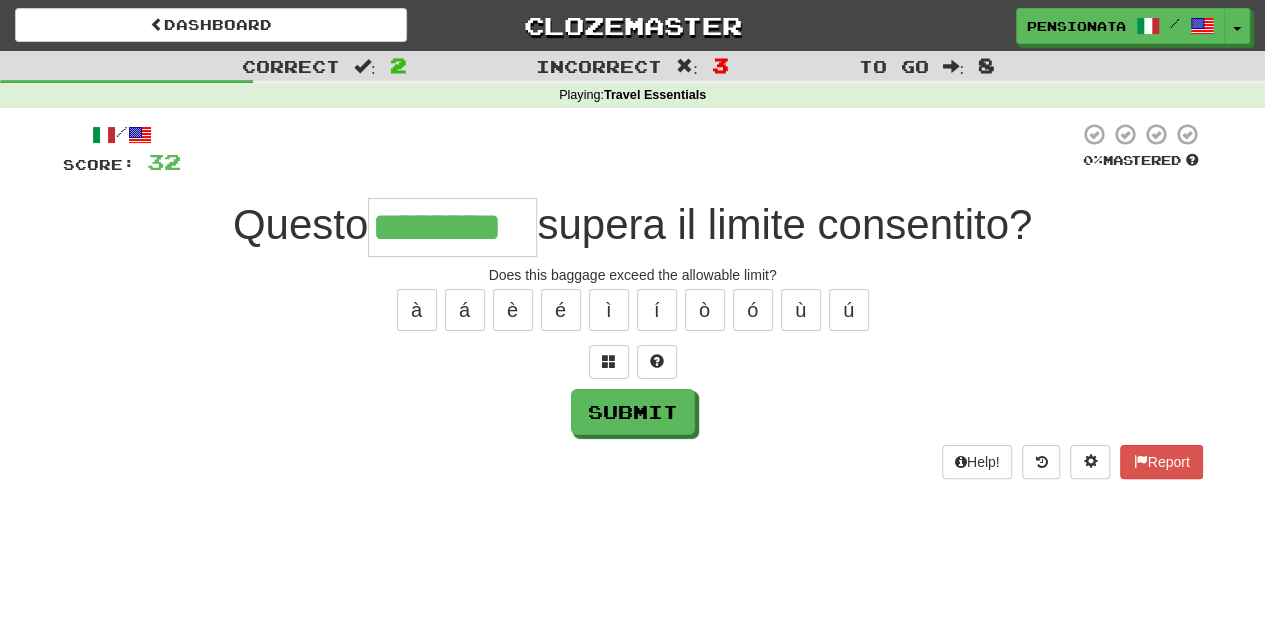 type on "********" 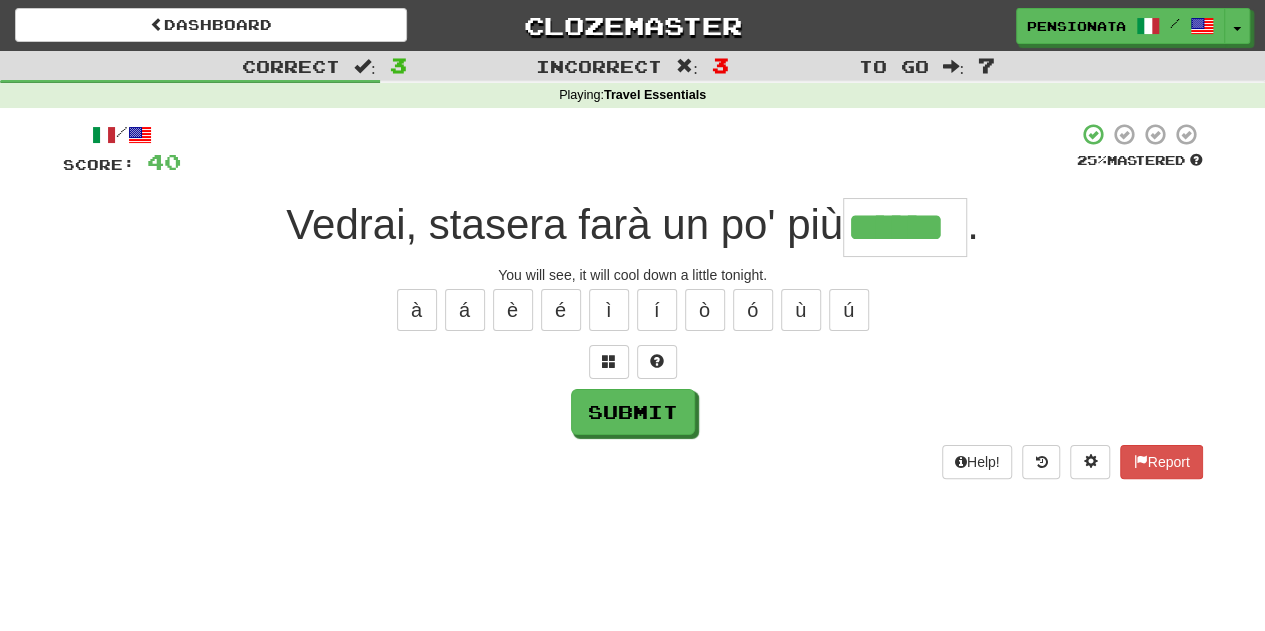 type on "******" 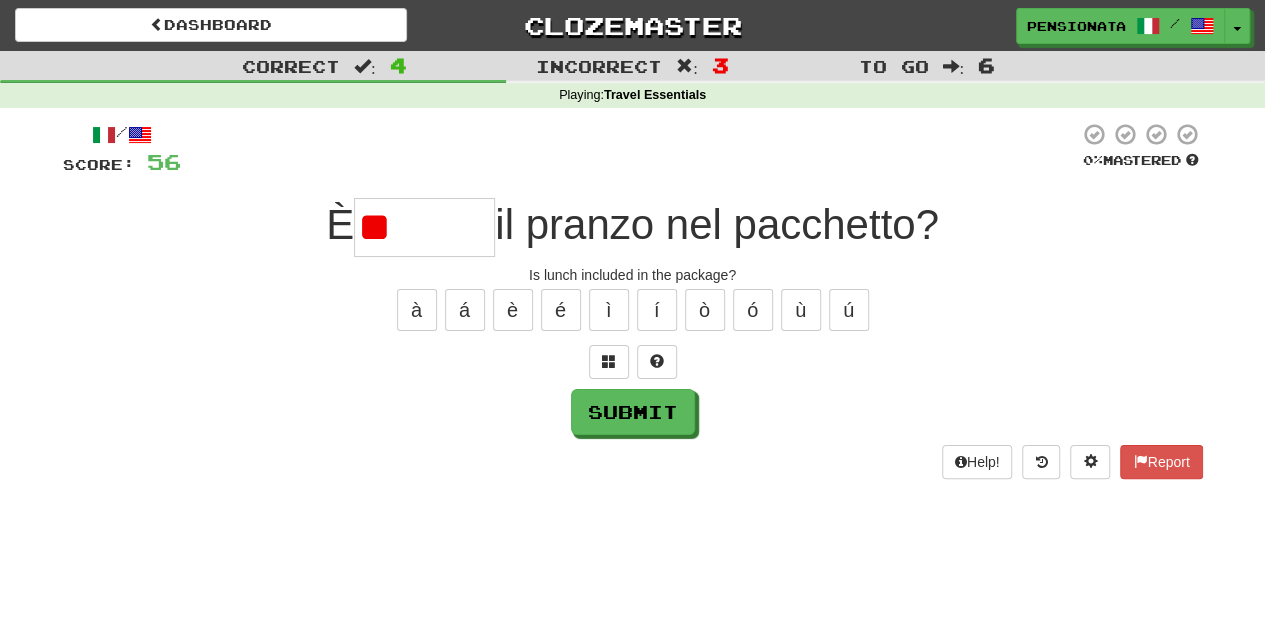 type on "*" 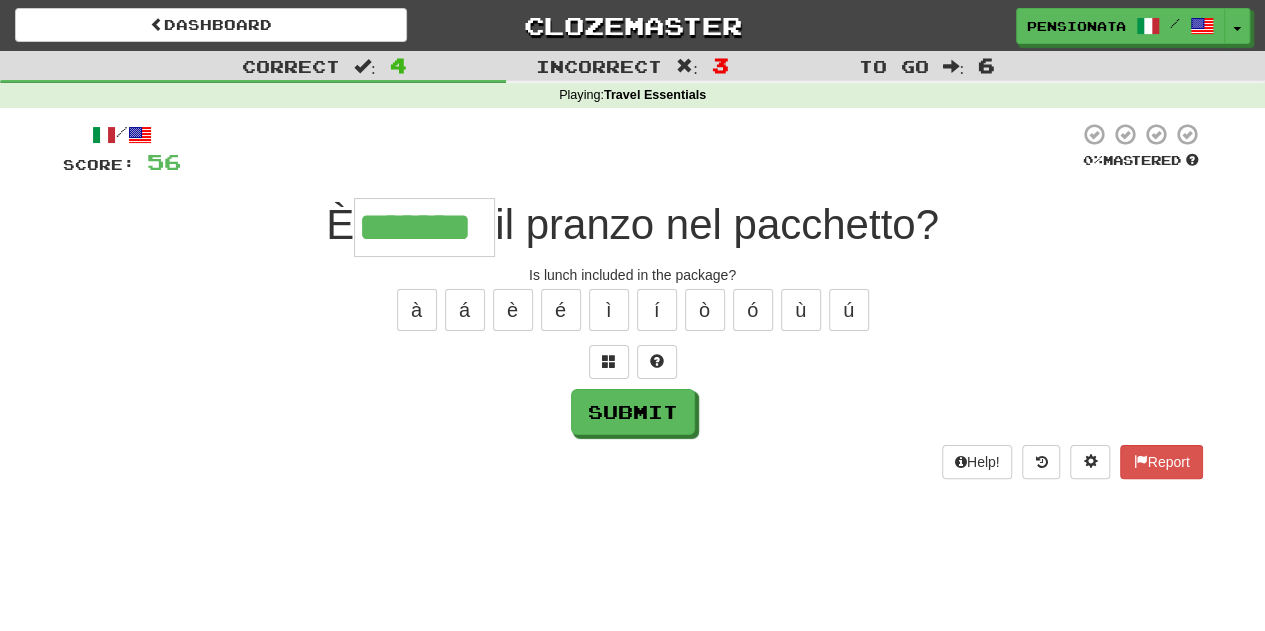 type on "*******" 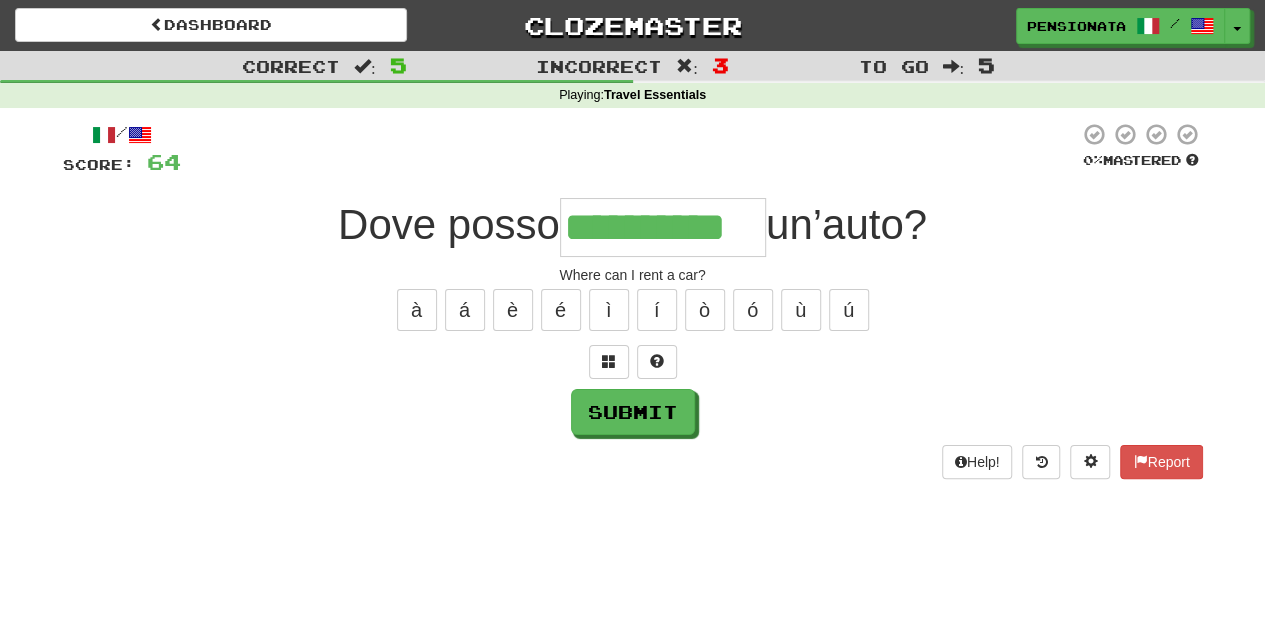type on "**********" 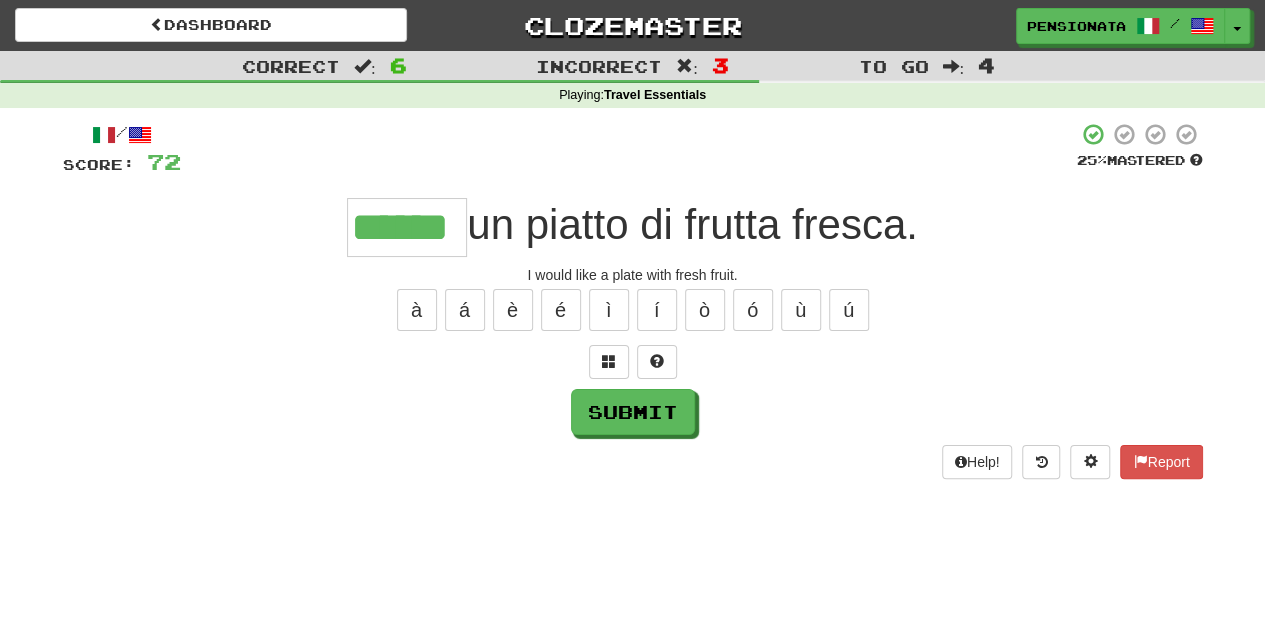 type on "******" 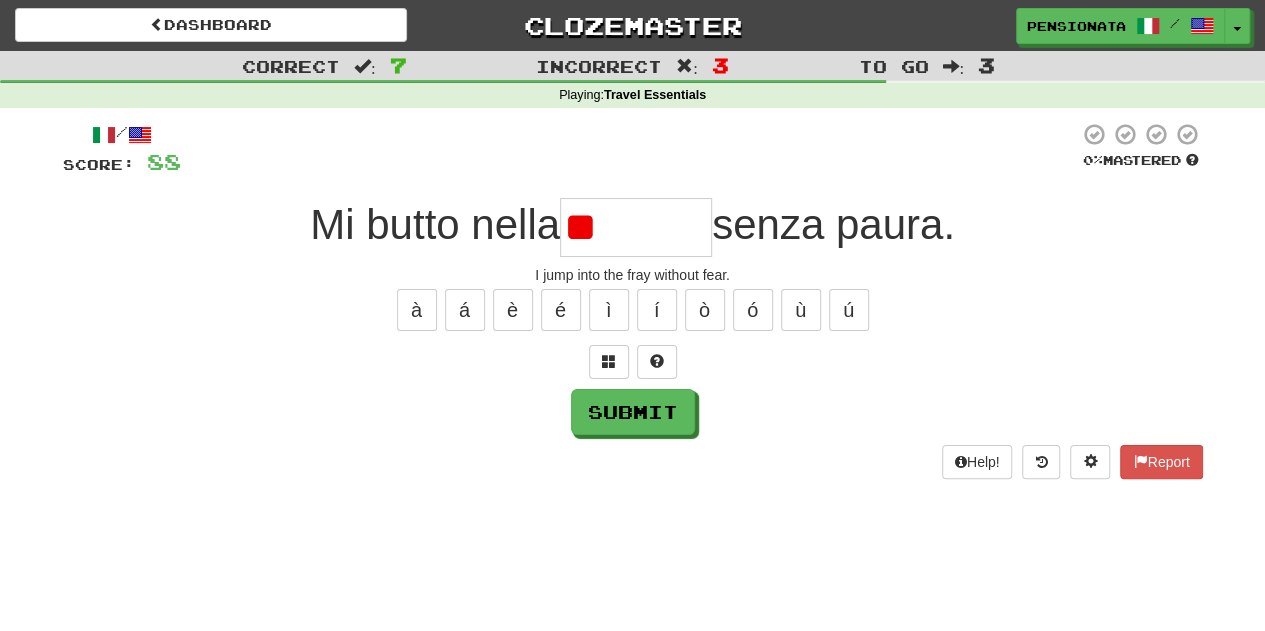 type on "*" 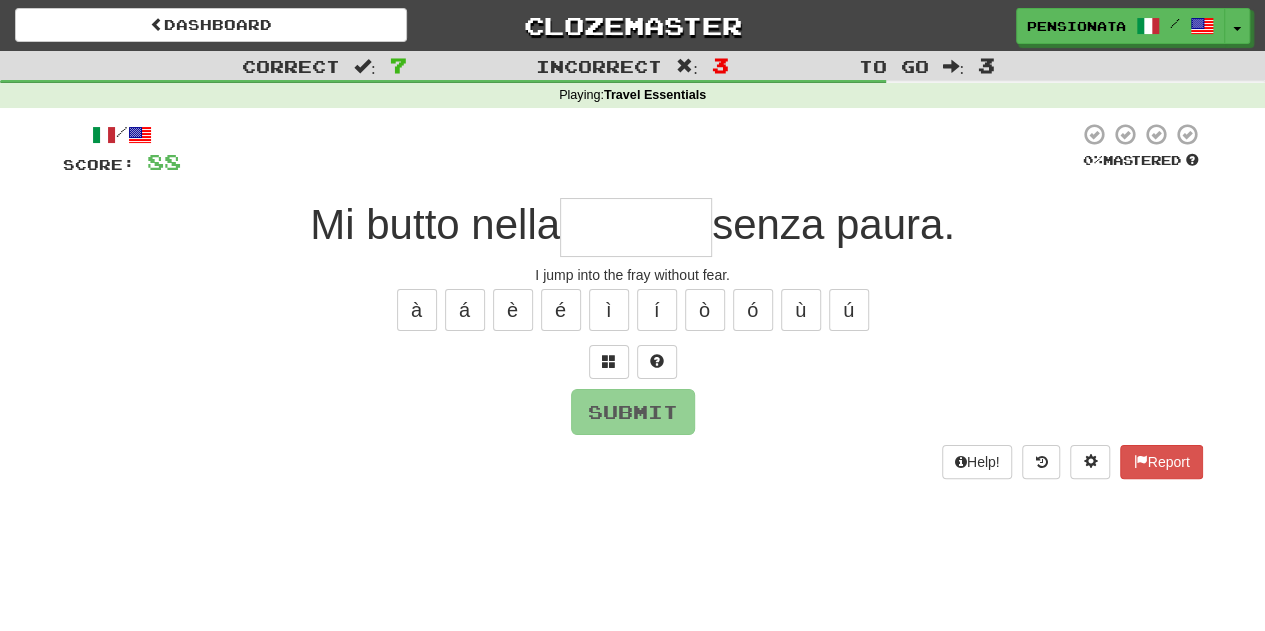 type on "*******" 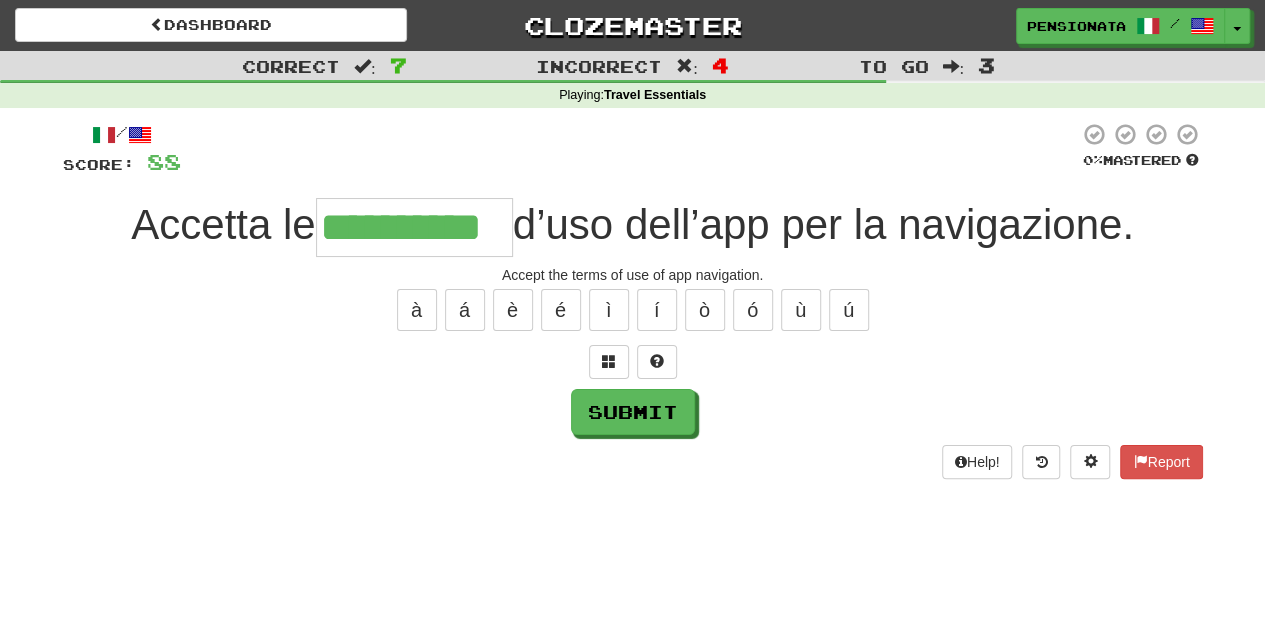 type on "**********" 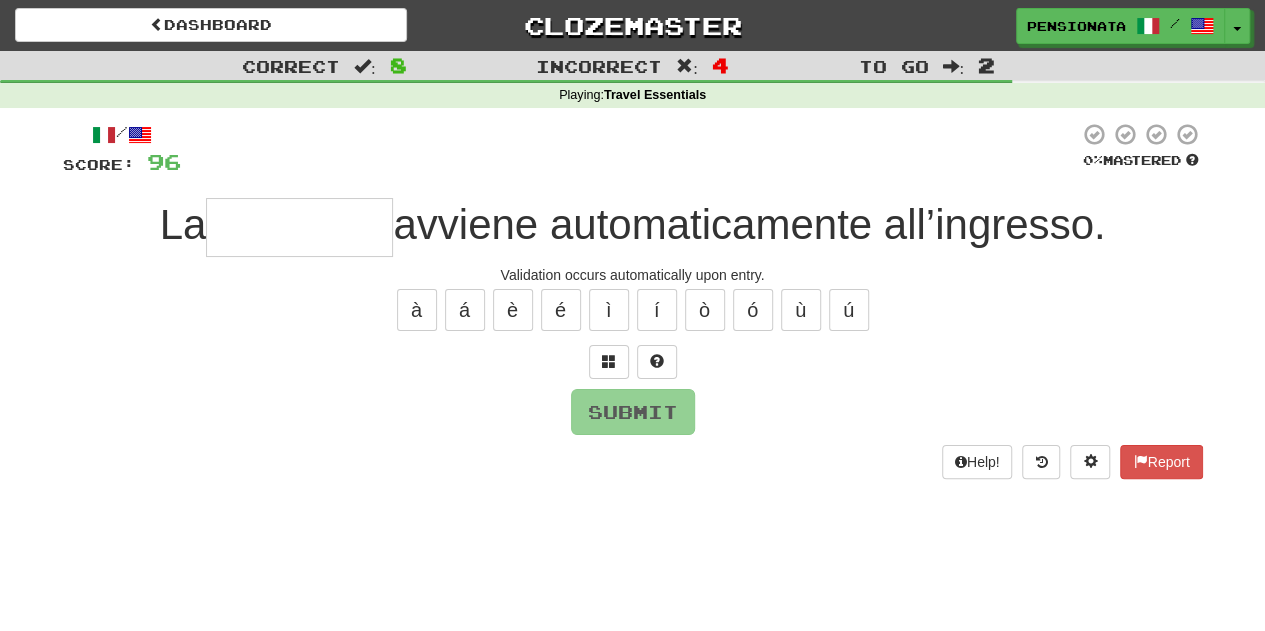type on "*********" 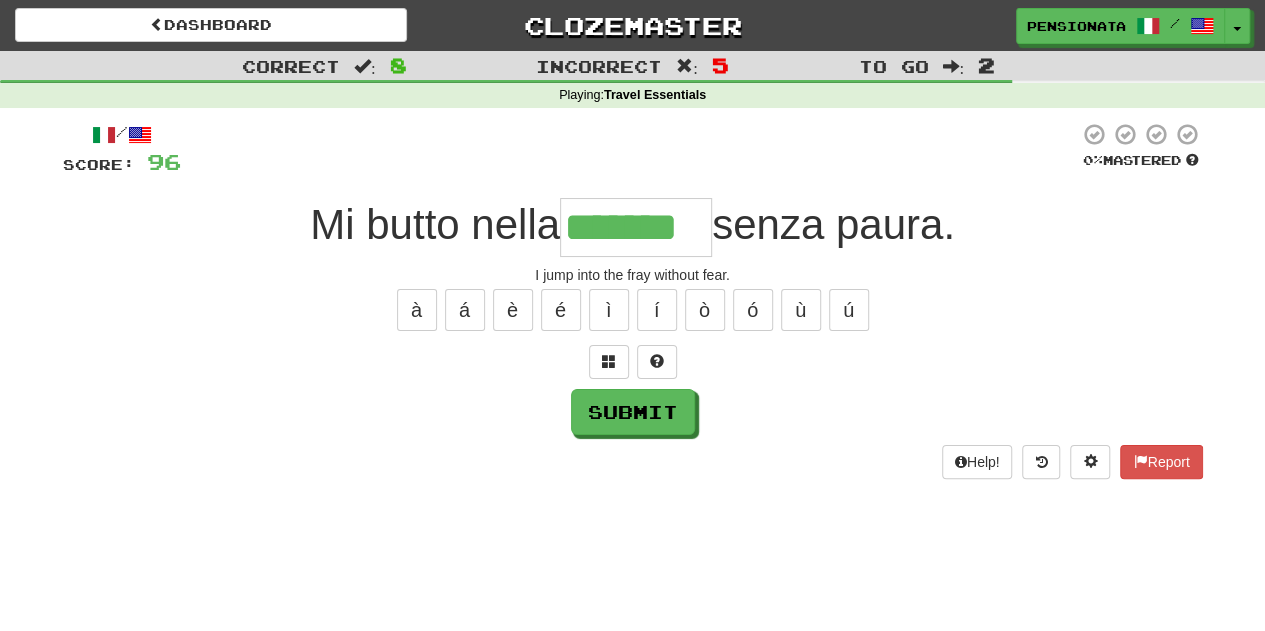 type on "*******" 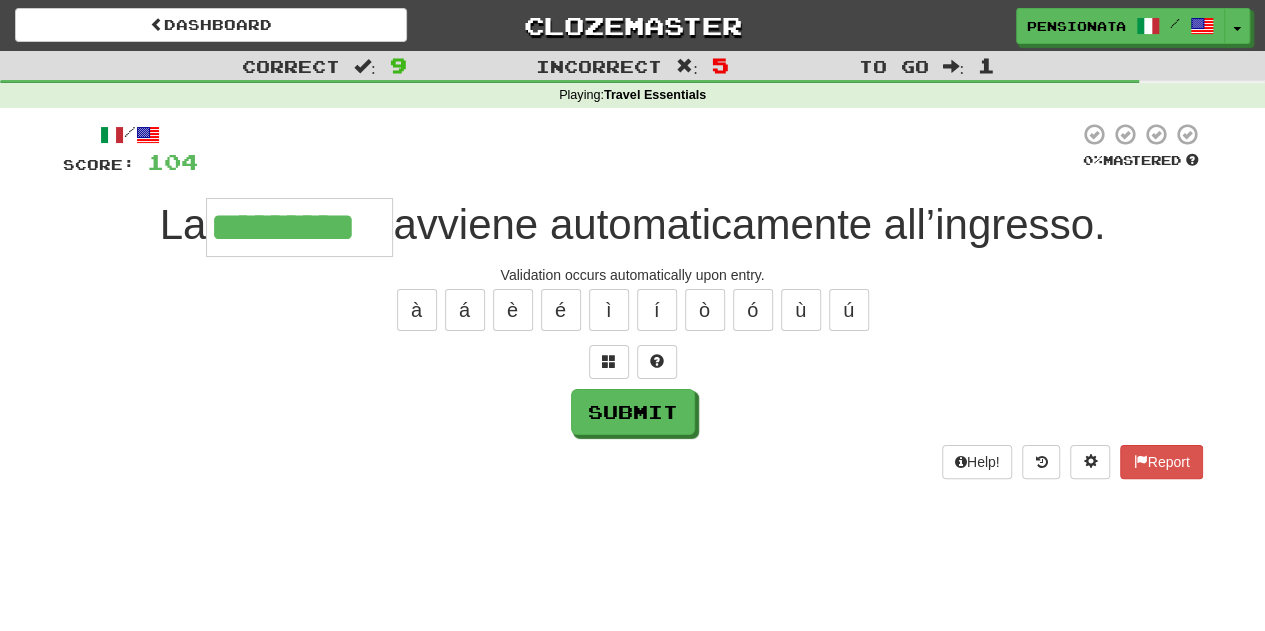 type on "*********" 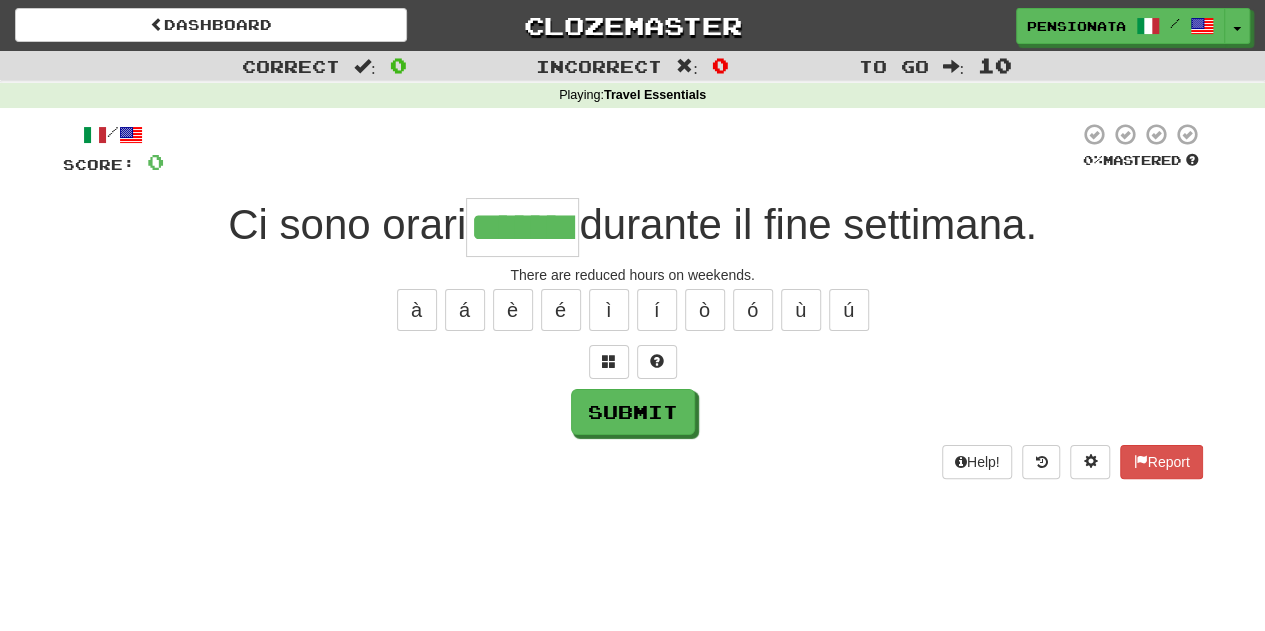 type on "*******" 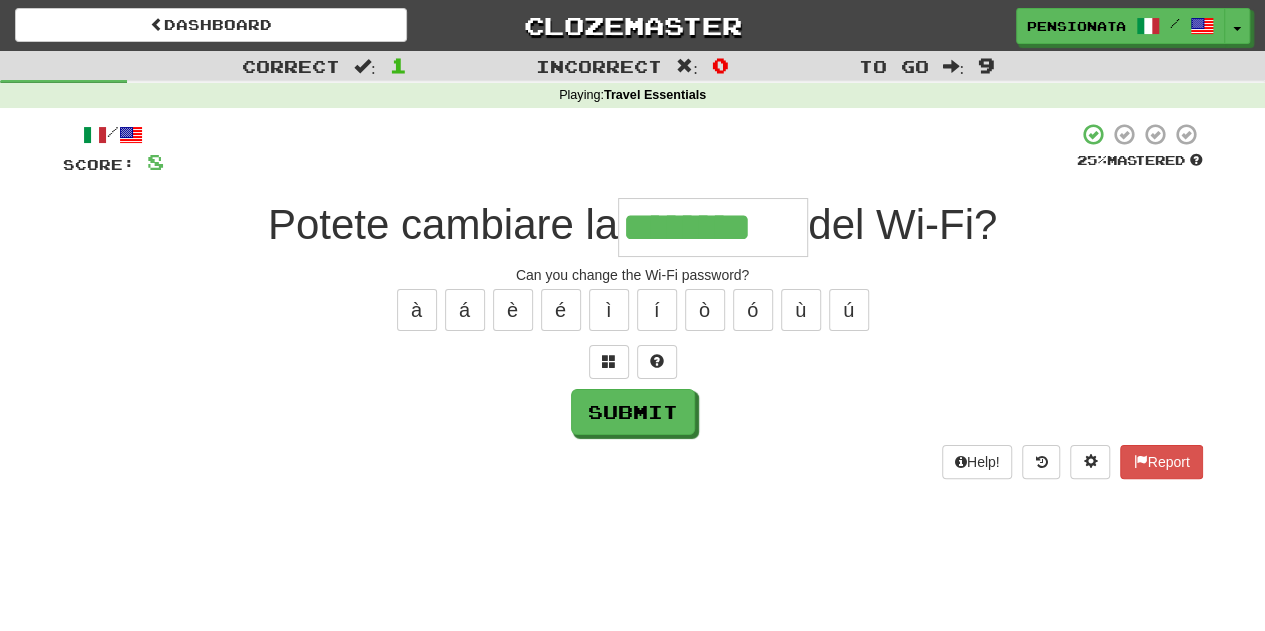 type on "********" 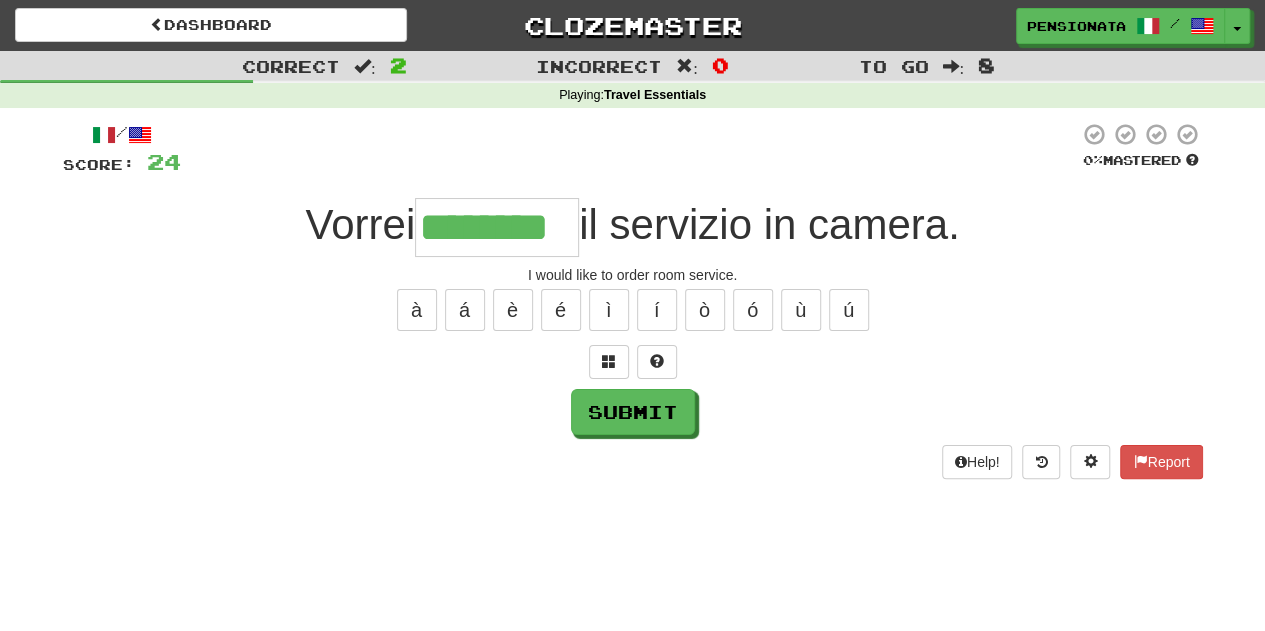 type on "********" 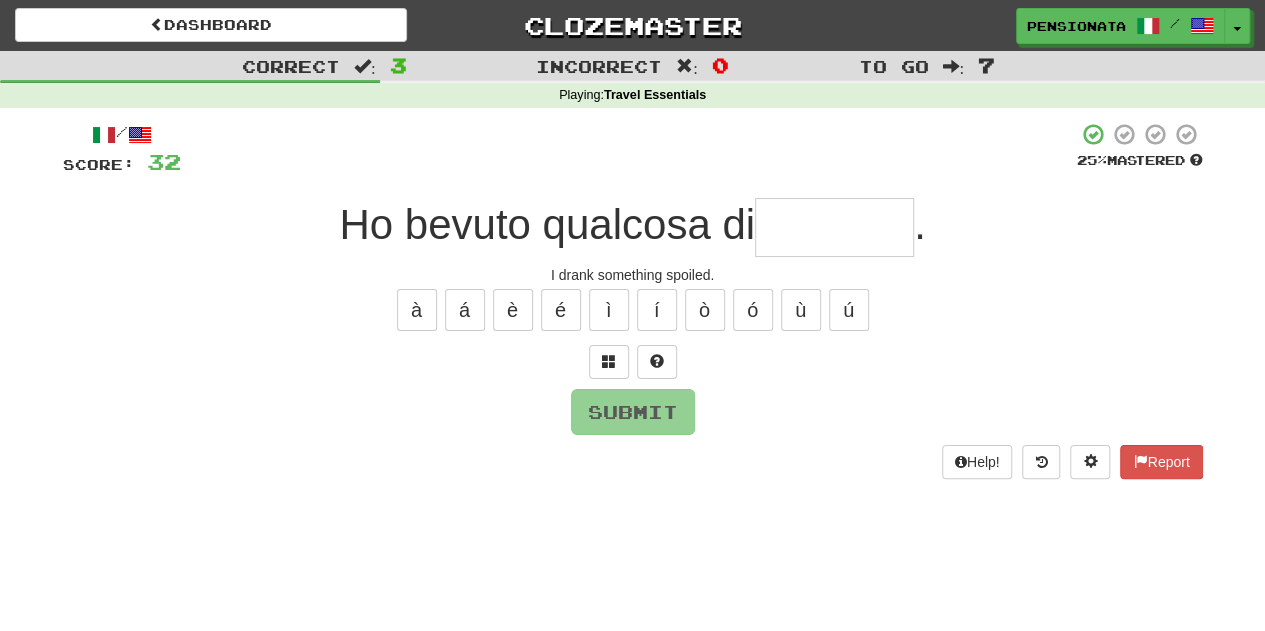 type on "********" 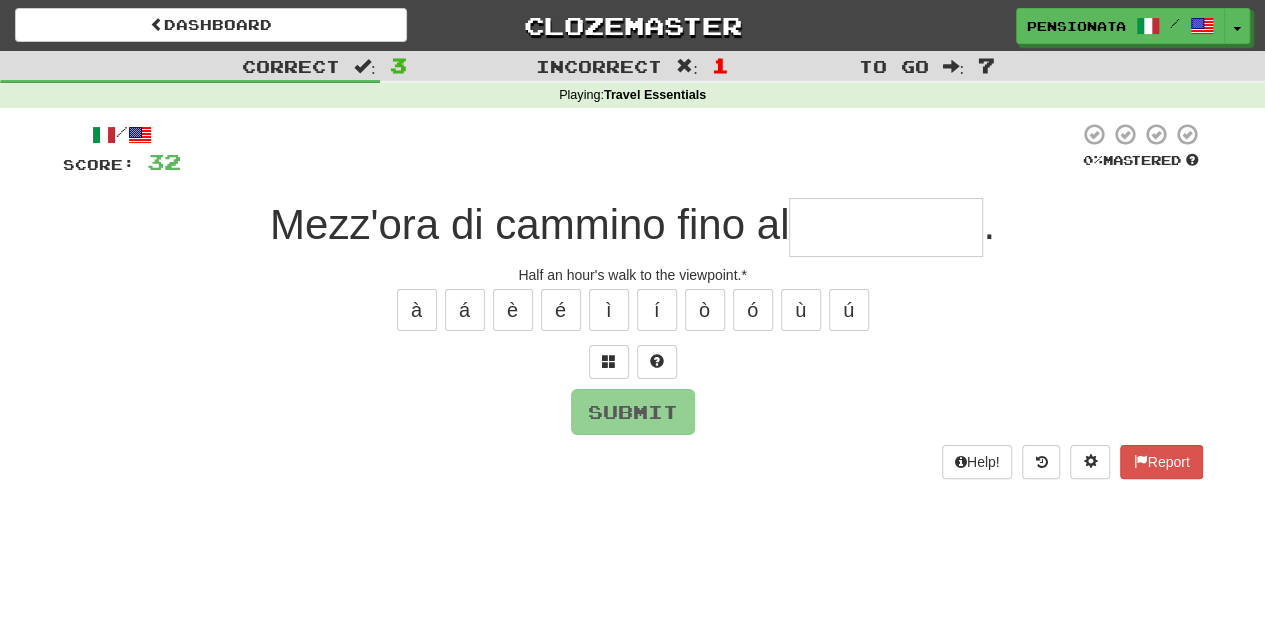 type on "*" 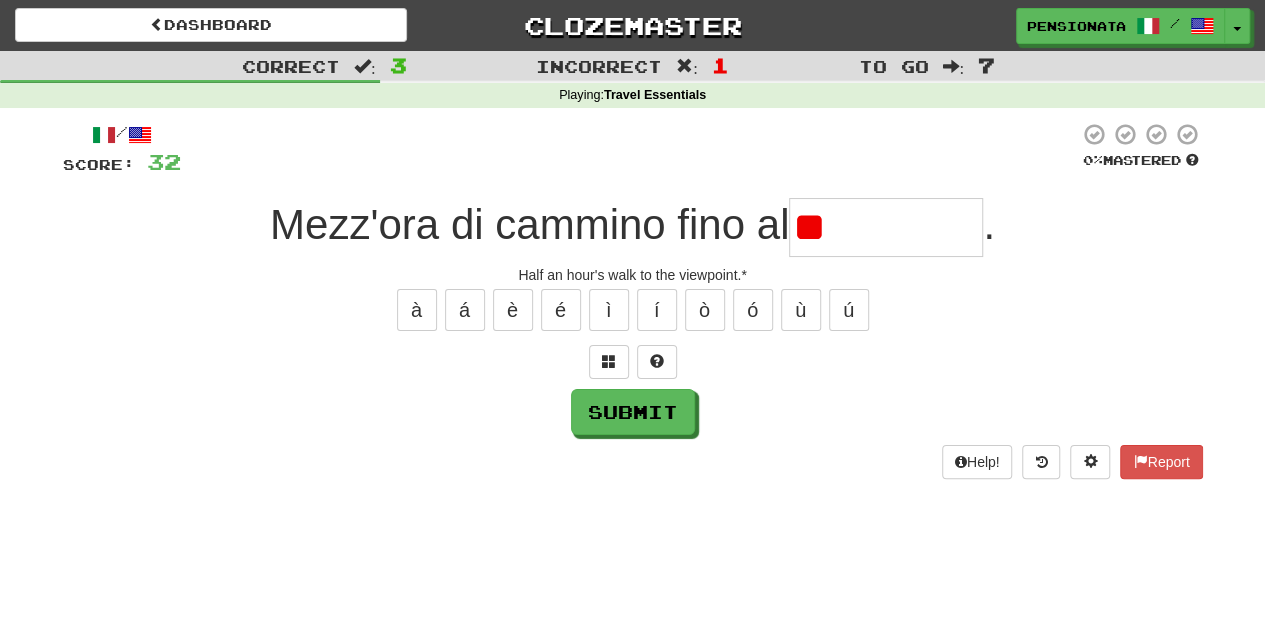 type on "*" 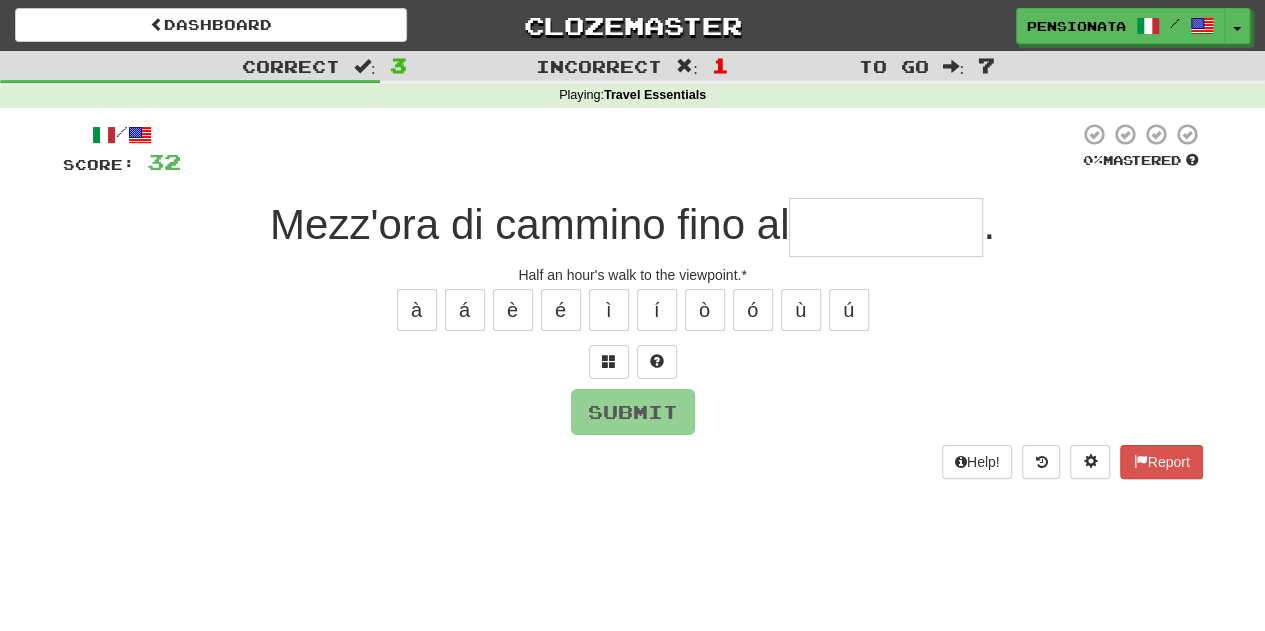 type on "*********" 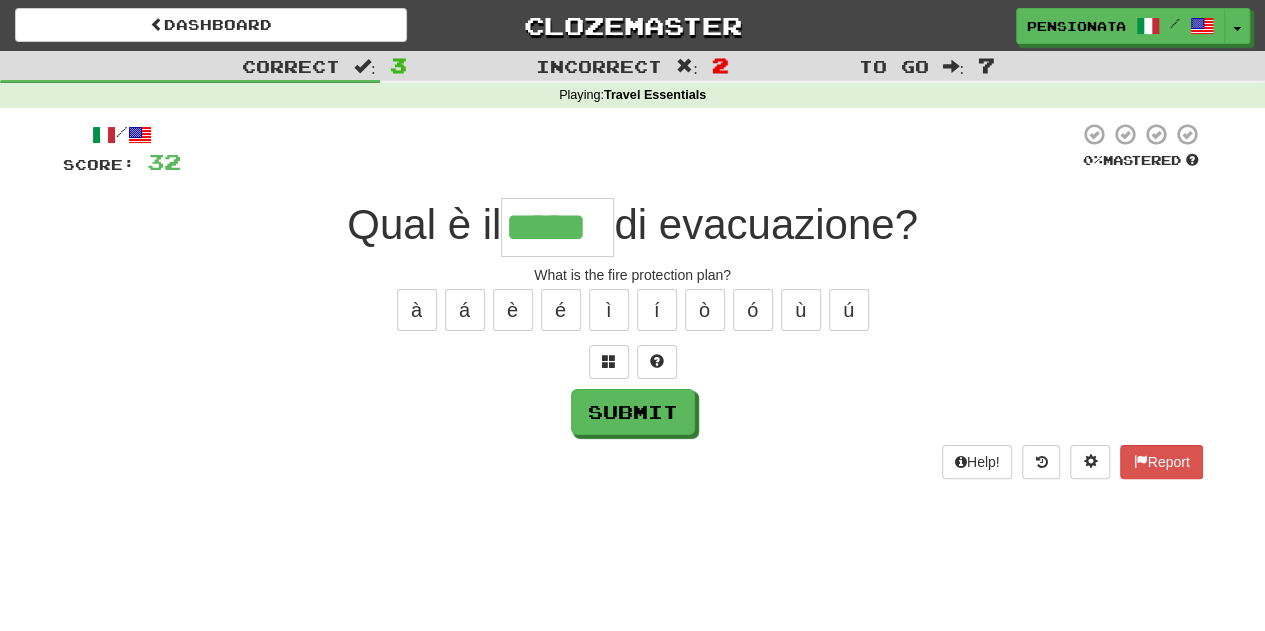 type on "*****" 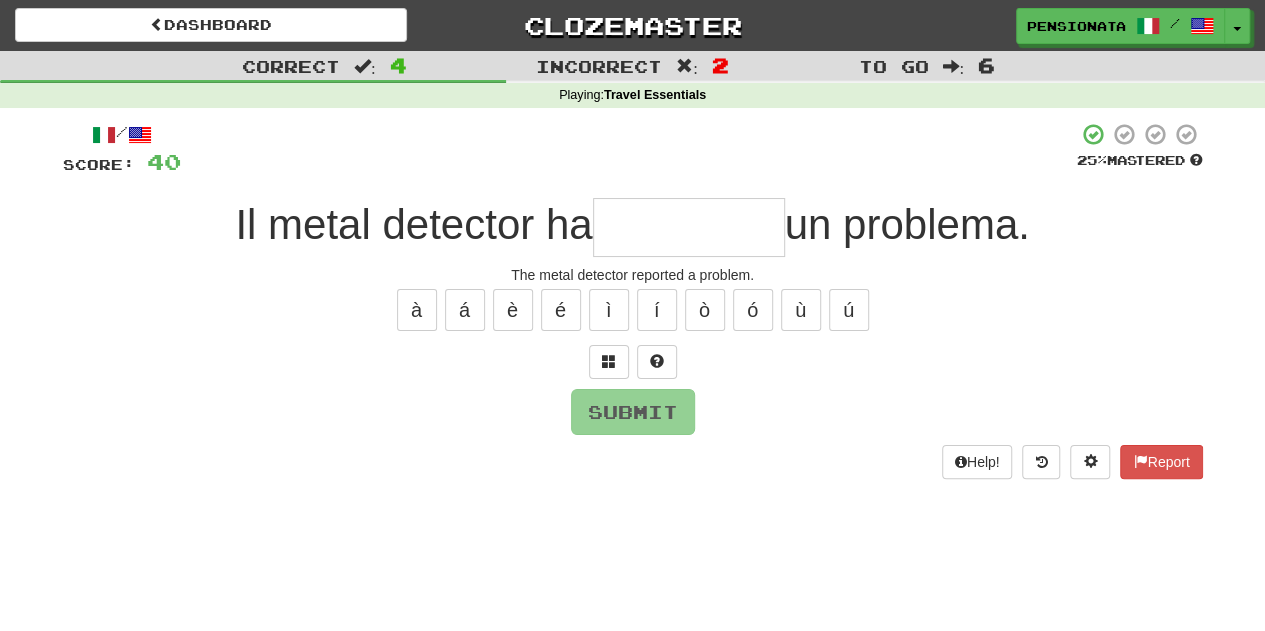 type on "*" 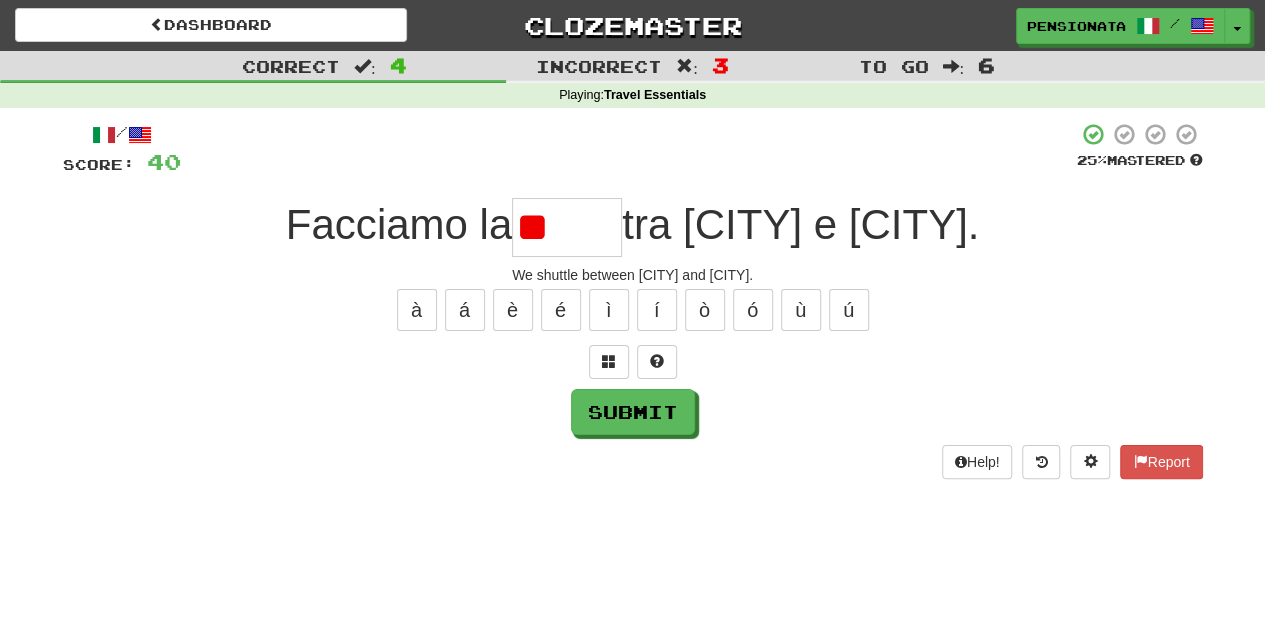 type on "*" 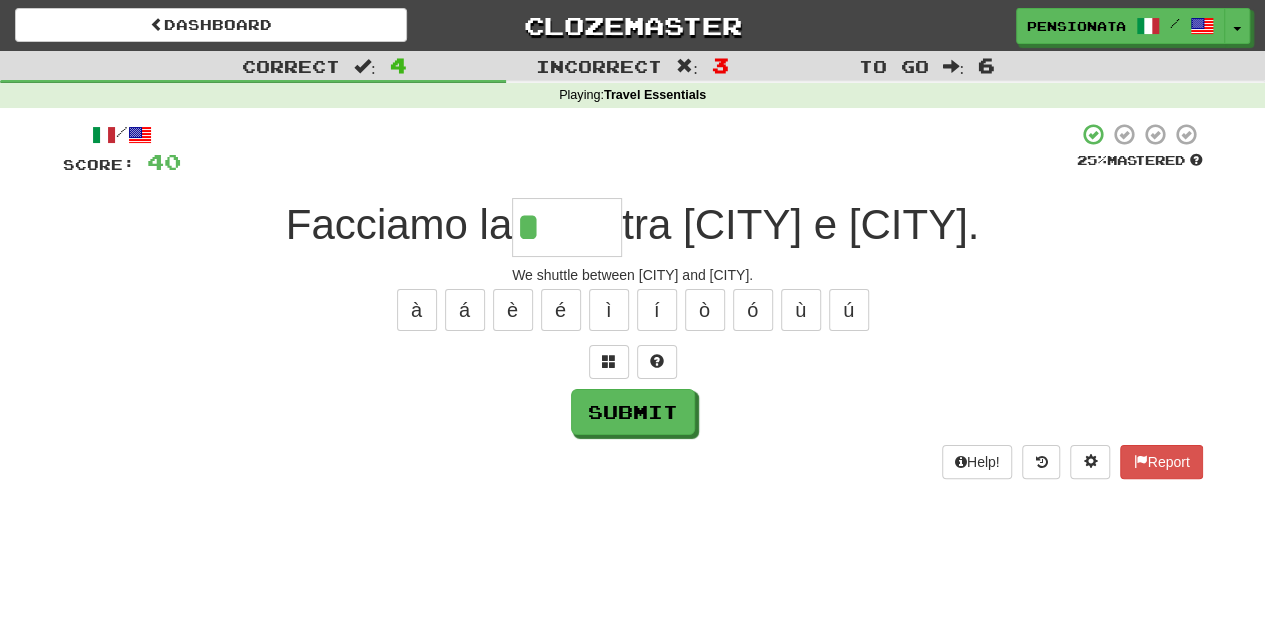 type on "*****" 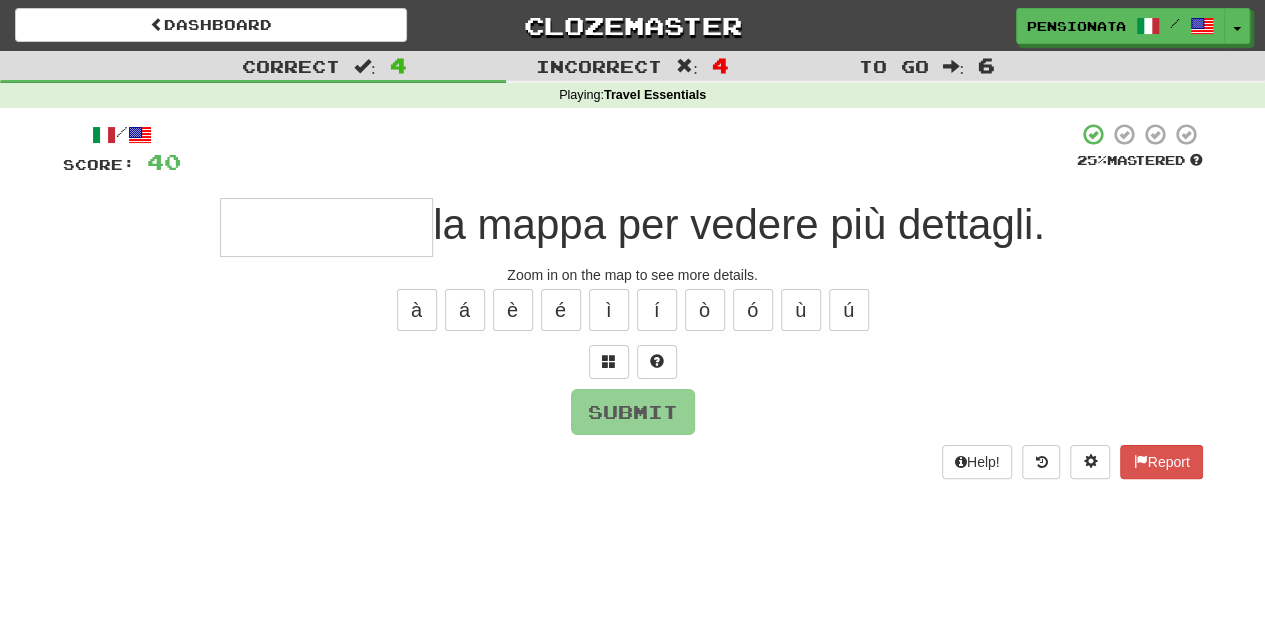 type on "*" 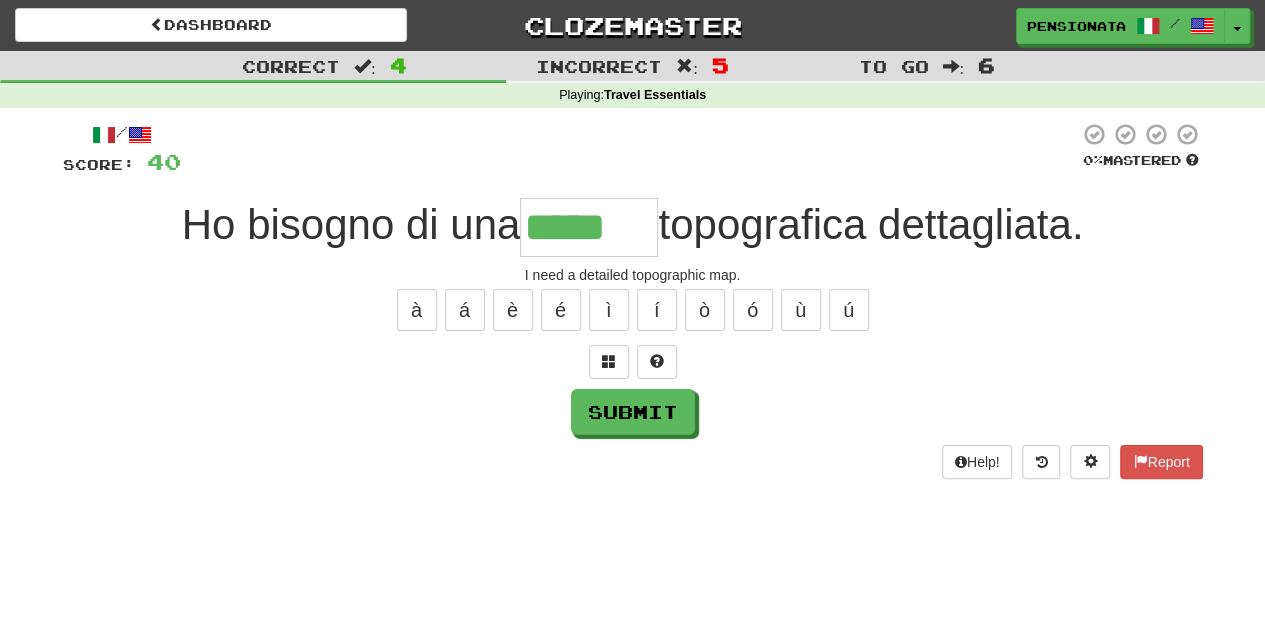 type on "*****" 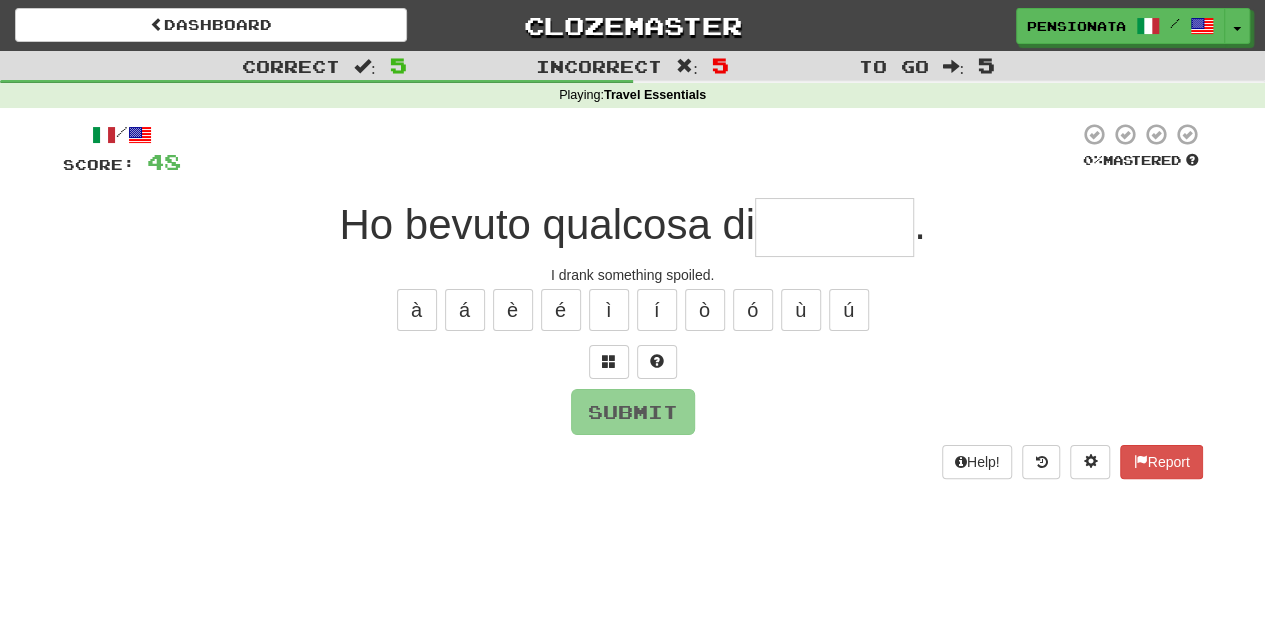 type on "********" 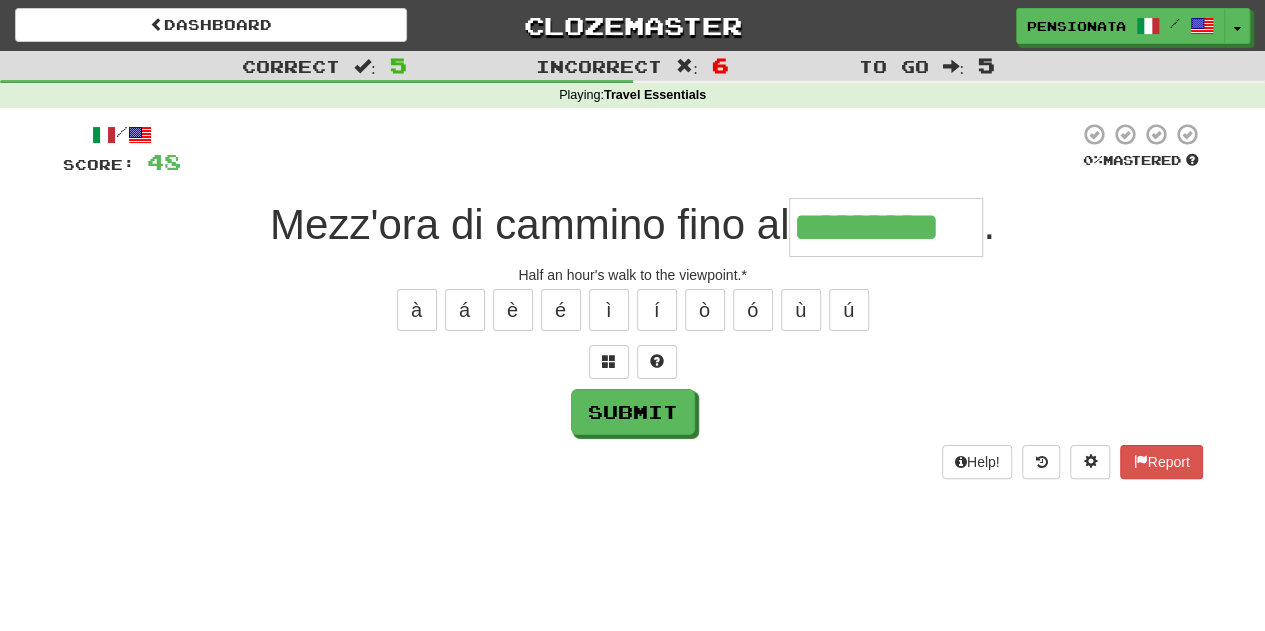 type on "*********" 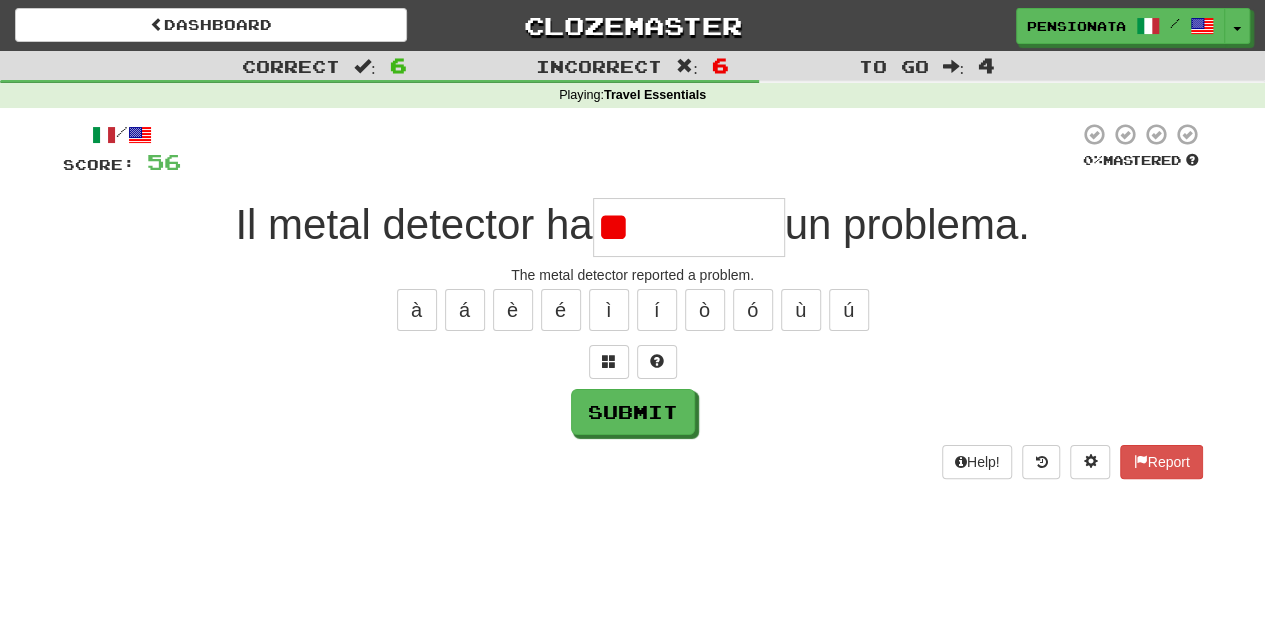 type on "*" 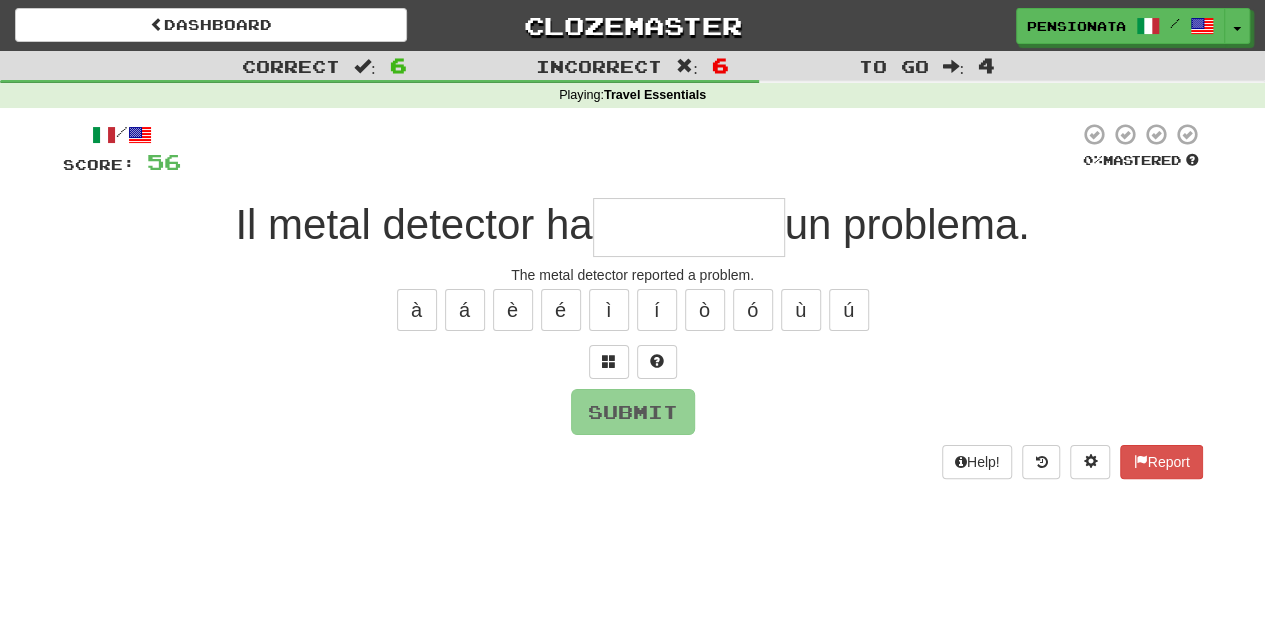 type on "*********" 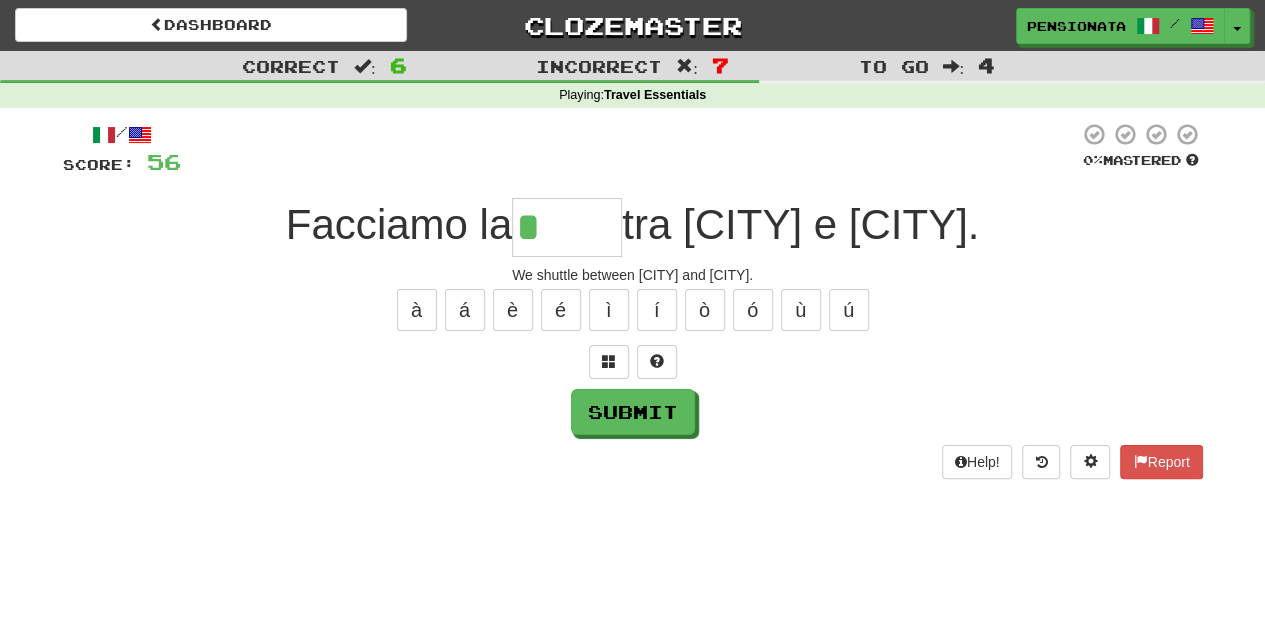 type on "*****" 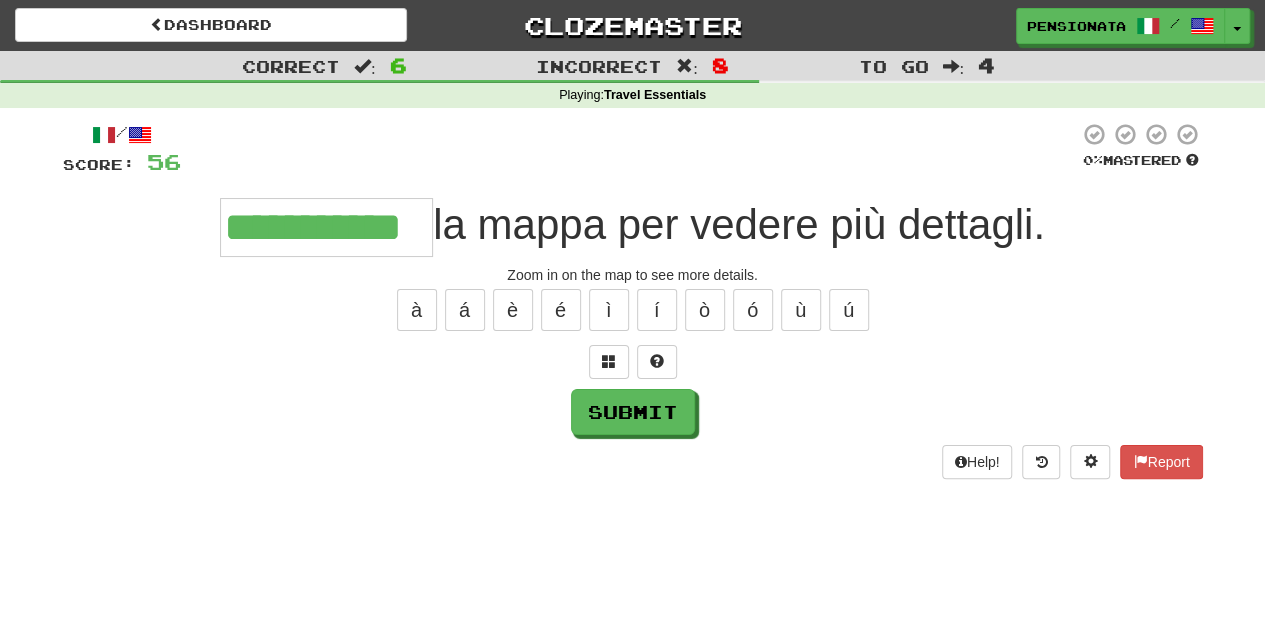 type on "**********" 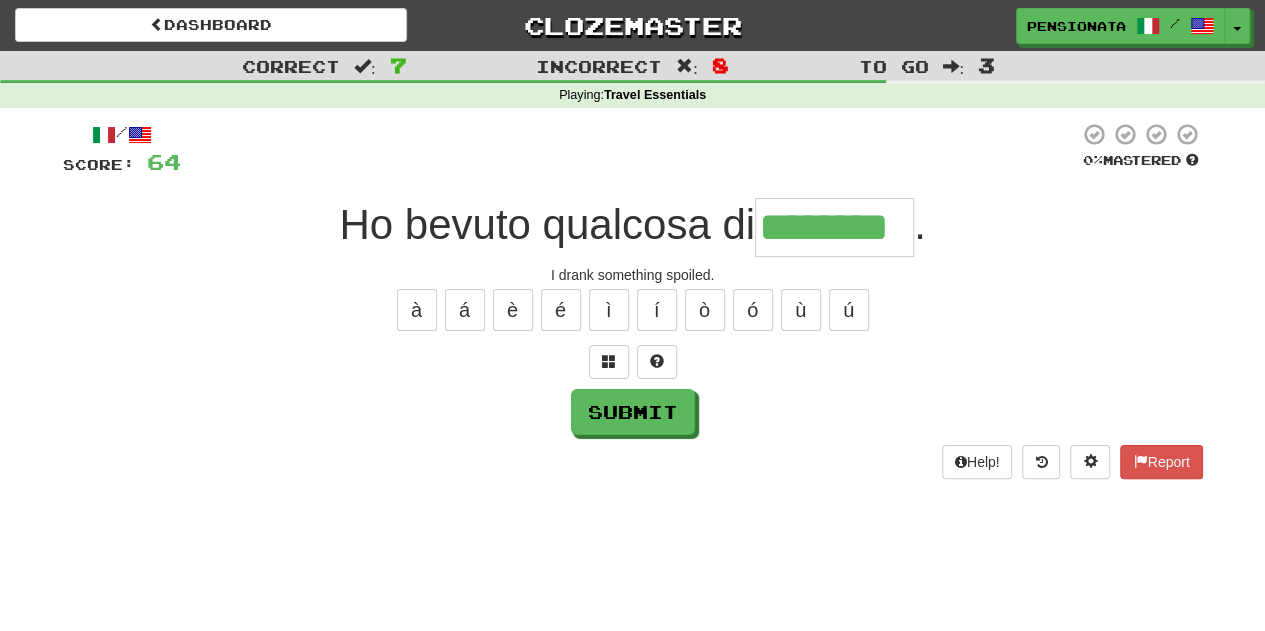 type on "********" 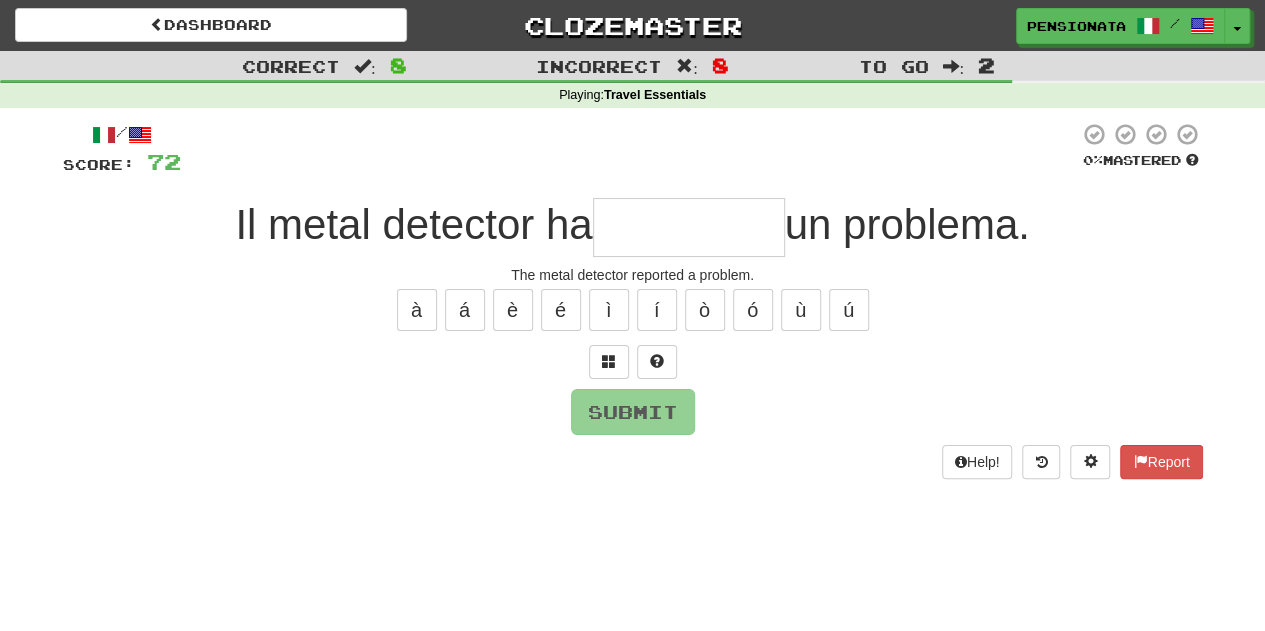 type on "*********" 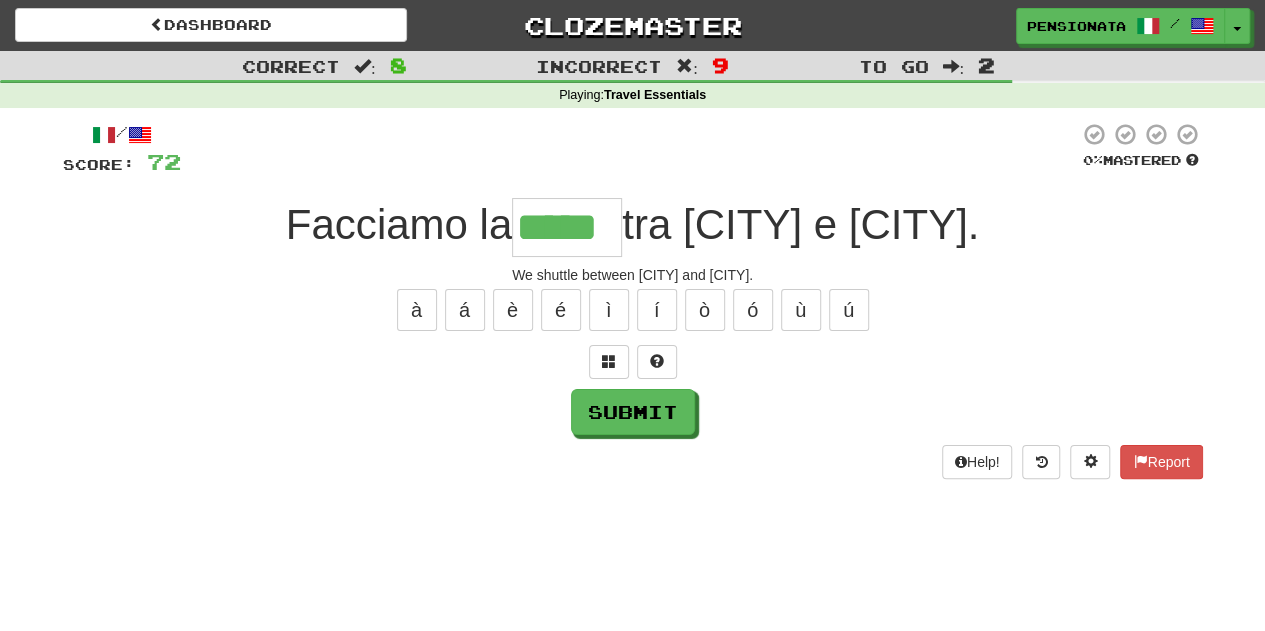 type on "*****" 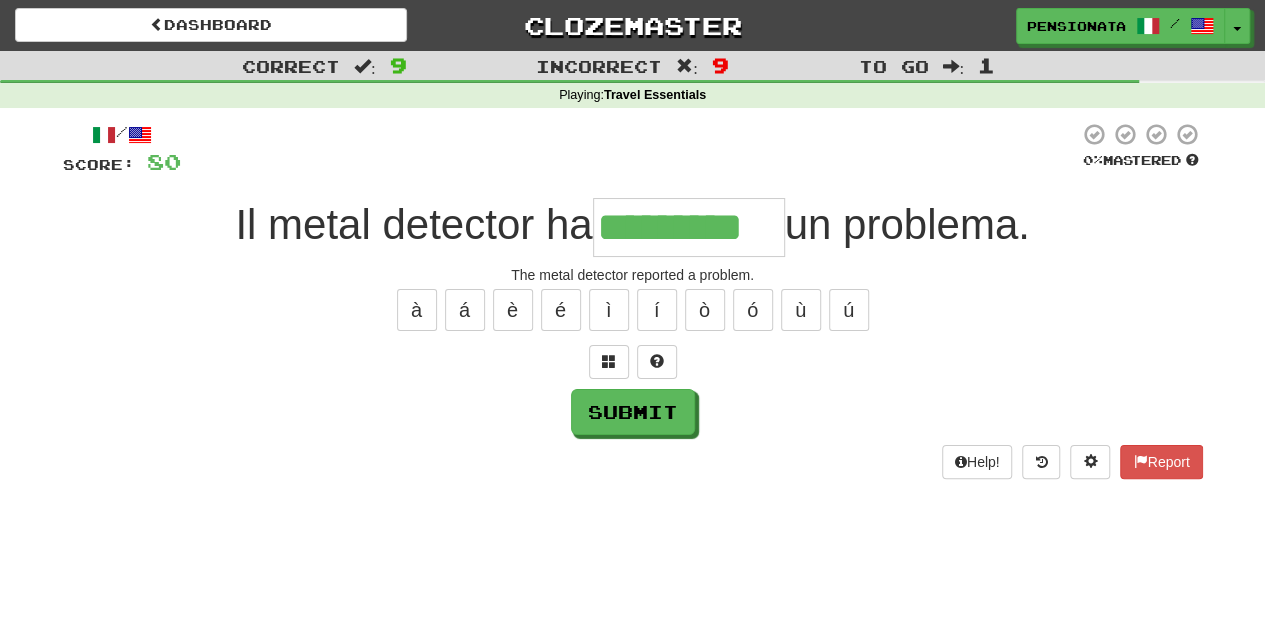 type on "*********" 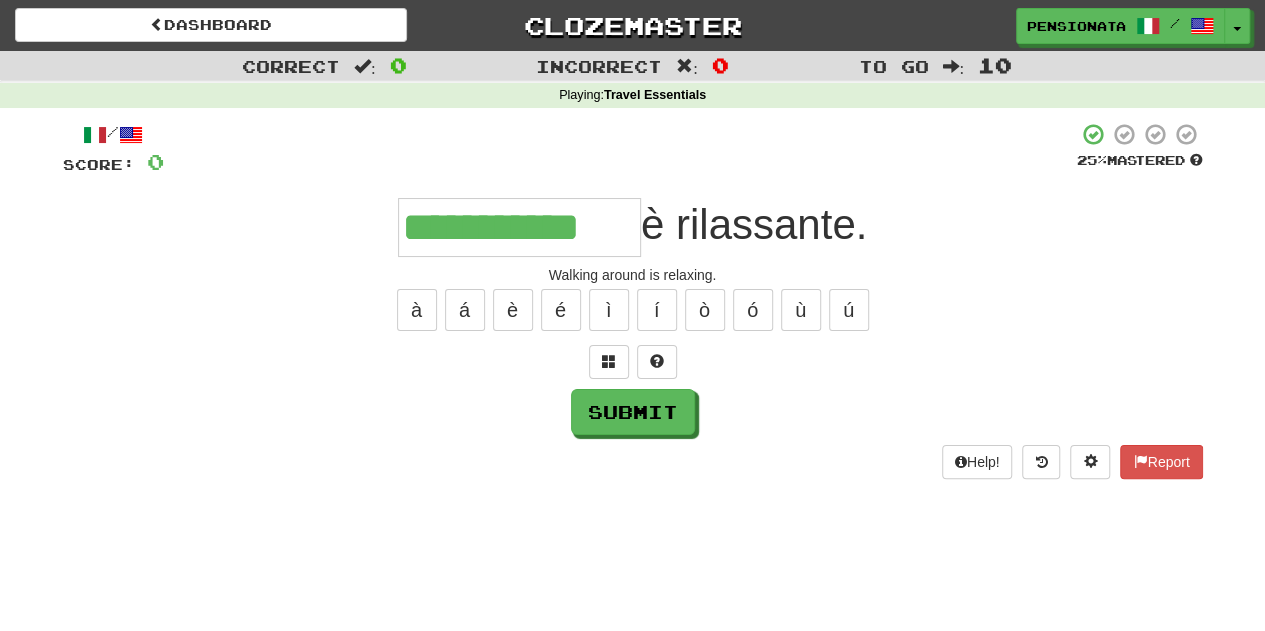 type on "**********" 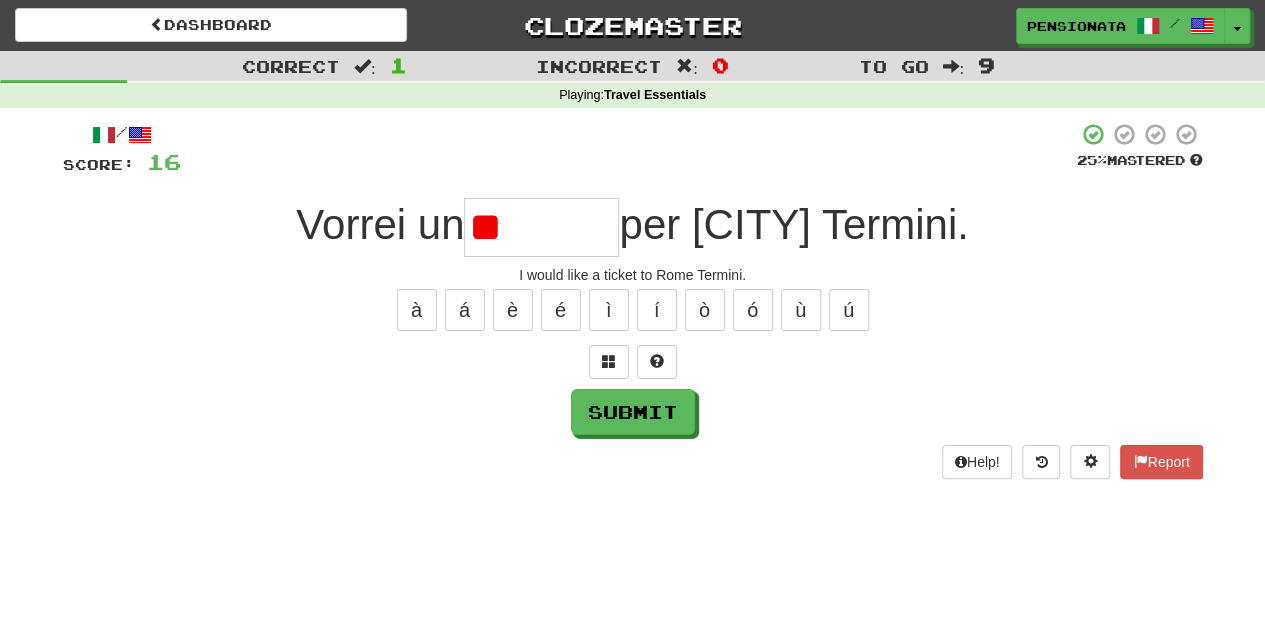 type on "*" 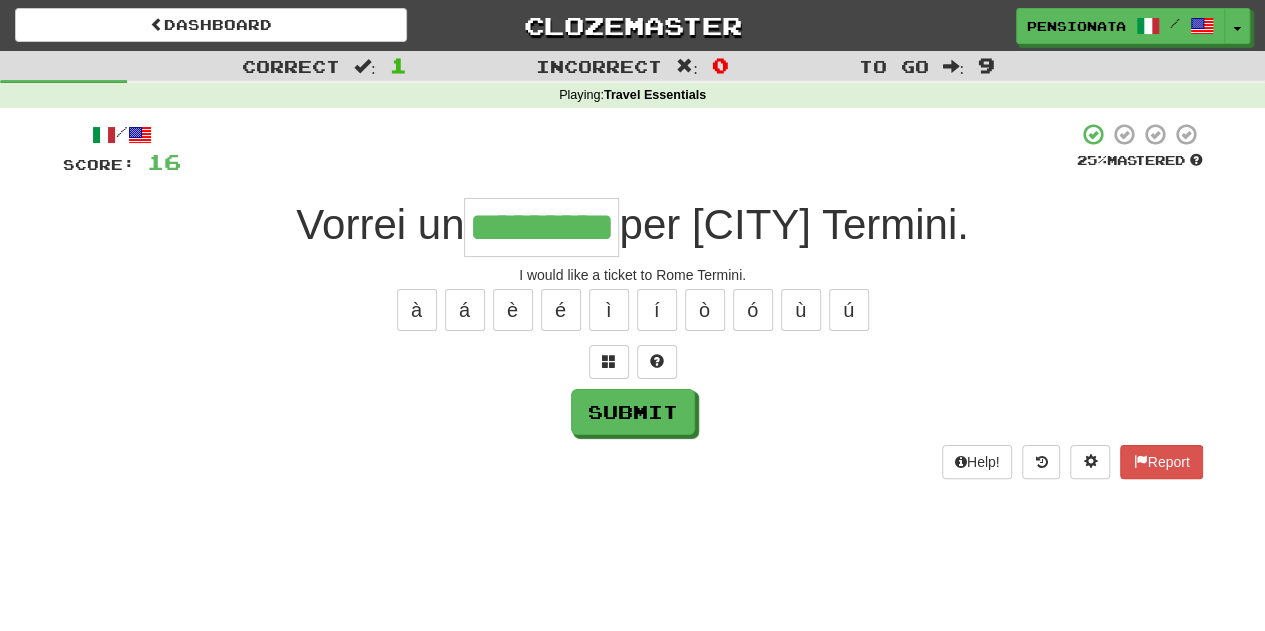 type on "*********" 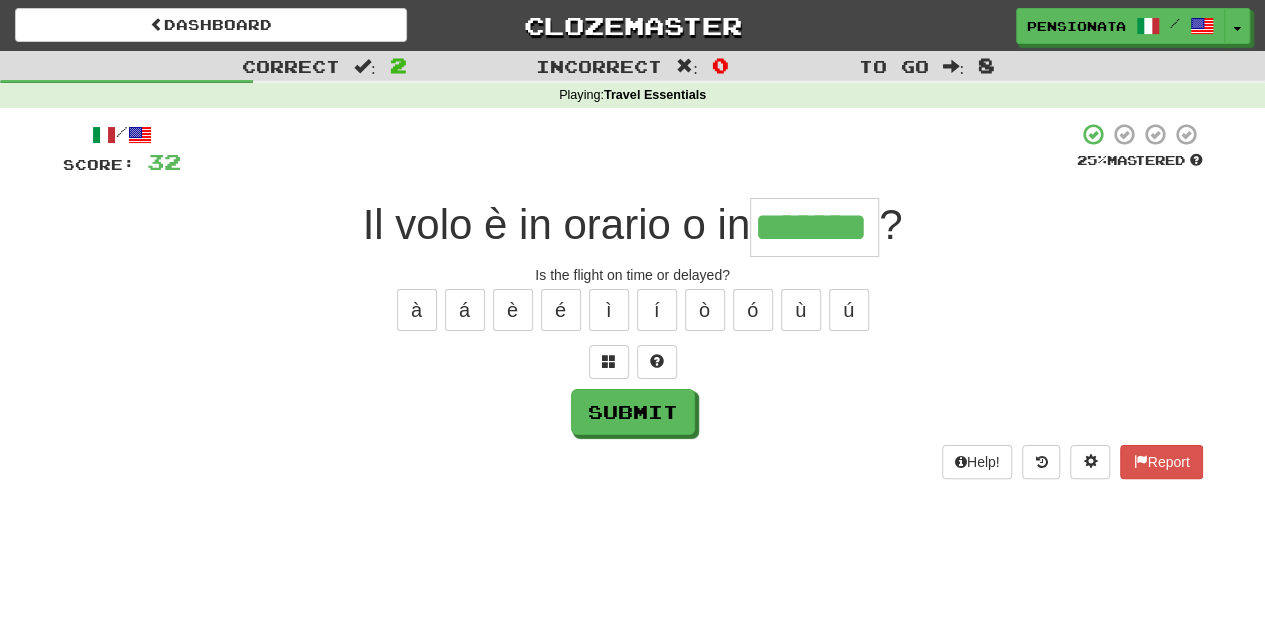 type 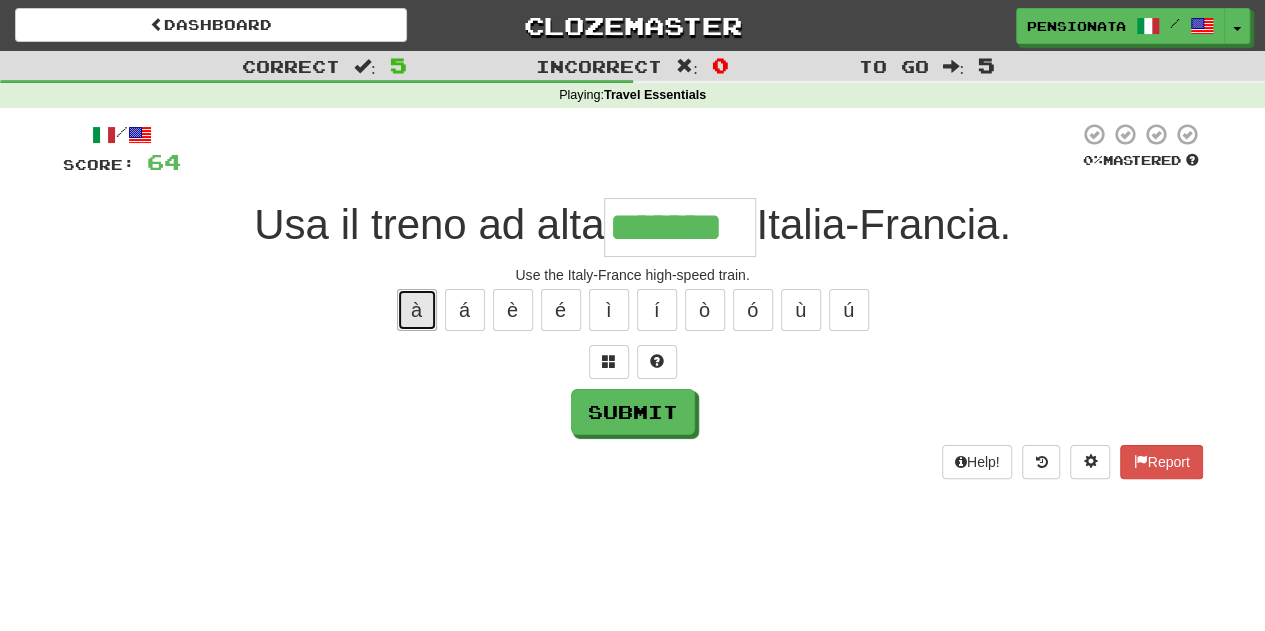 click on "à" at bounding box center (417, 310) 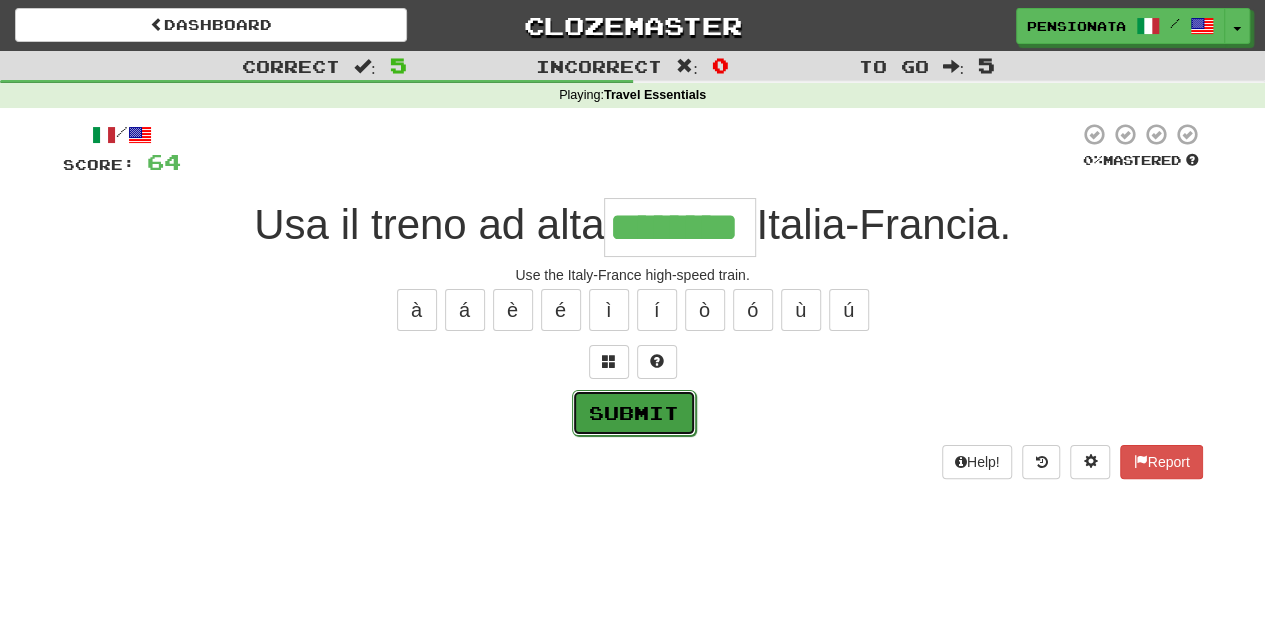 click on "Submit" at bounding box center (634, 413) 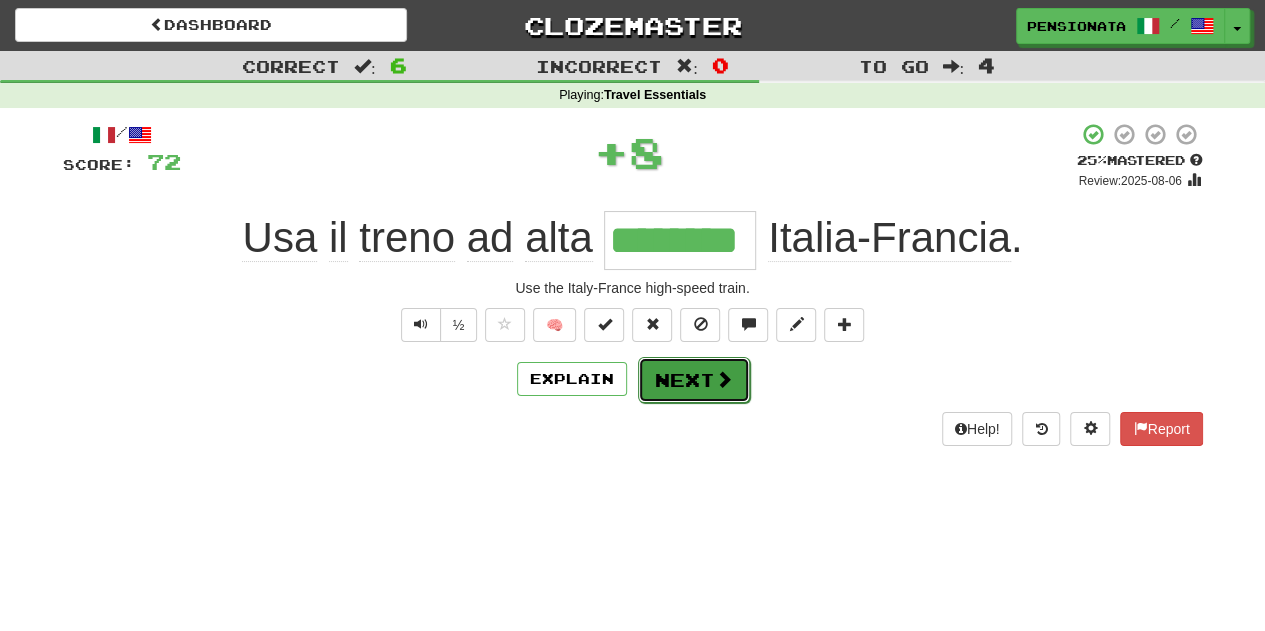 click at bounding box center (724, 379) 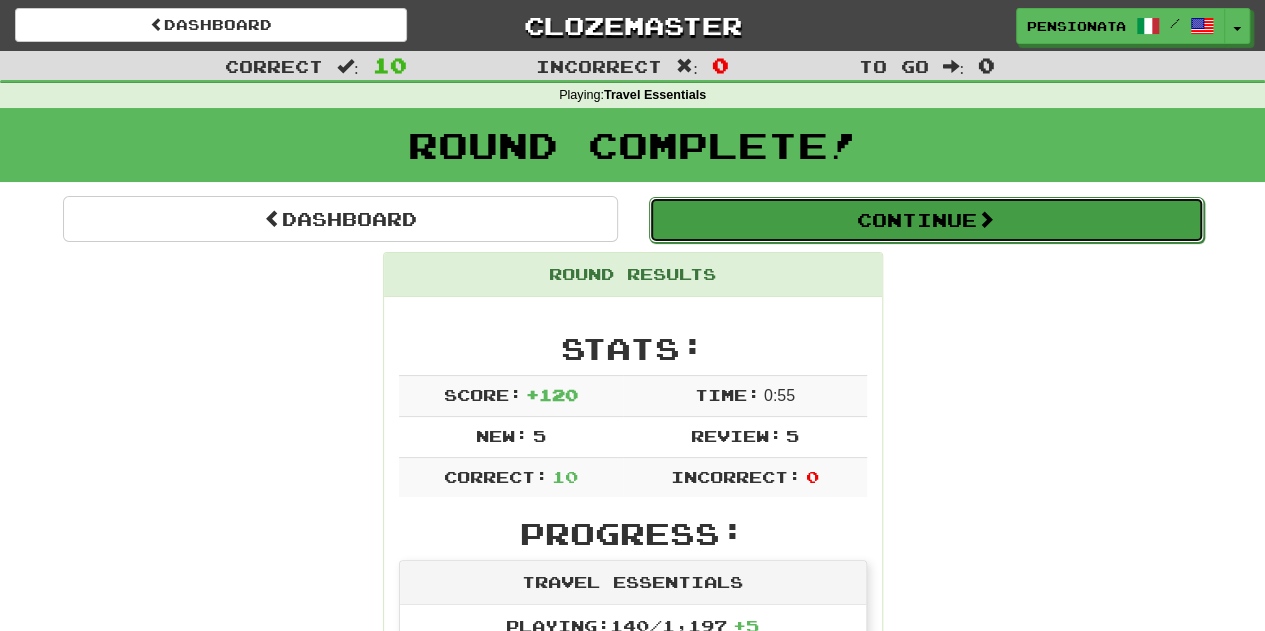 click on "Continue" at bounding box center [926, 220] 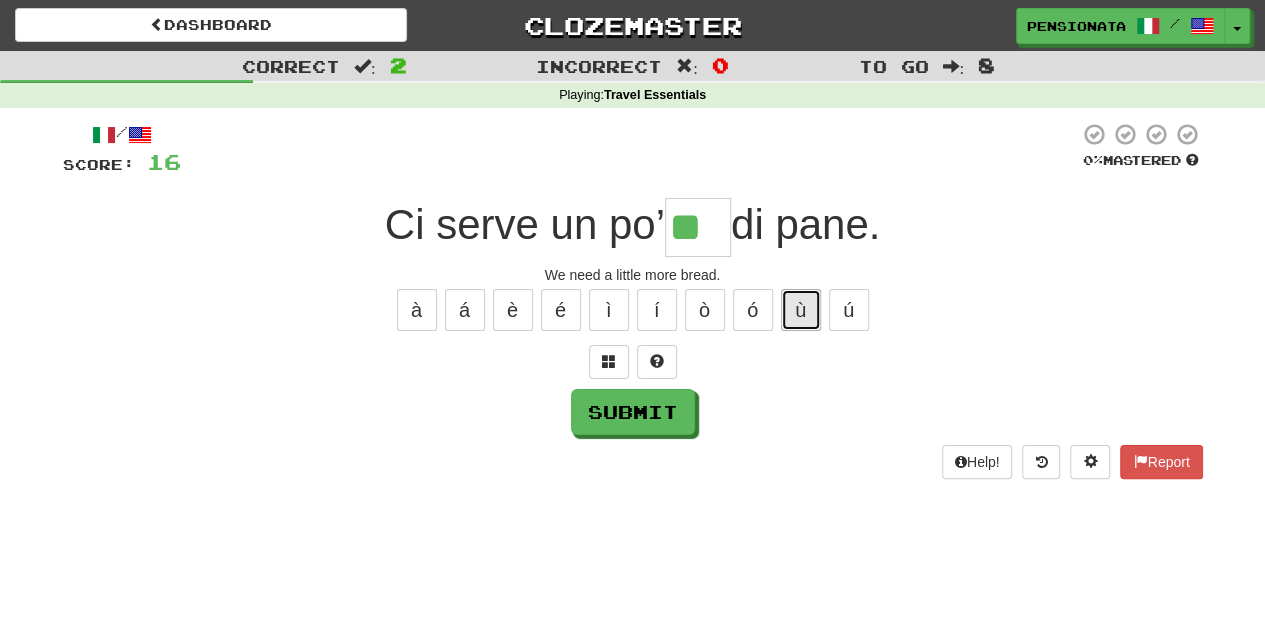 click on "ù" at bounding box center [801, 310] 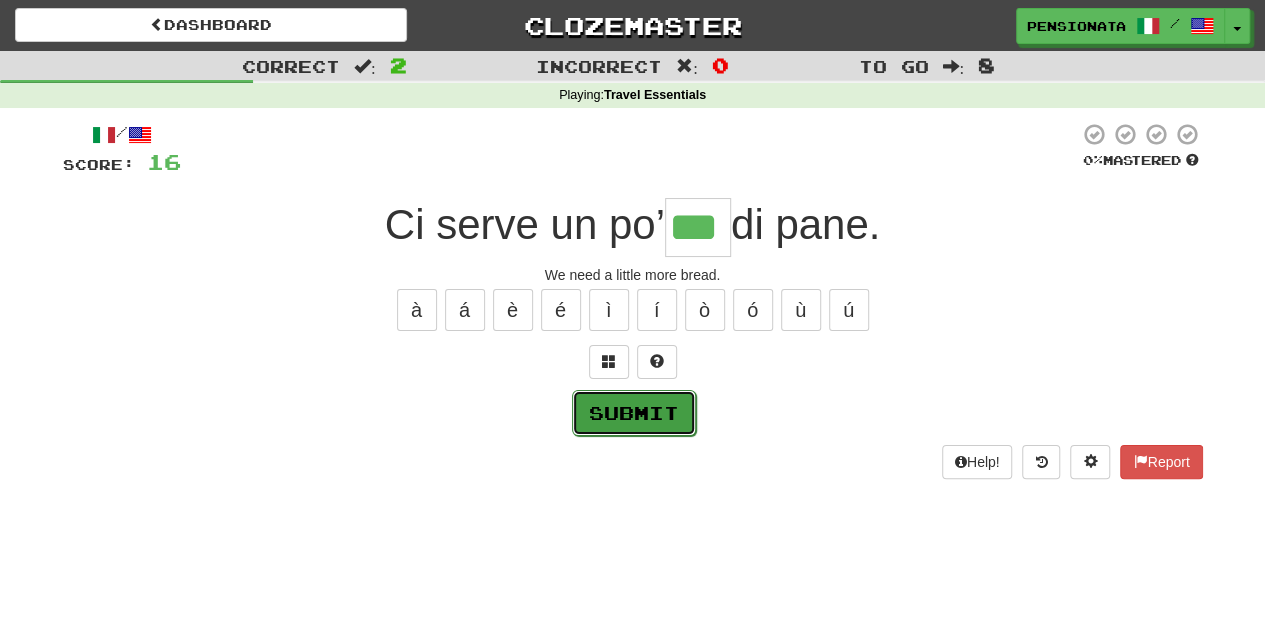click on "Submit" at bounding box center (634, 413) 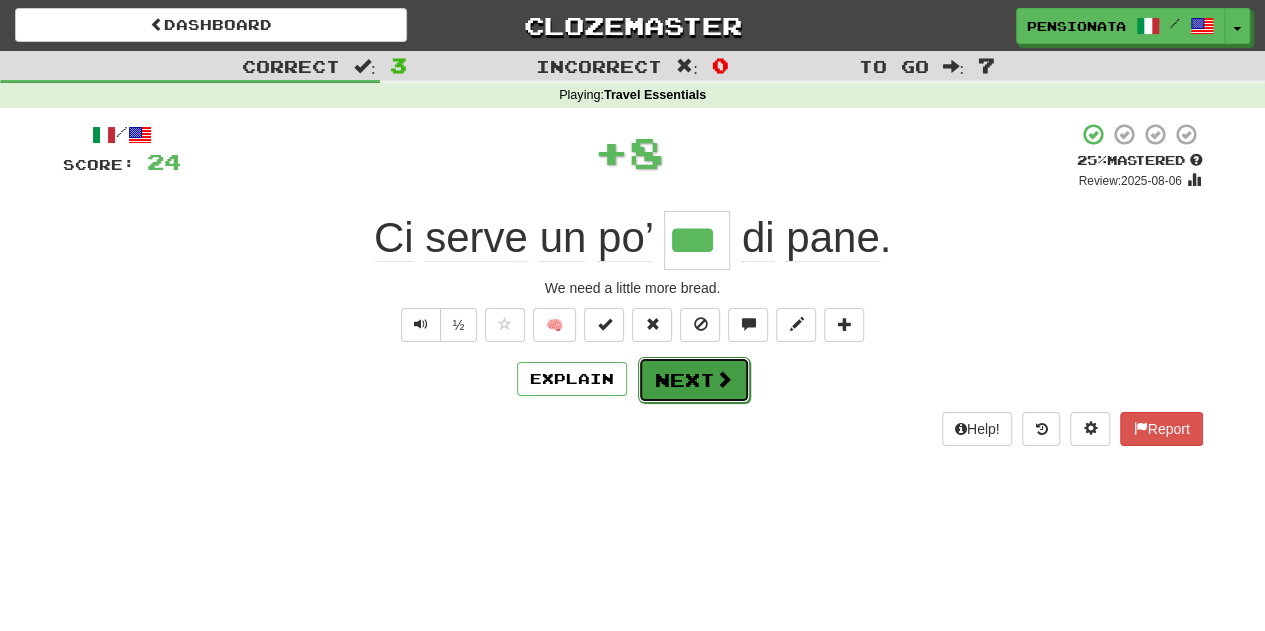 click on "Next" at bounding box center (694, 380) 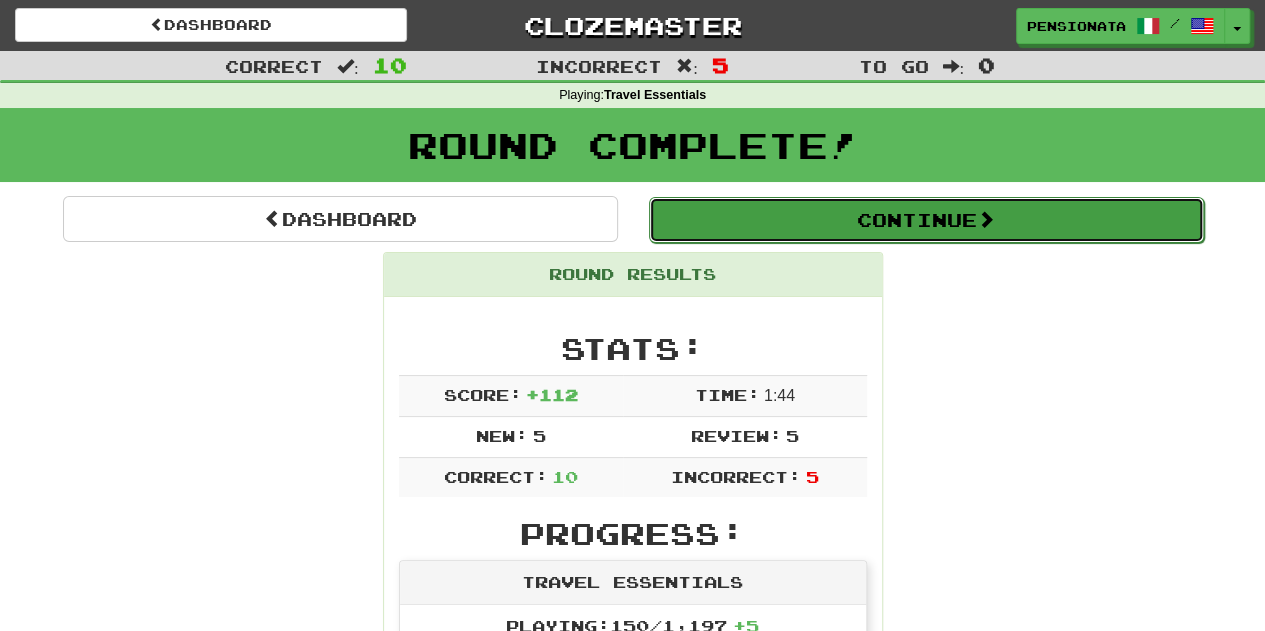 click on "Continue" at bounding box center (926, 220) 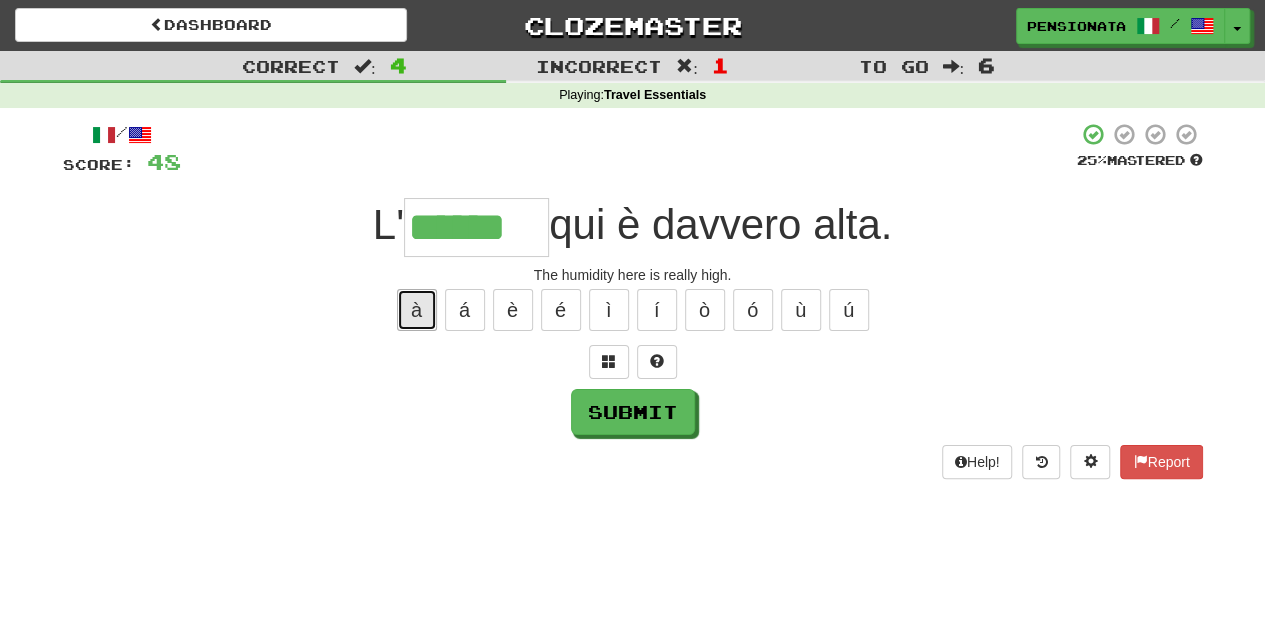 click on "à" at bounding box center (417, 310) 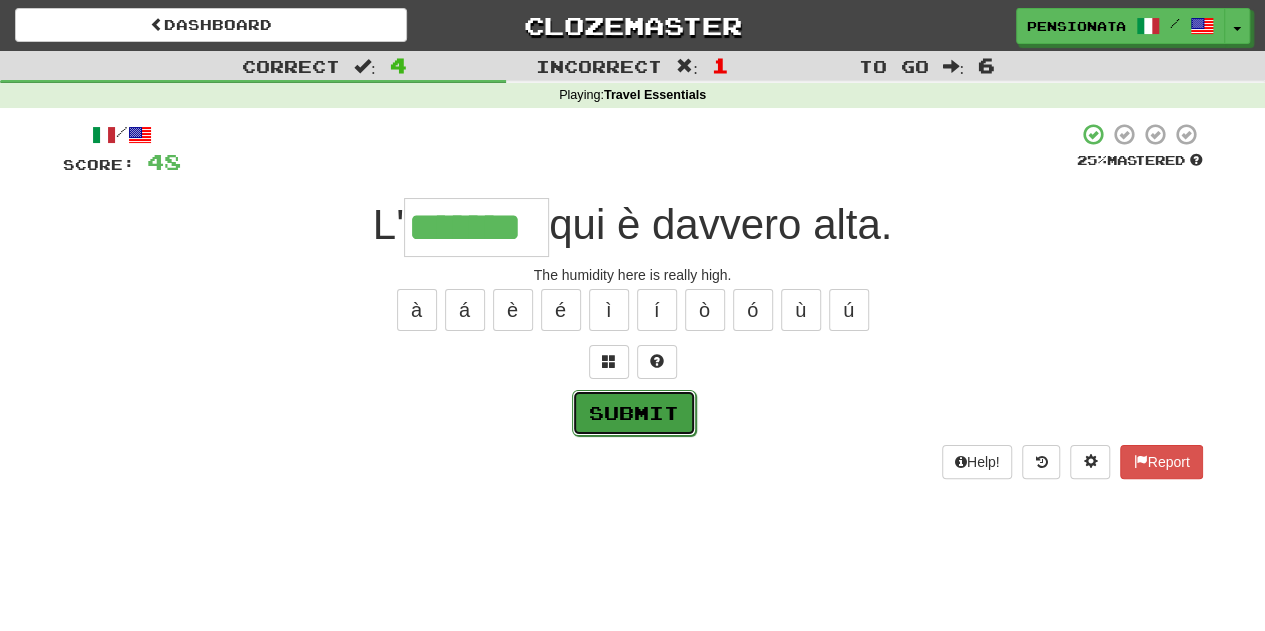 click on "Submit" at bounding box center (634, 413) 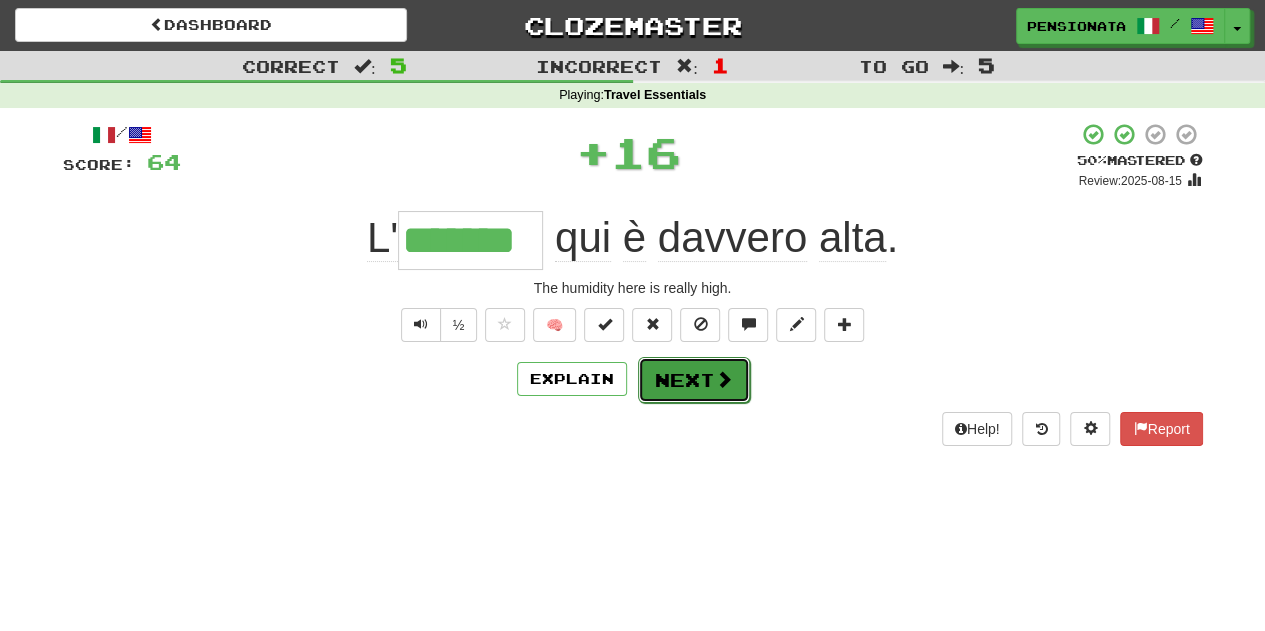 click on "Next" at bounding box center [694, 380] 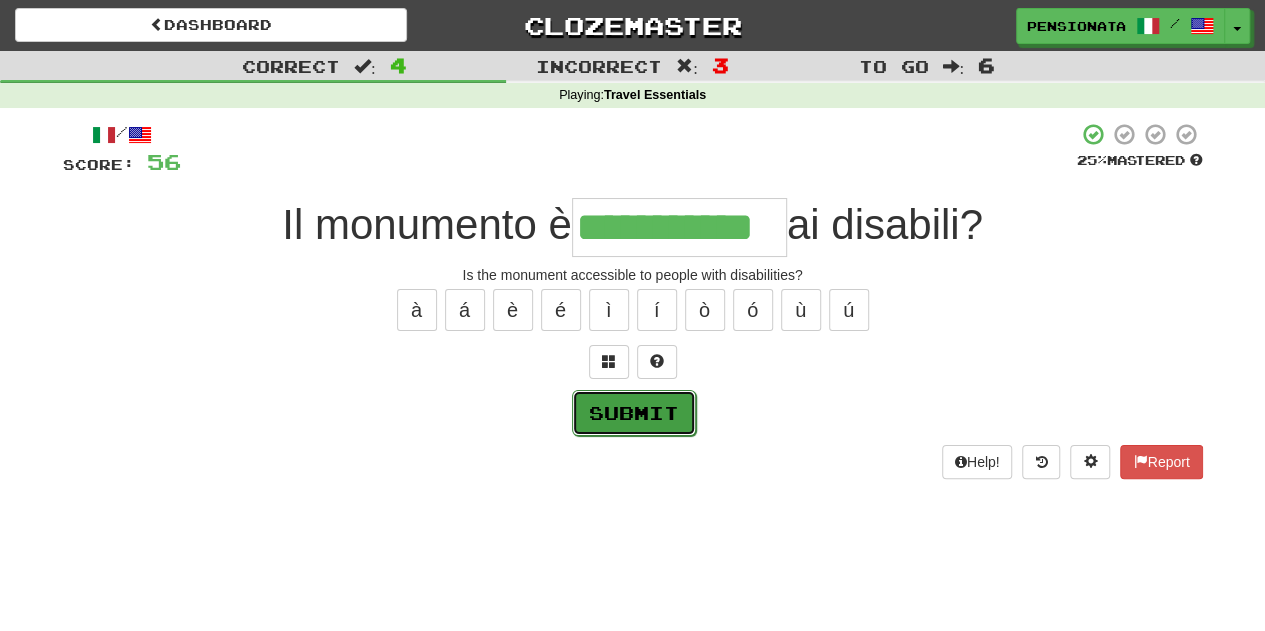 click on "Submit" at bounding box center (634, 413) 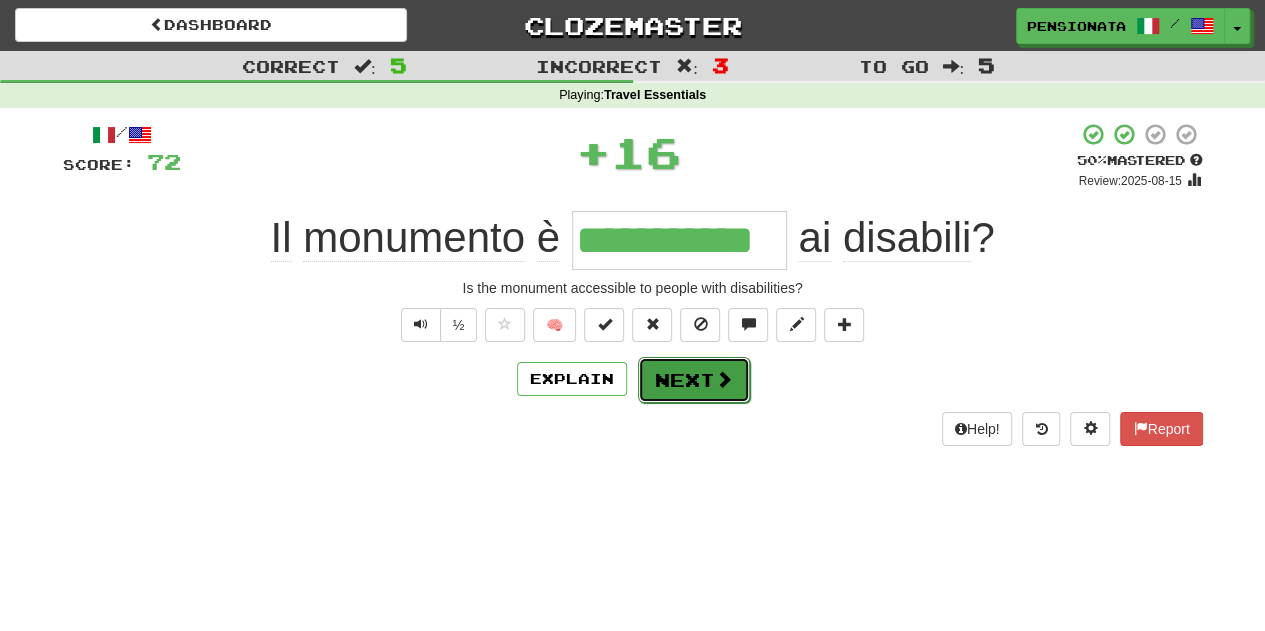 click on "Next" at bounding box center (694, 380) 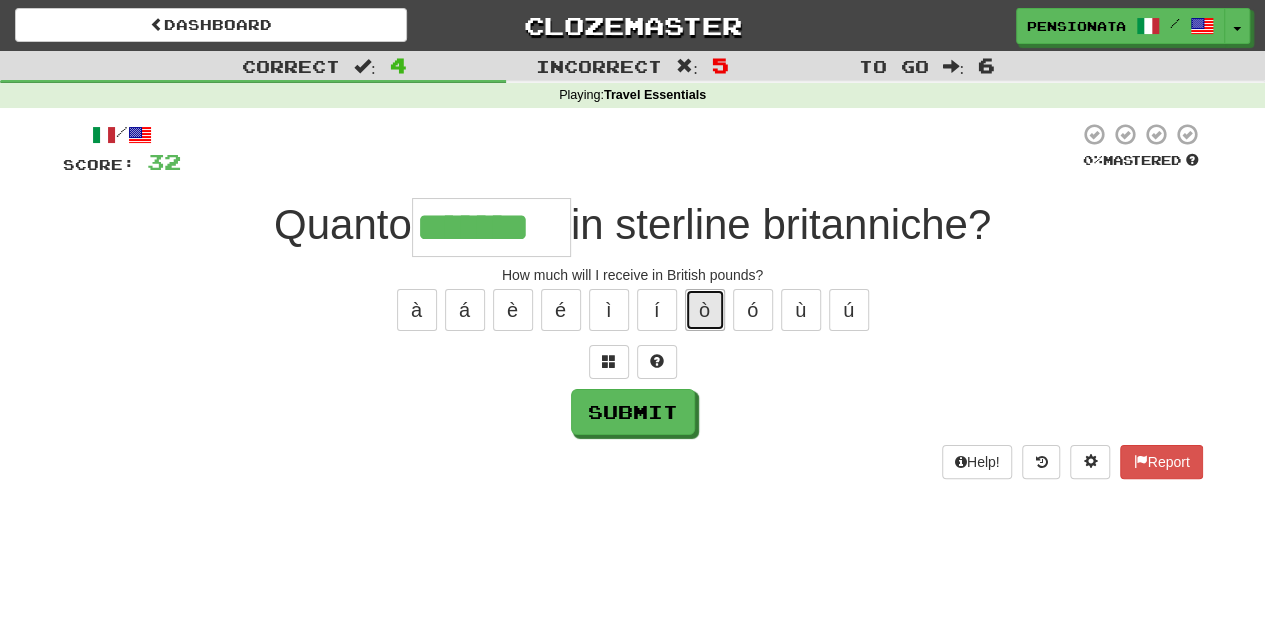 click on "ò" at bounding box center [705, 310] 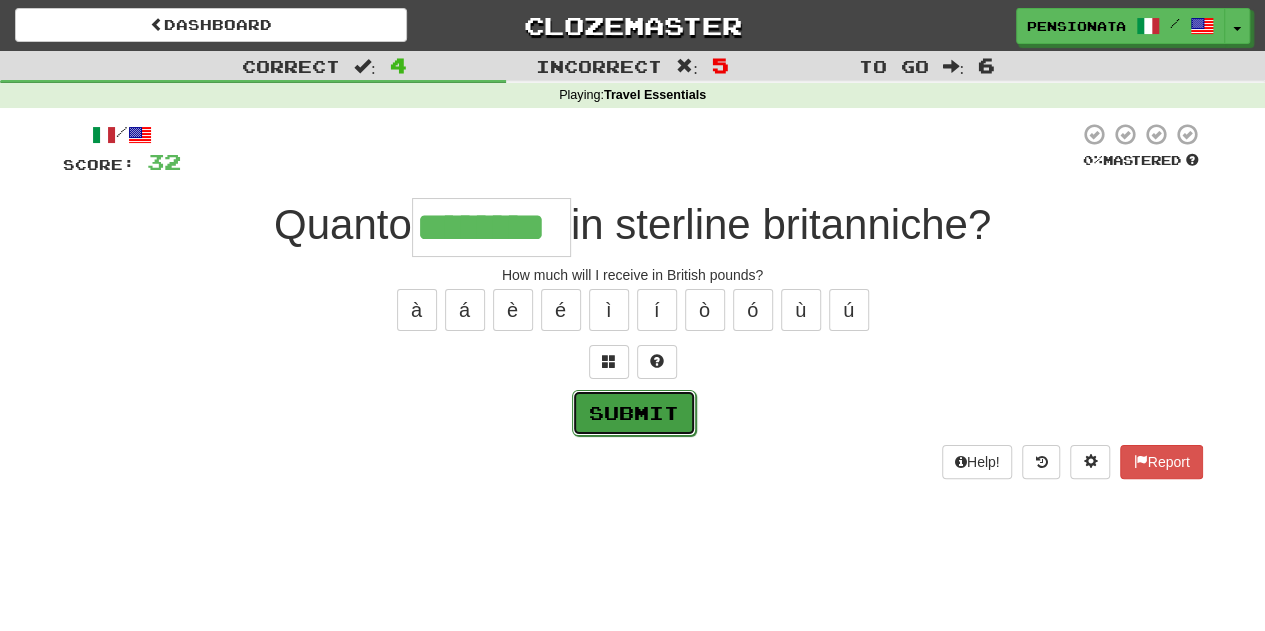 click on "Submit" at bounding box center (634, 413) 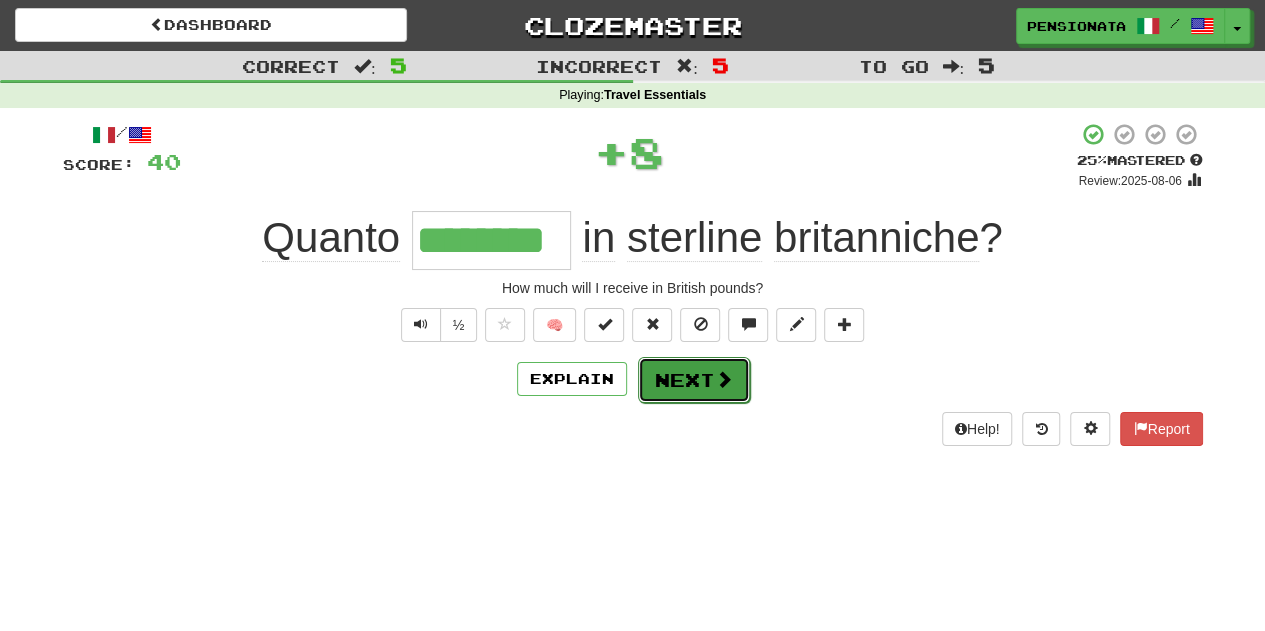 click on "Next" at bounding box center [694, 380] 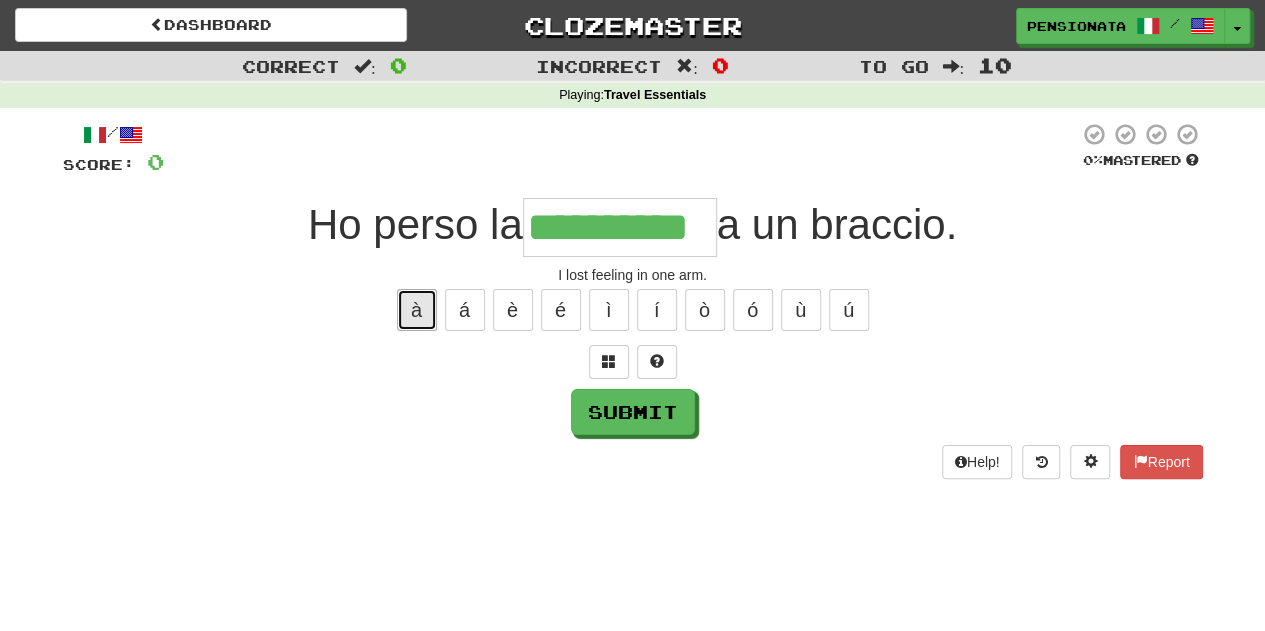 click on "à" at bounding box center (417, 310) 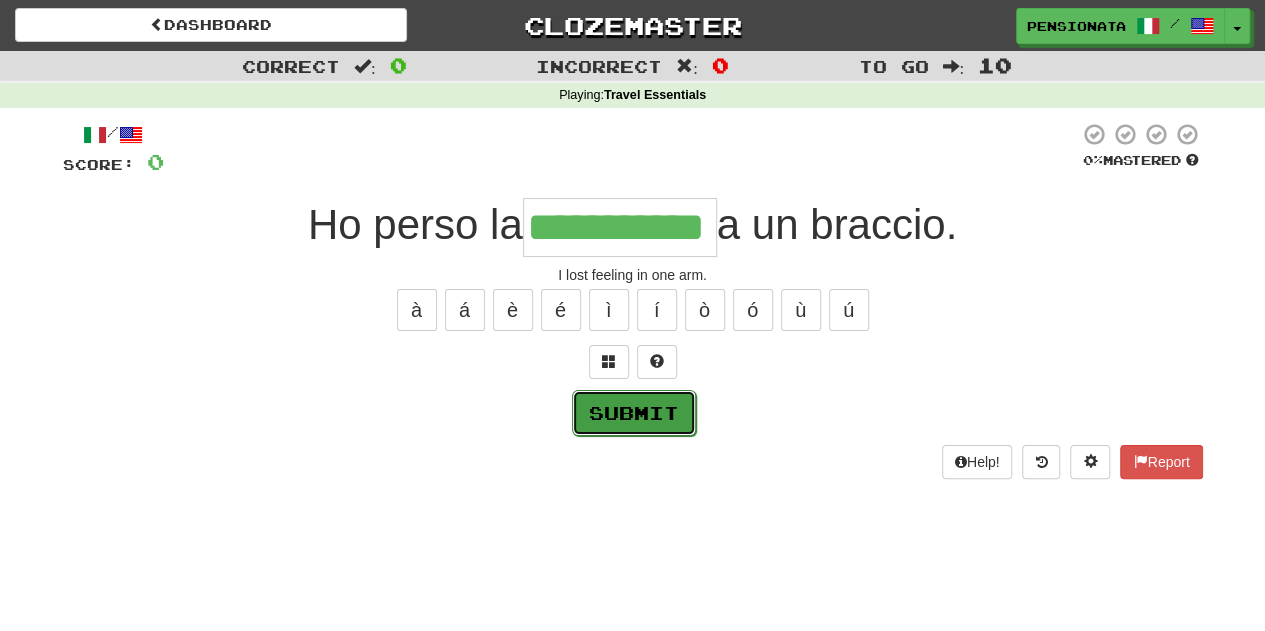click on "Submit" at bounding box center (634, 413) 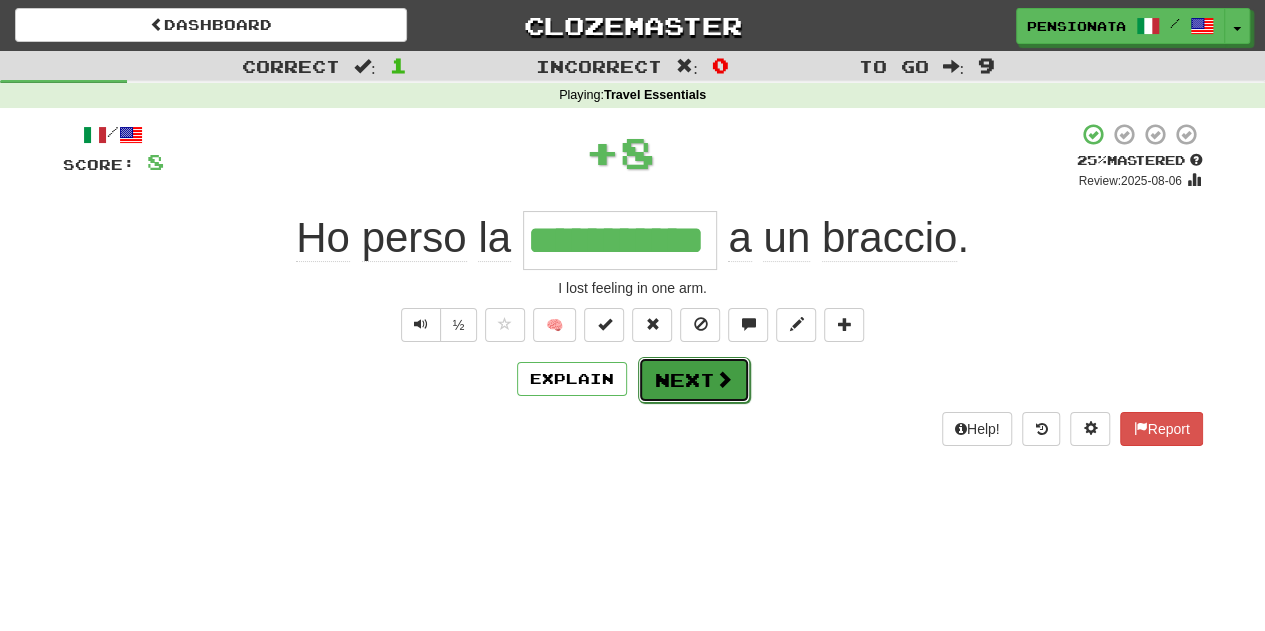 click on "Next" at bounding box center (694, 380) 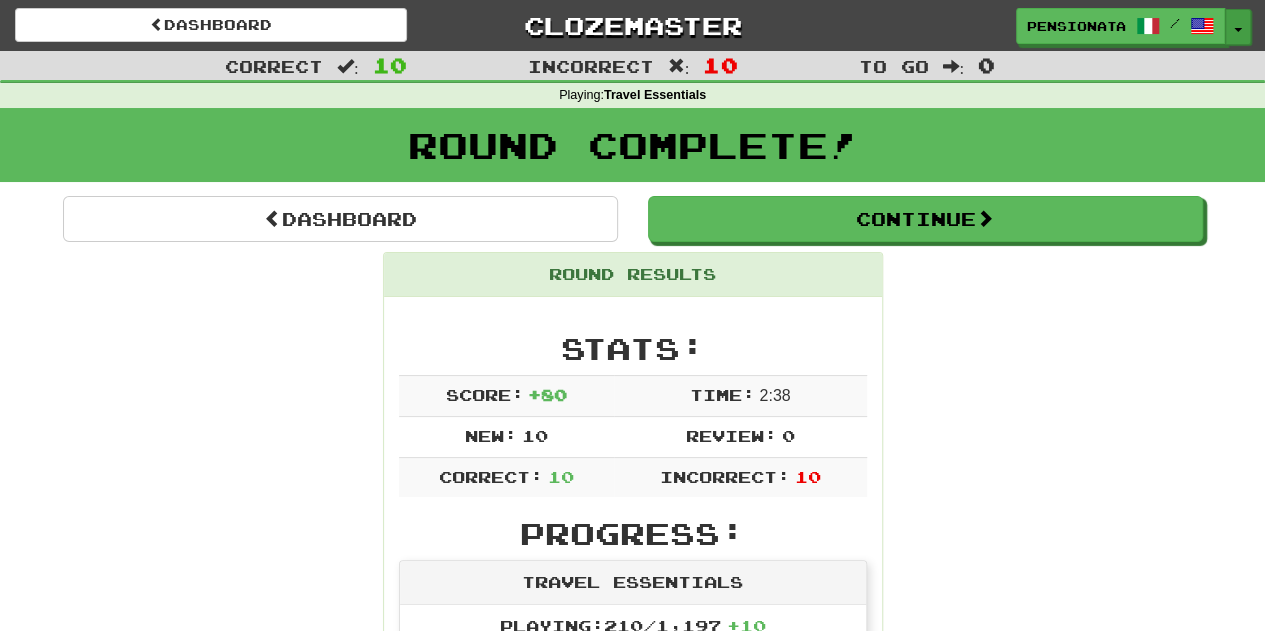 click at bounding box center [1238, 30] 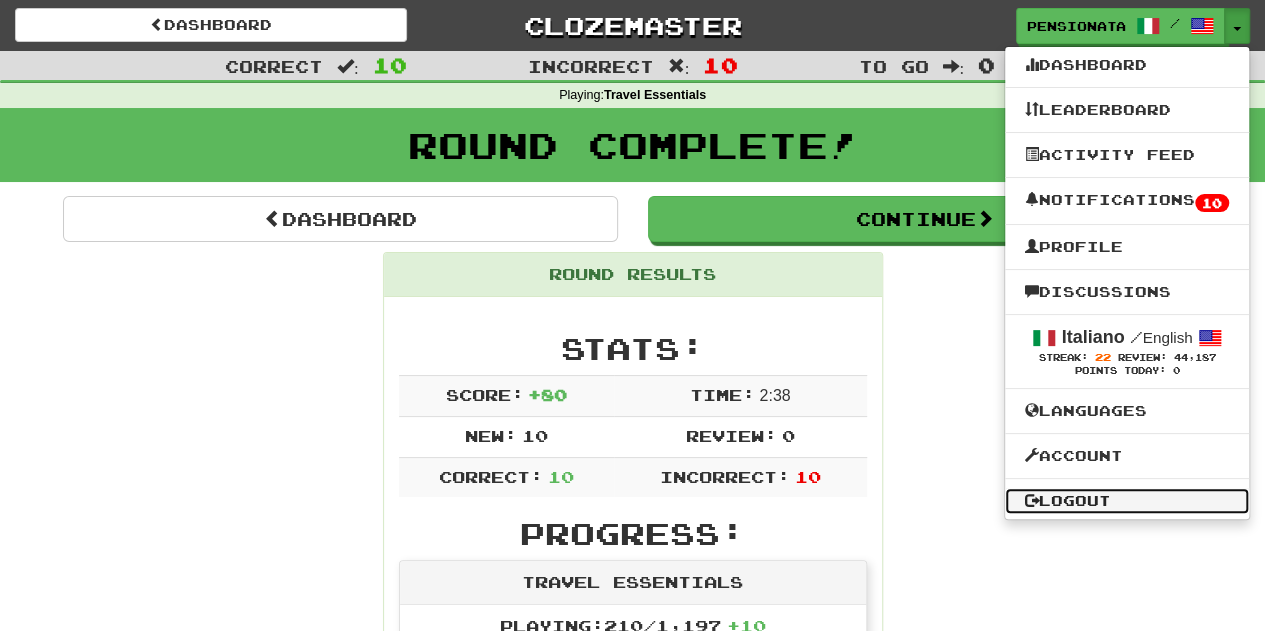 click on "Logout" at bounding box center (1127, 501) 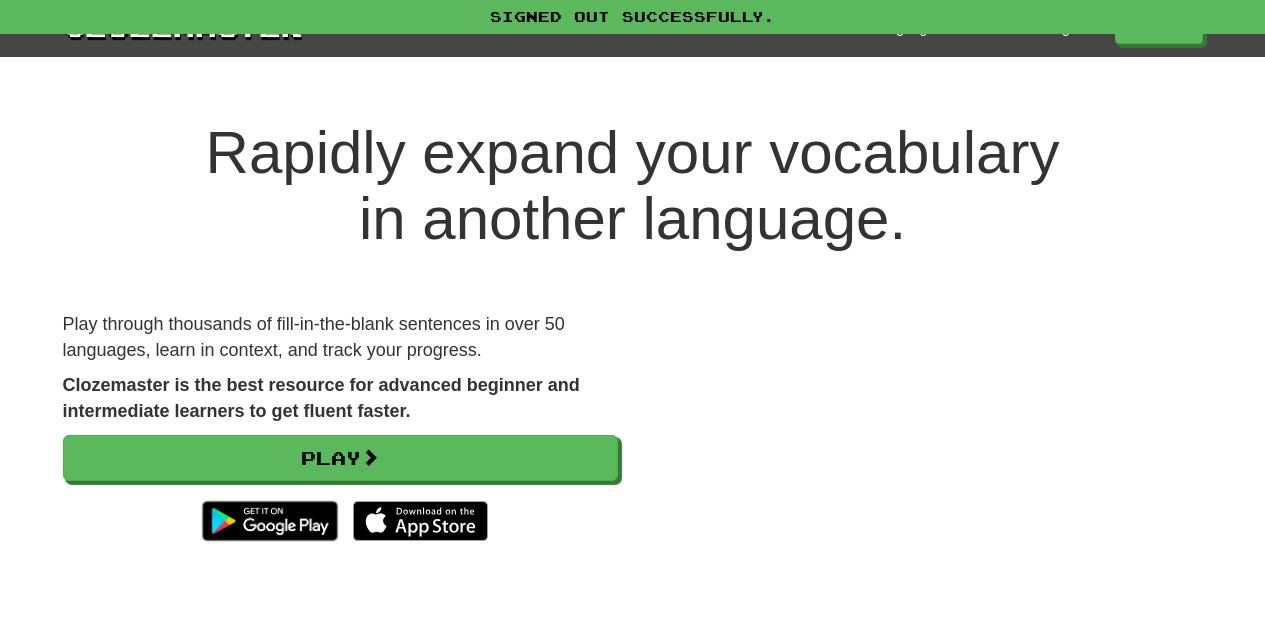 scroll, scrollTop: 0, scrollLeft: 0, axis: both 